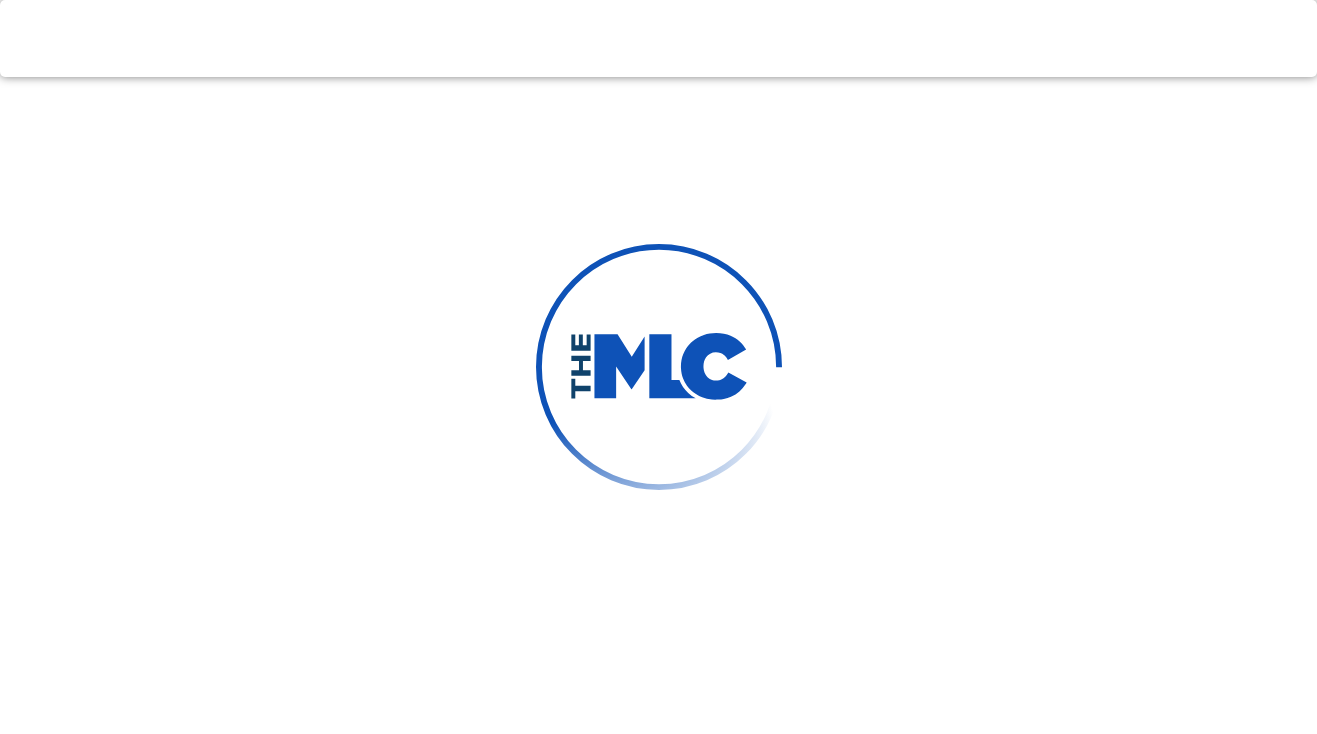 scroll, scrollTop: 0, scrollLeft: 0, axis: both 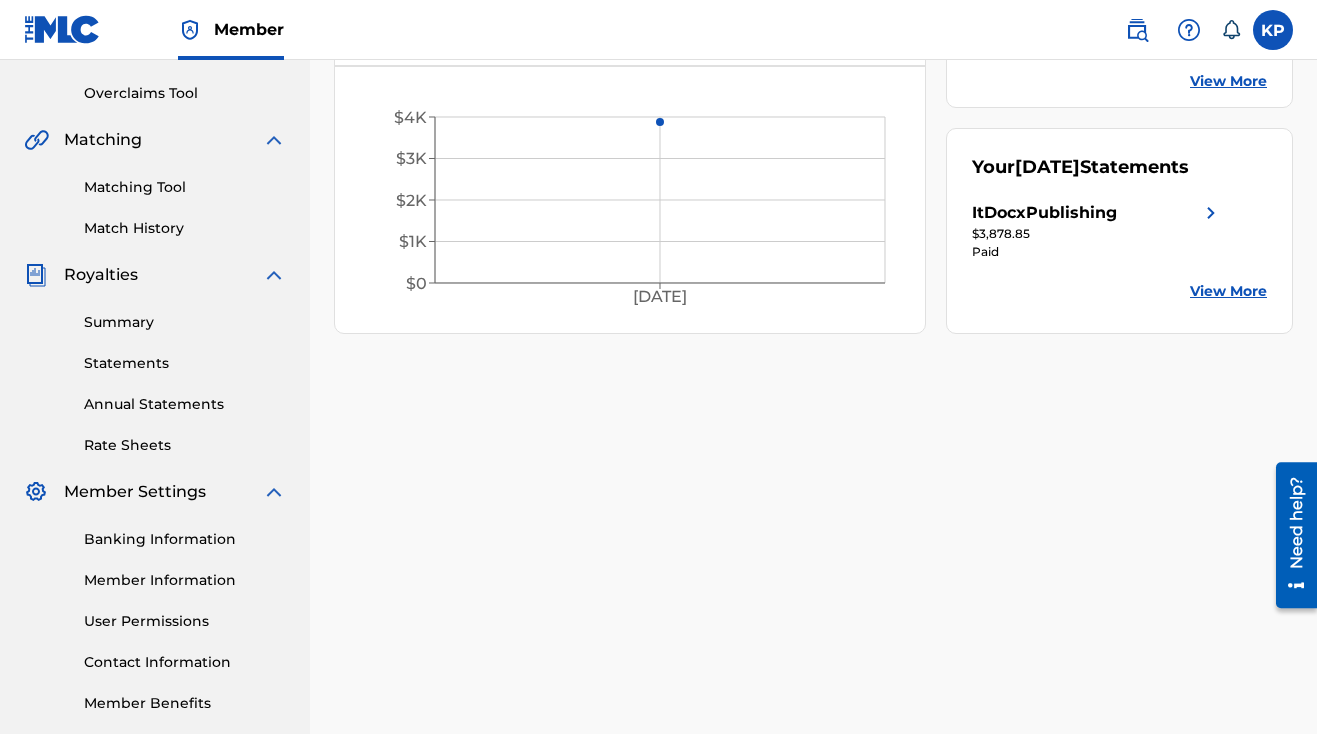 click on "View More" at bounding box center (1228, 291) 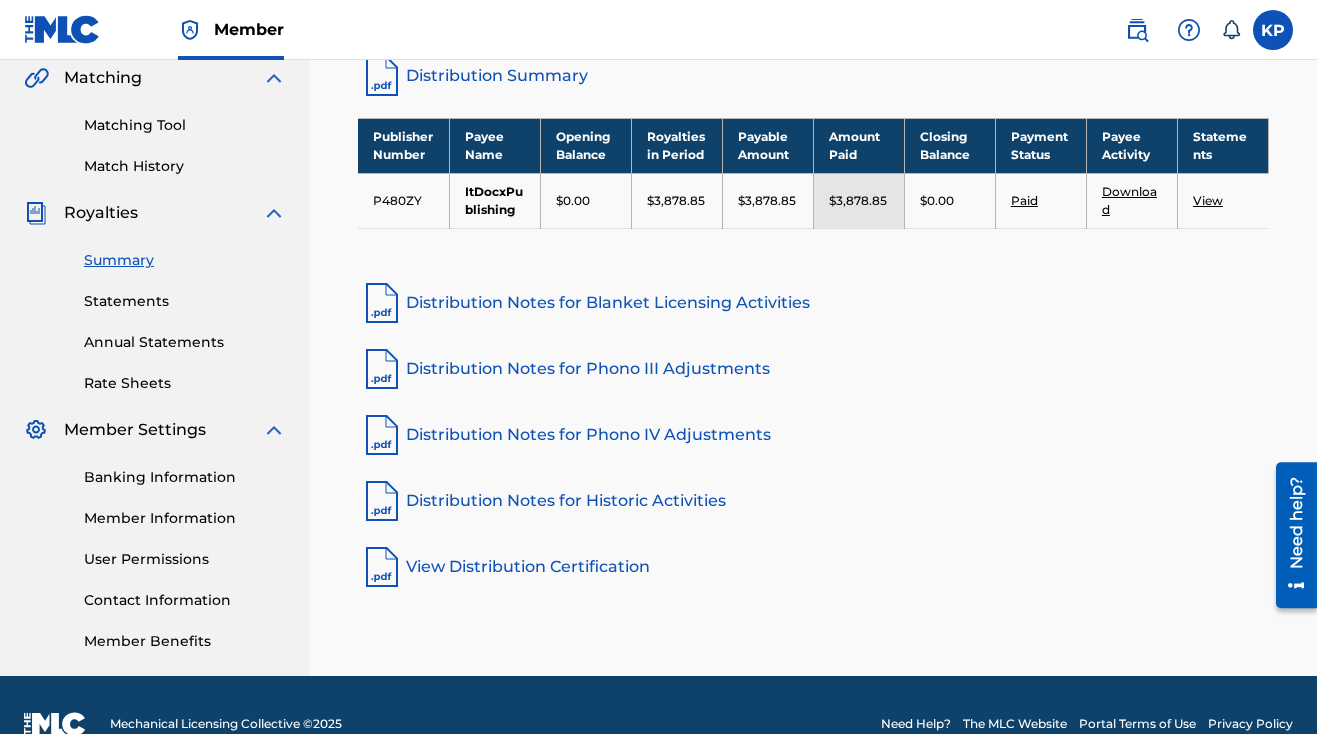 scroll, scrollTop: 469, scrollLeft: 0, axis: vertical 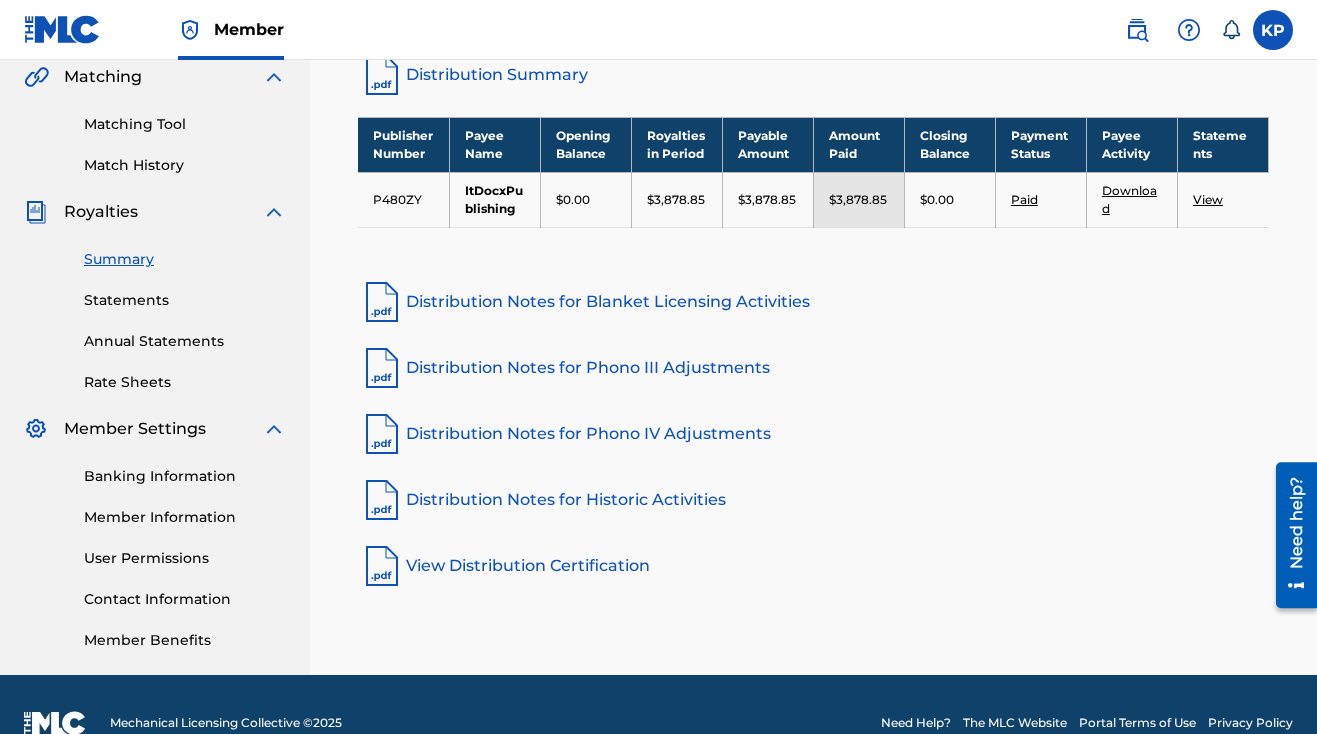 click on "Member Information" at bounding box center (185, 517) 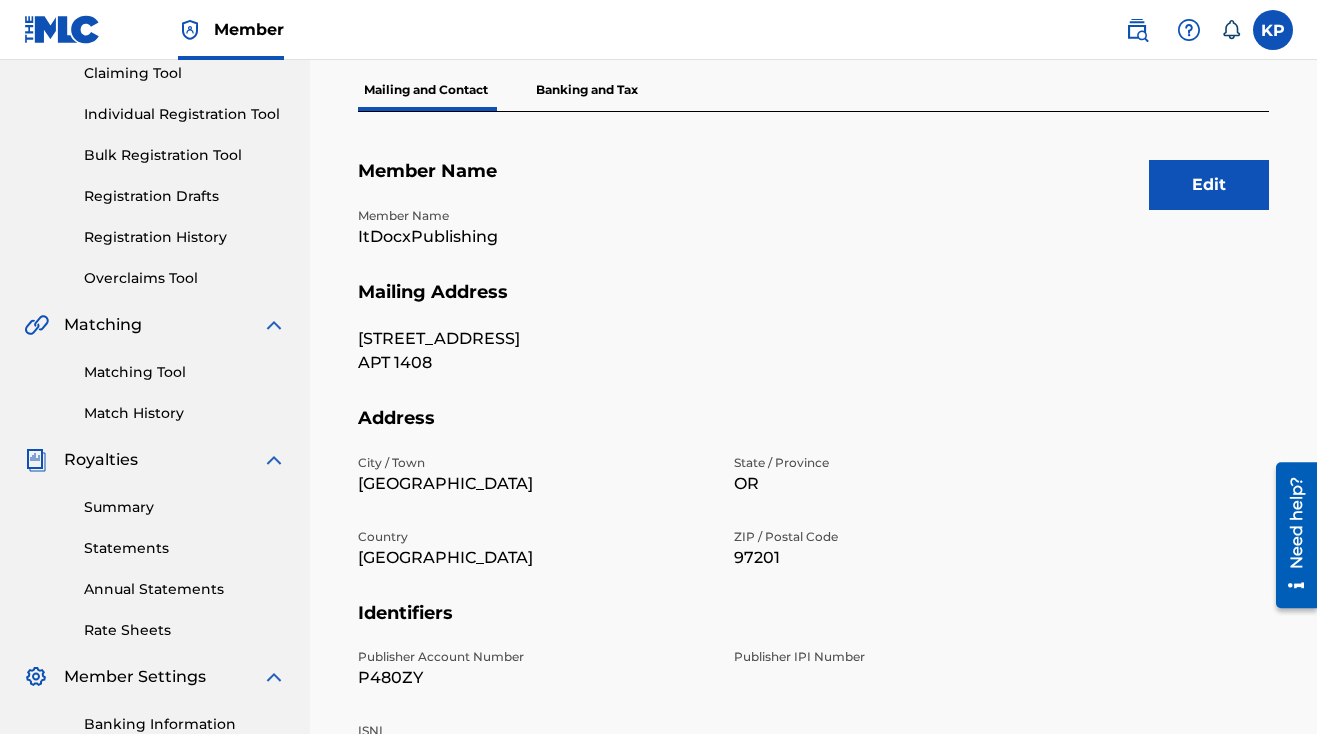 scroll, scrollTop: 234, scrollLeft: 0, axis: vertical 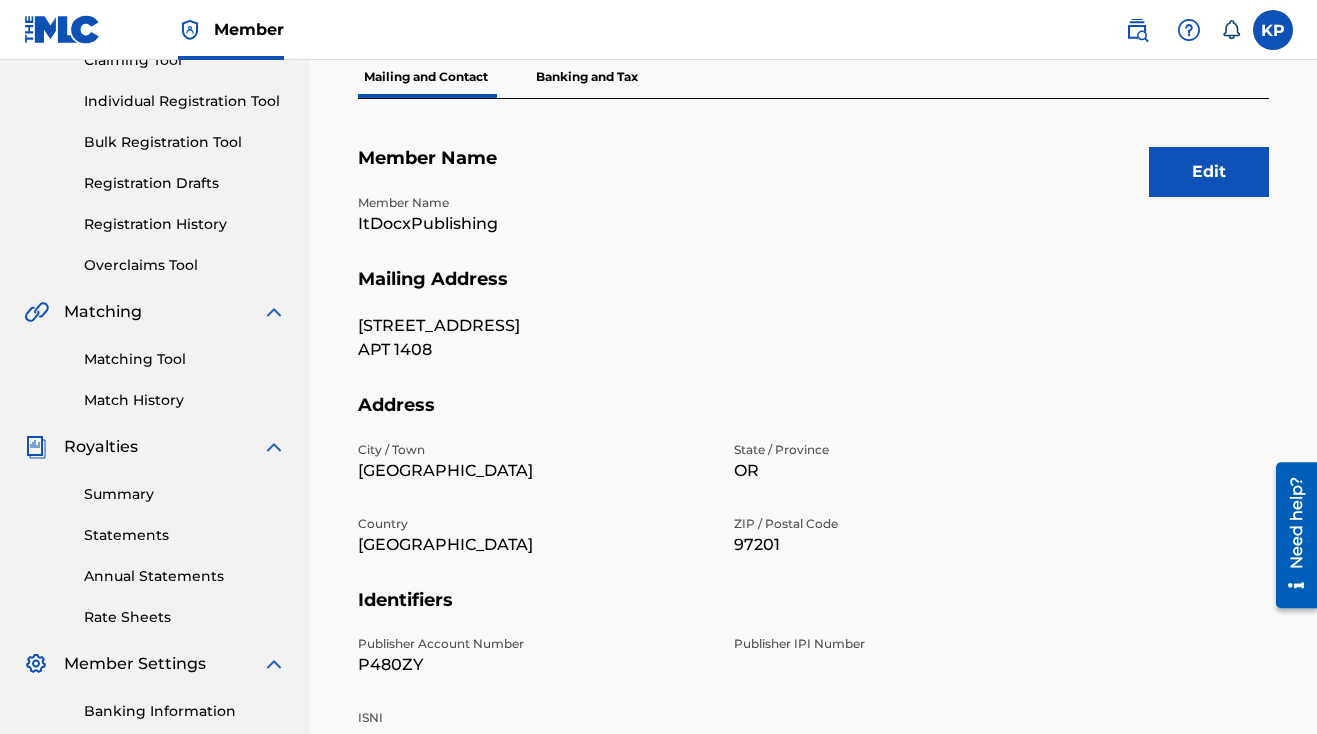 click at bounding box center (62, 29) 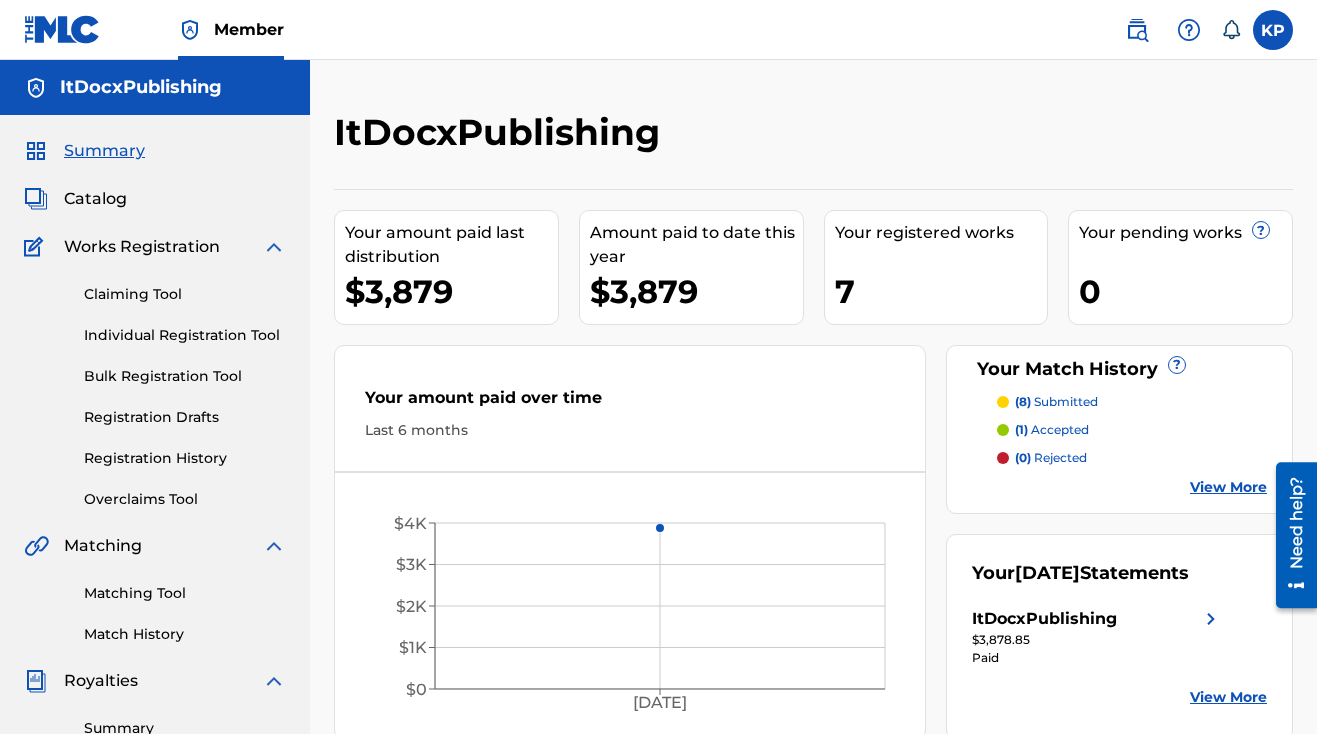 click on "(8)   submitted" at bounding box center [1056, 402] 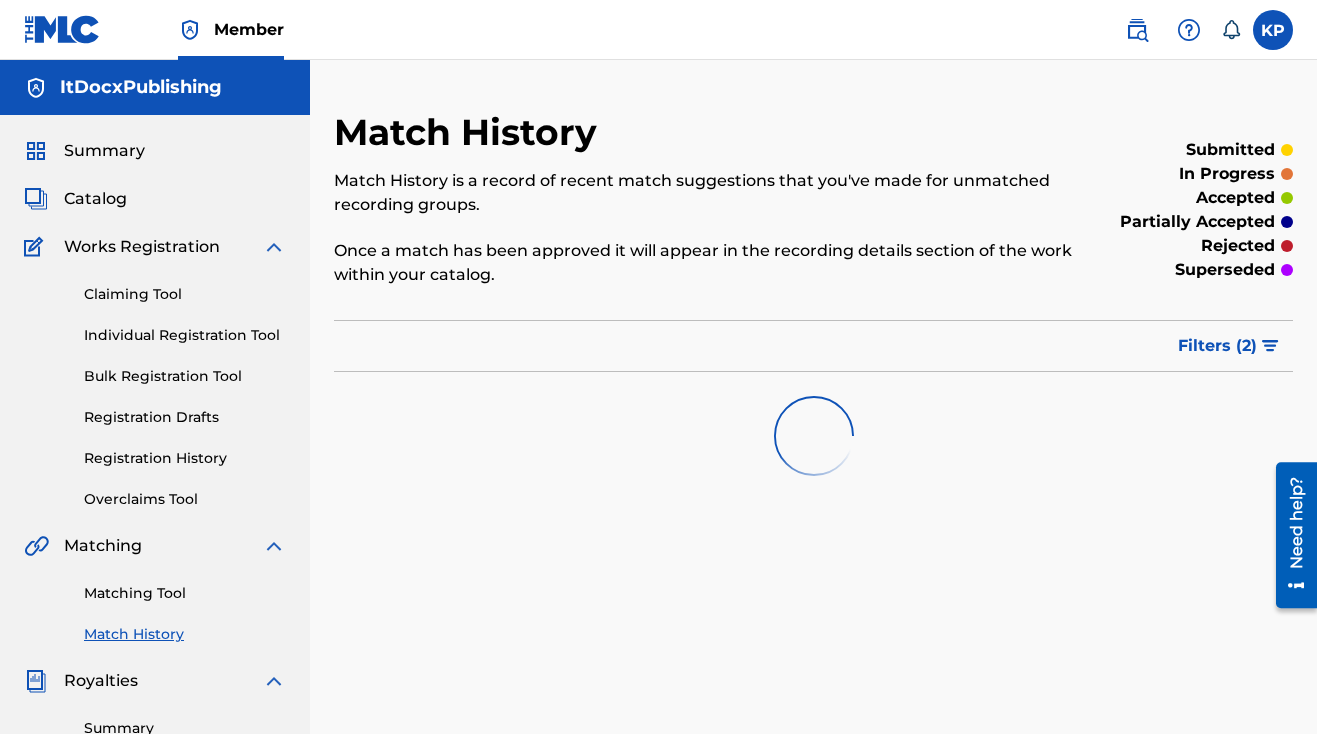 click on "Filters ( 2 )" at bounding box center (1217, 346) 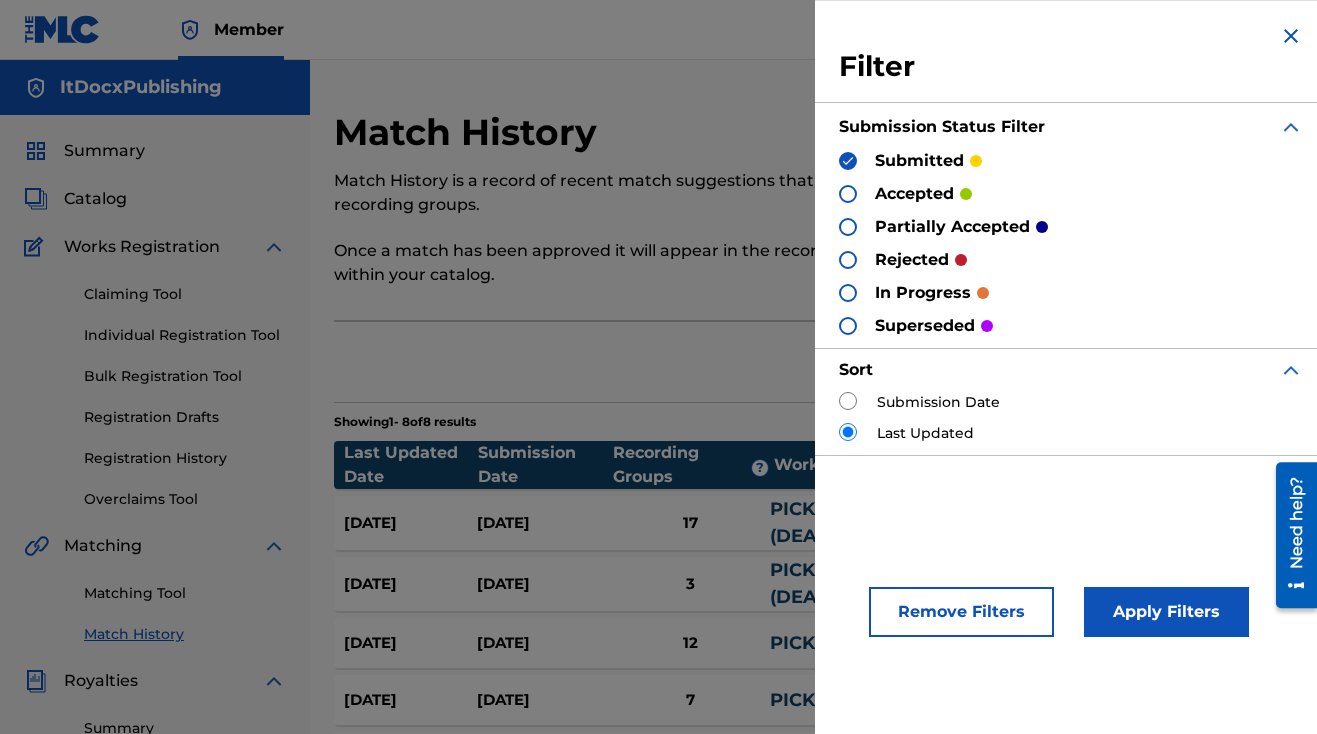 click on "Apply Filters" at bounding box center [1166, 612] 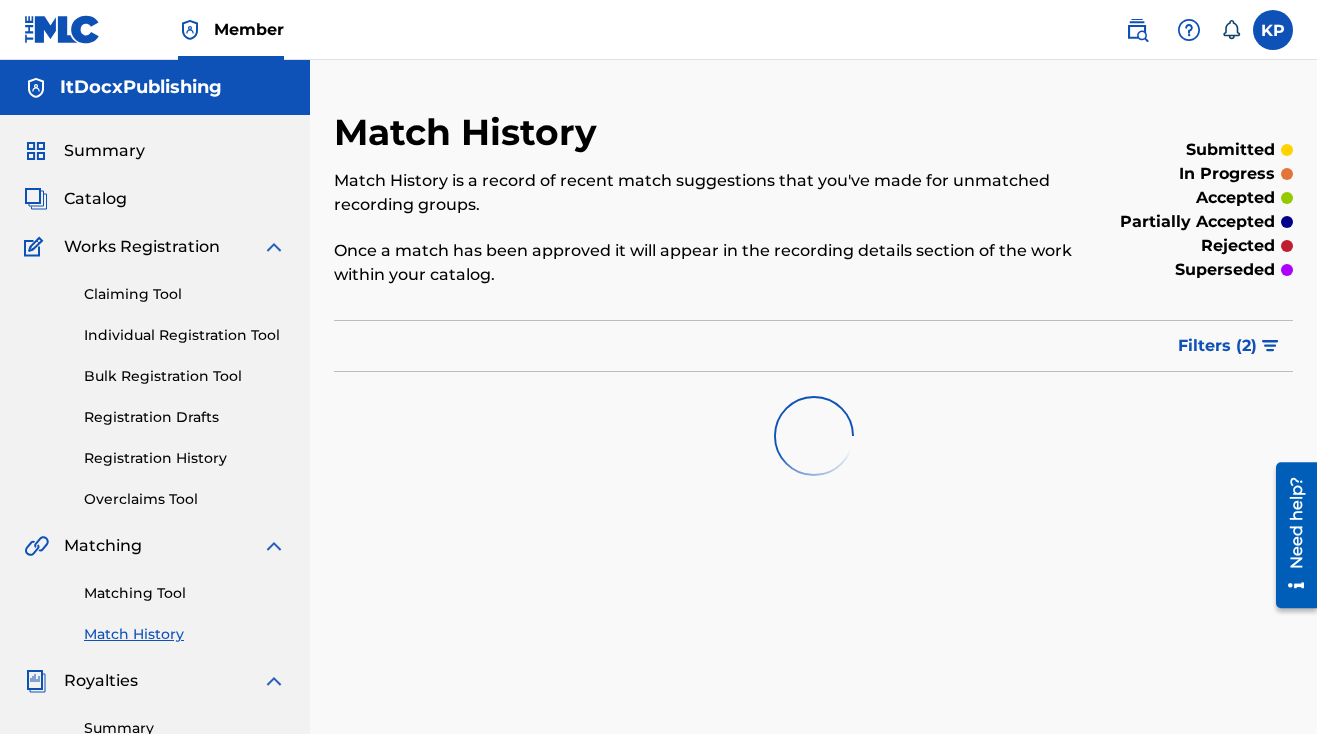click at bounding box center [62, 29] 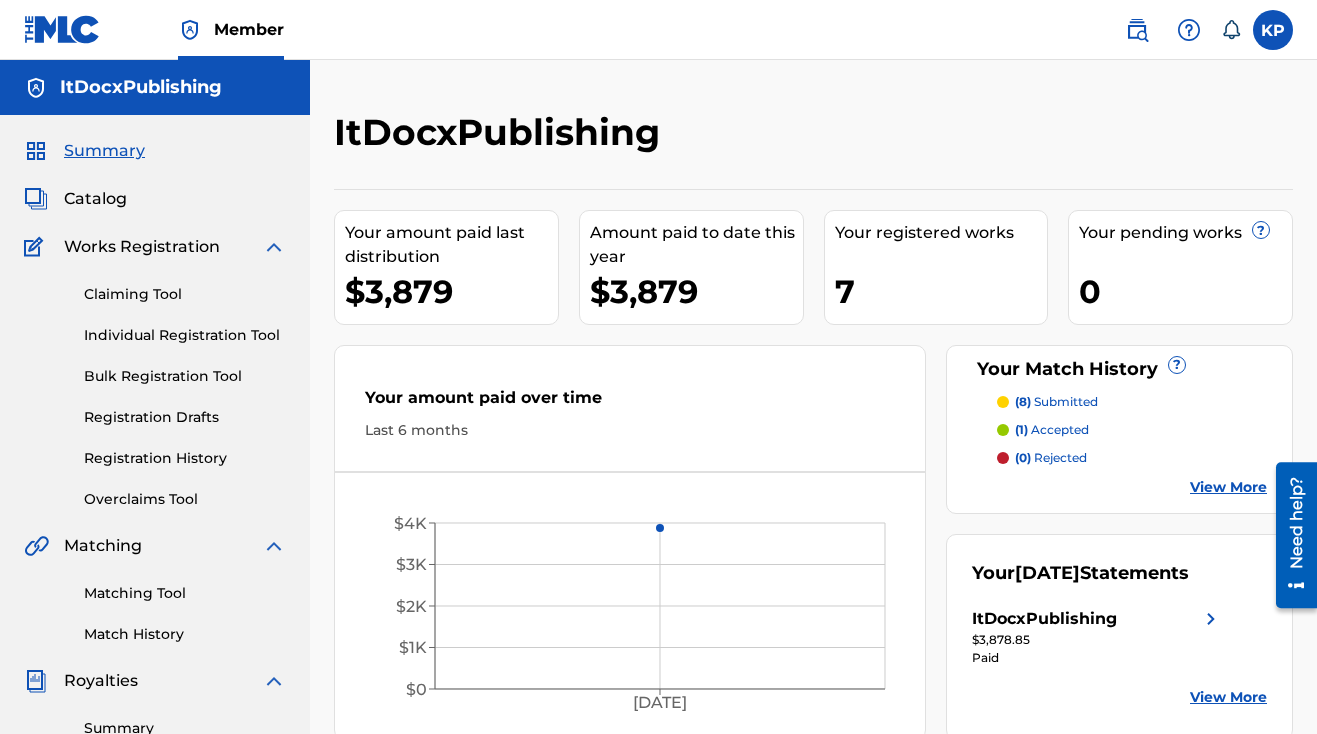 click on "(8)   submitted" at bounding box center [1056, 402] 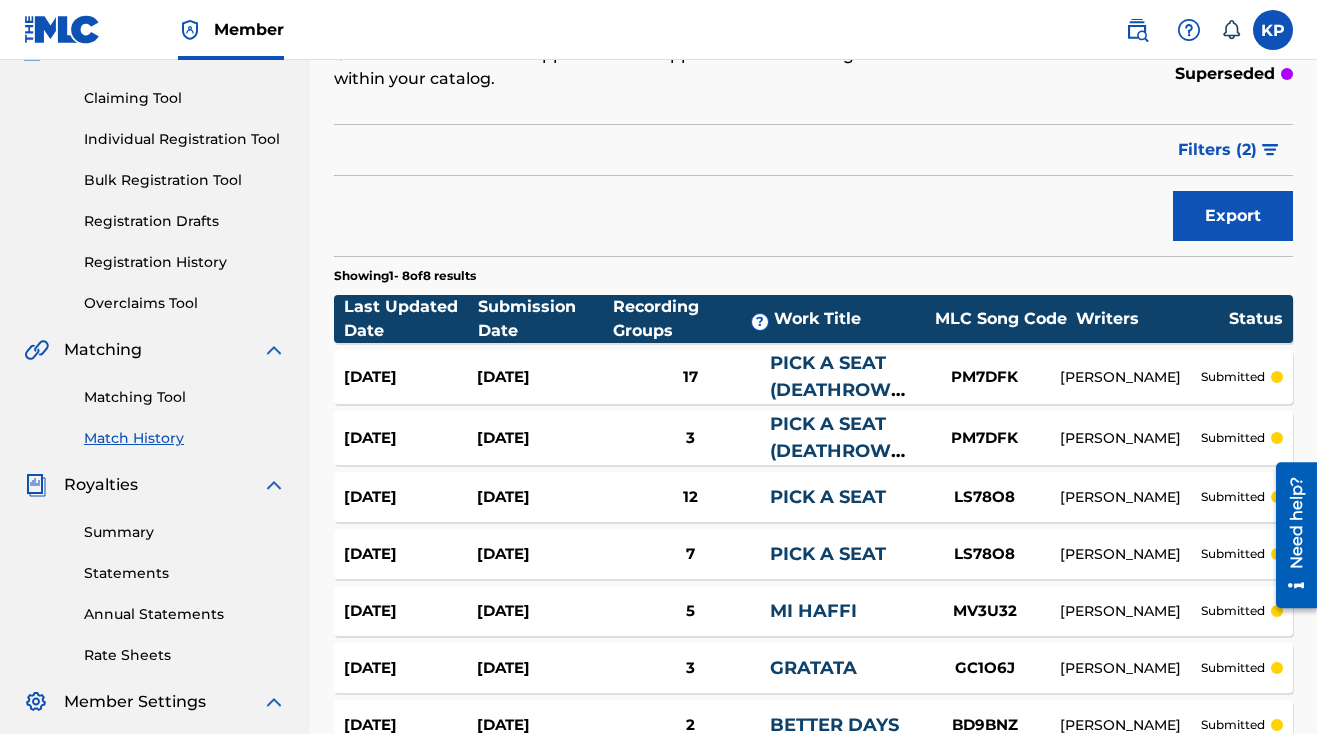 scroll, scrollTop: 197, scrollLeft: 0, axis: vertical 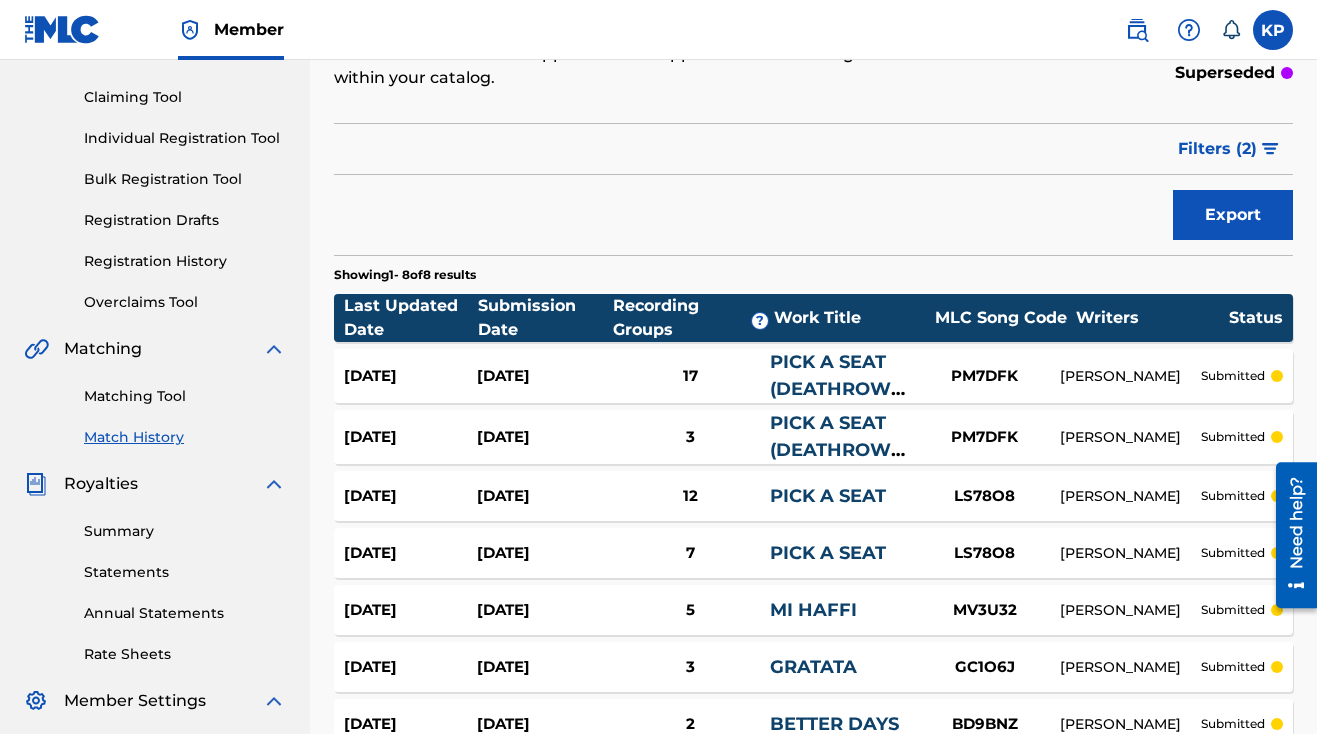 click on "PICK A SEAT (DEATHROW EDIT)" at bounding box center (830, 450) 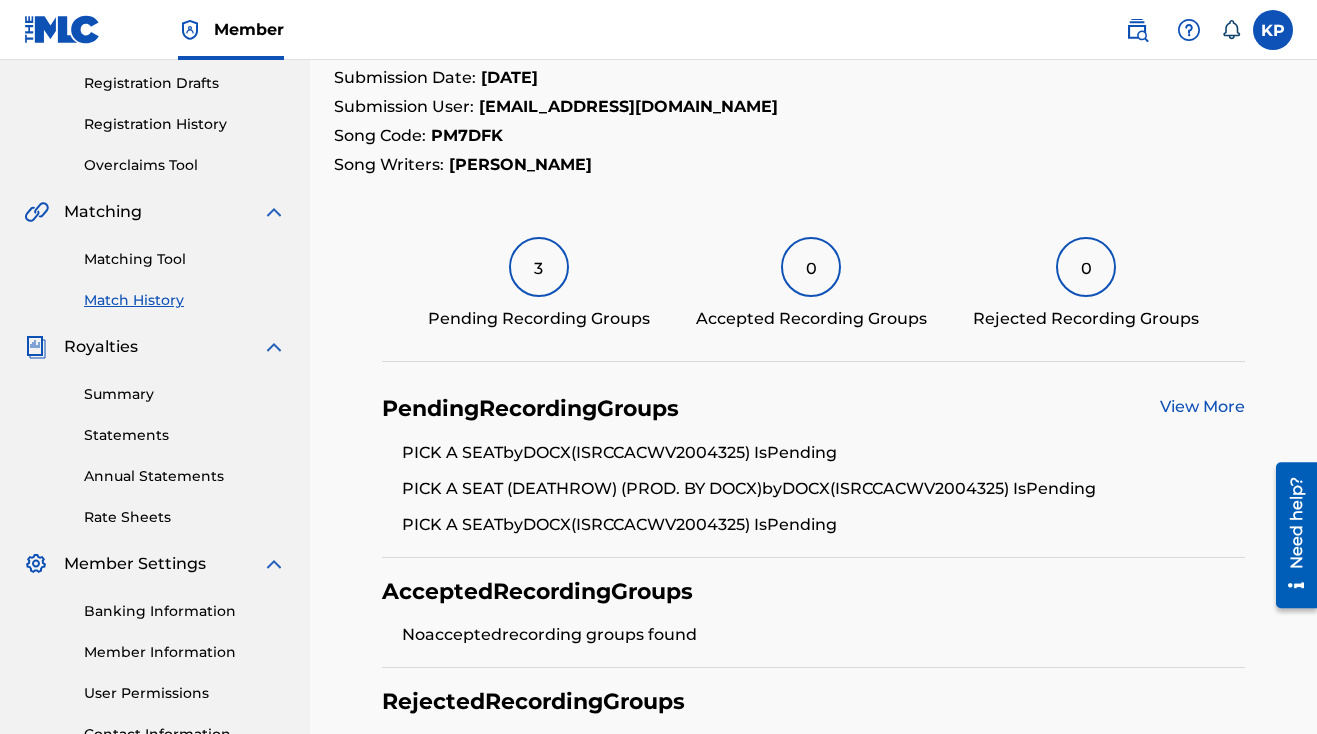 scroll, scrollTop: 362, scrollLeft: 0, axis: vertical 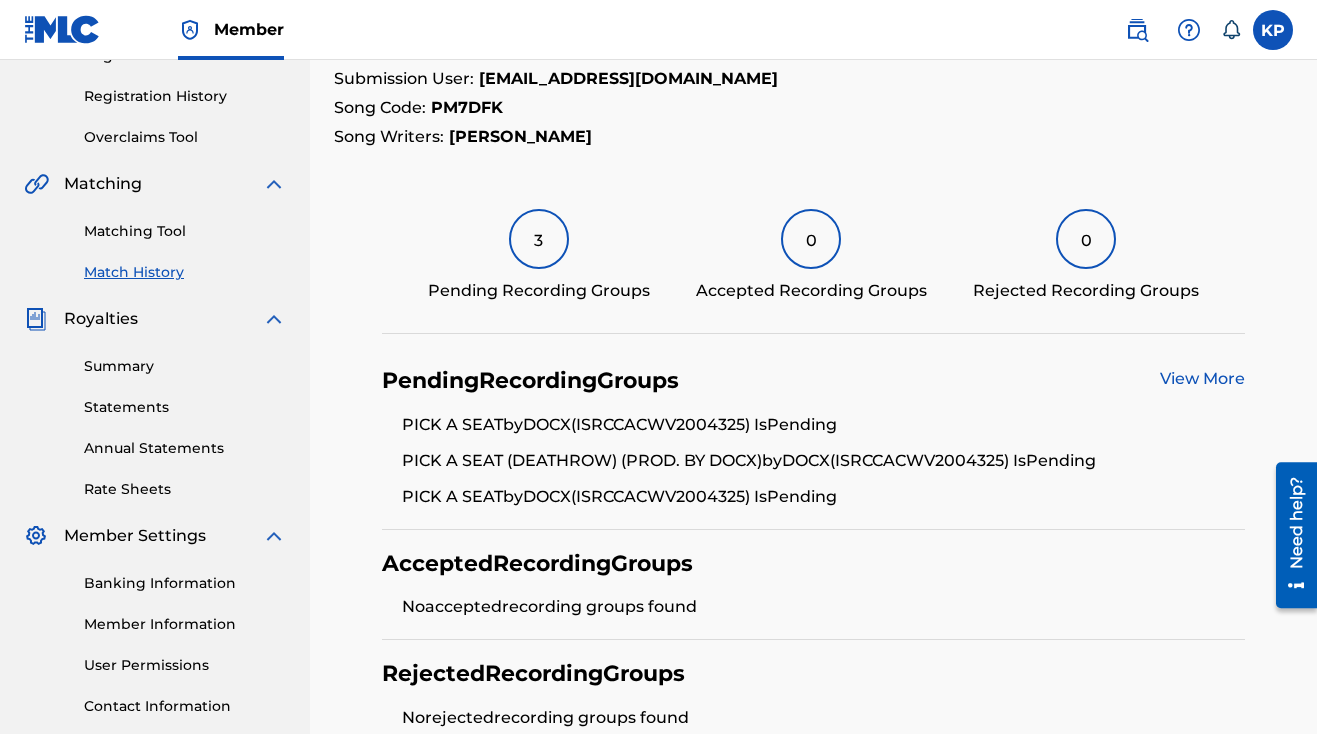 click on "View More" at bounding box center [1202, 378] 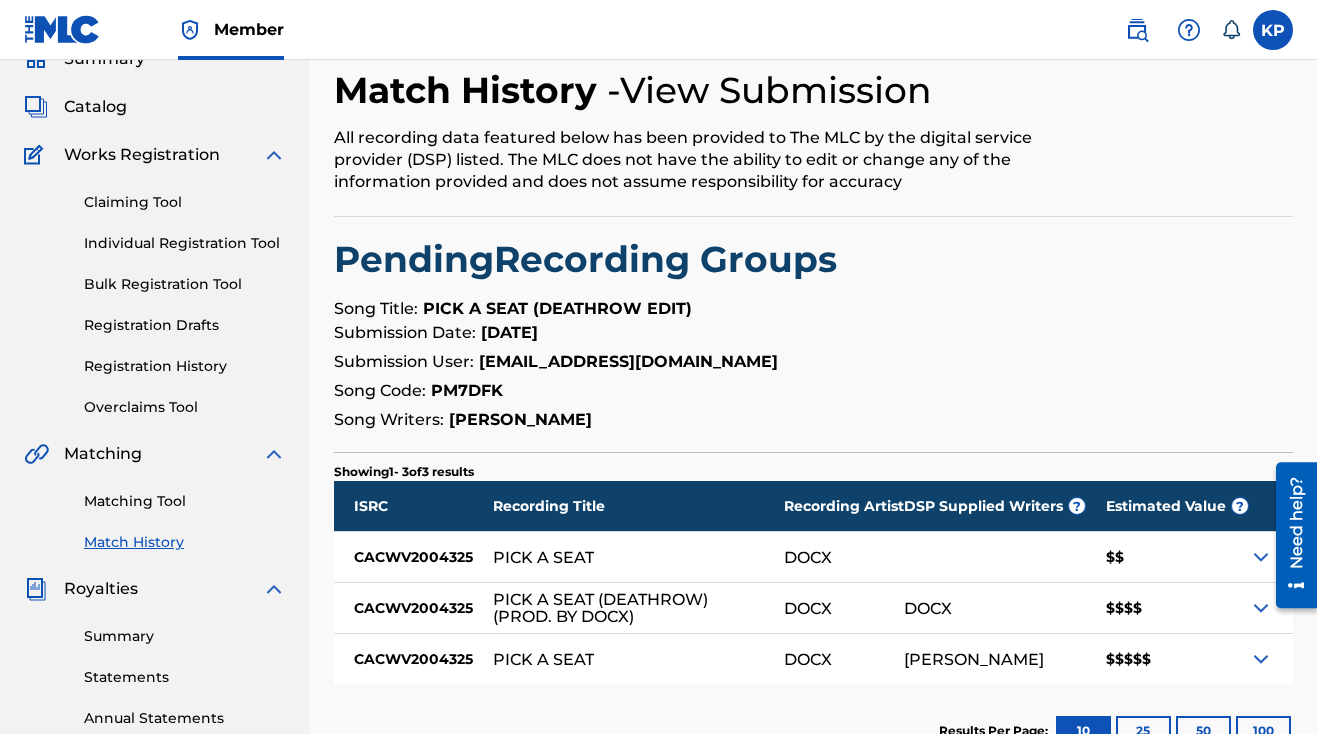 scroll, scrollTop: 89, scrollLeft: 0, axis: vertical 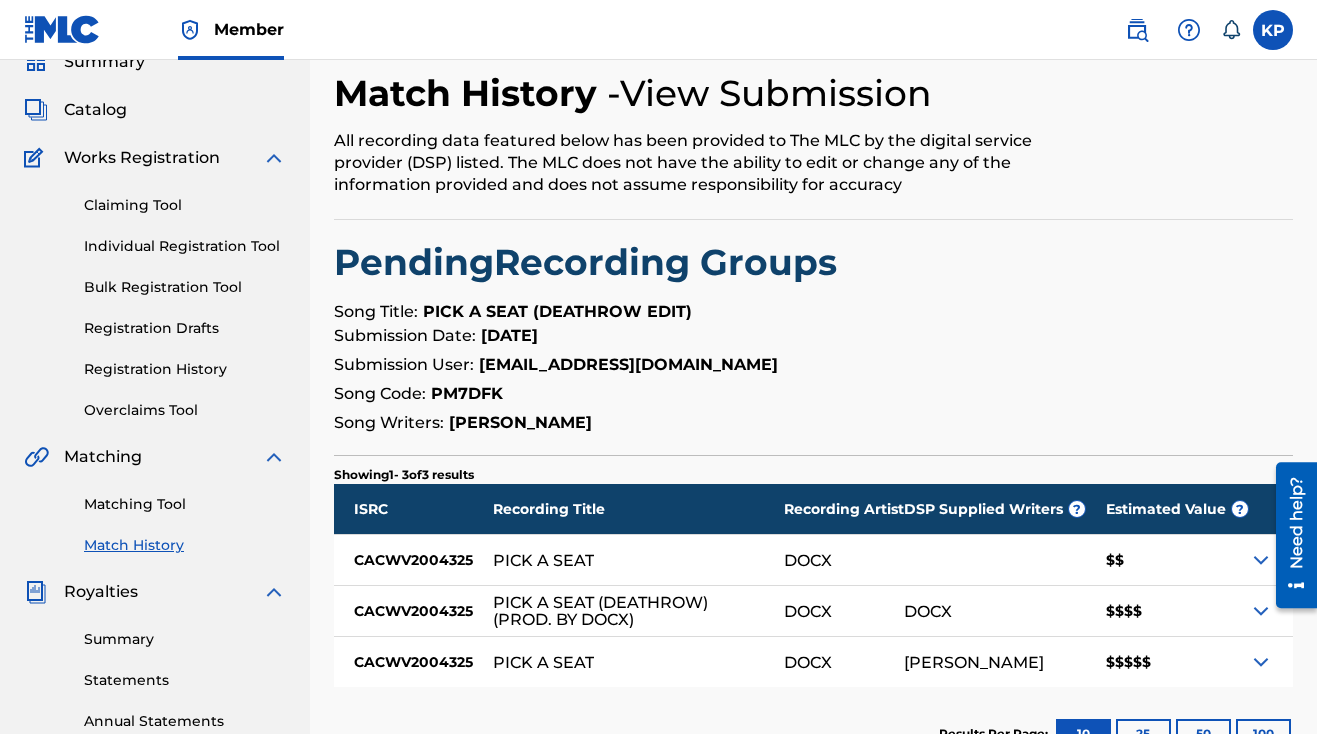 click at bounding box center [1261, 662] 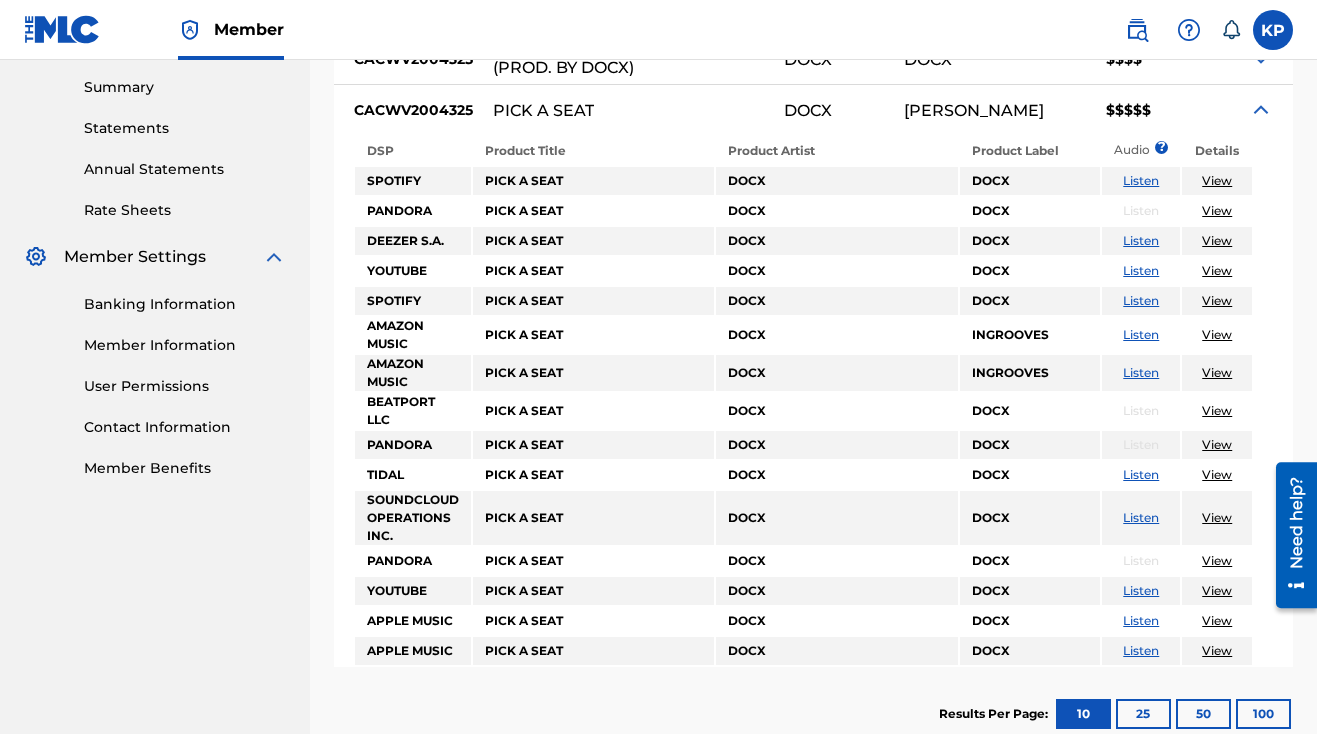 scroll, scrollTop: 665, scrollLeft: 0, axis: vertical 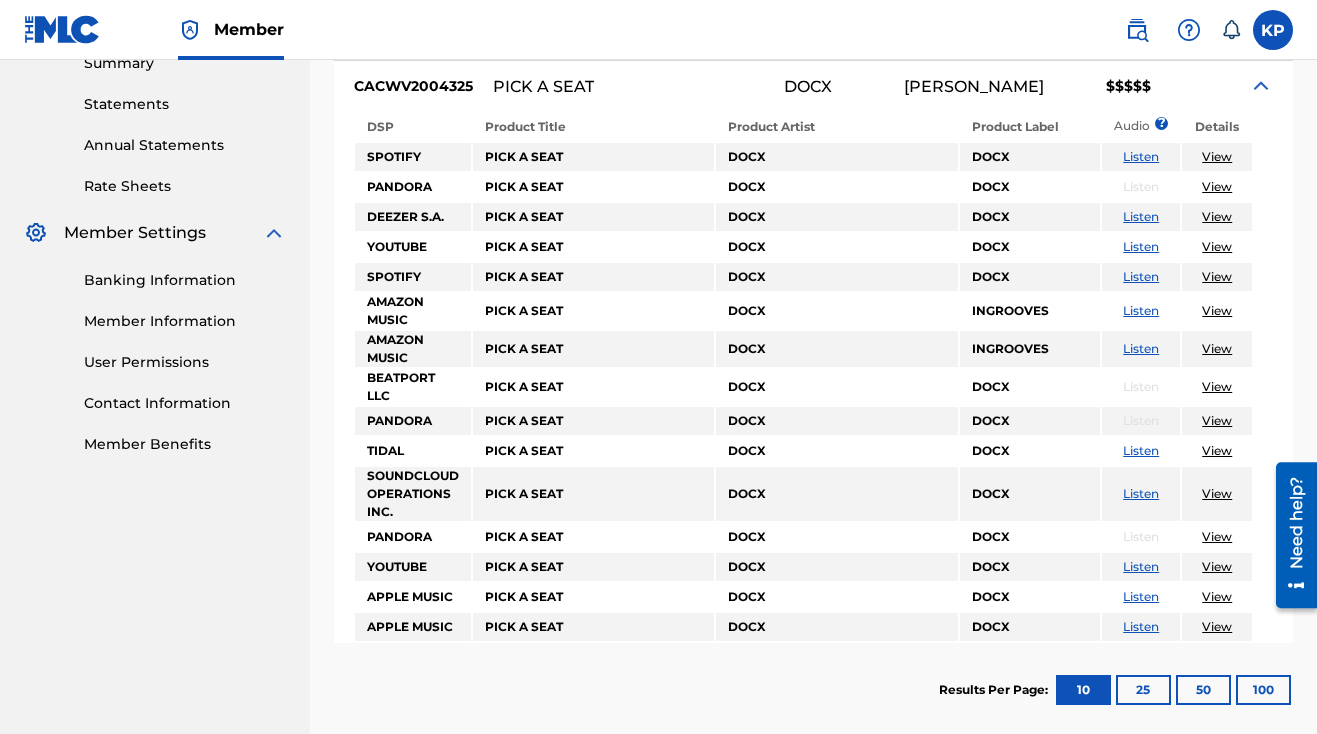 click on "View" at bounding box center [1217, 156] 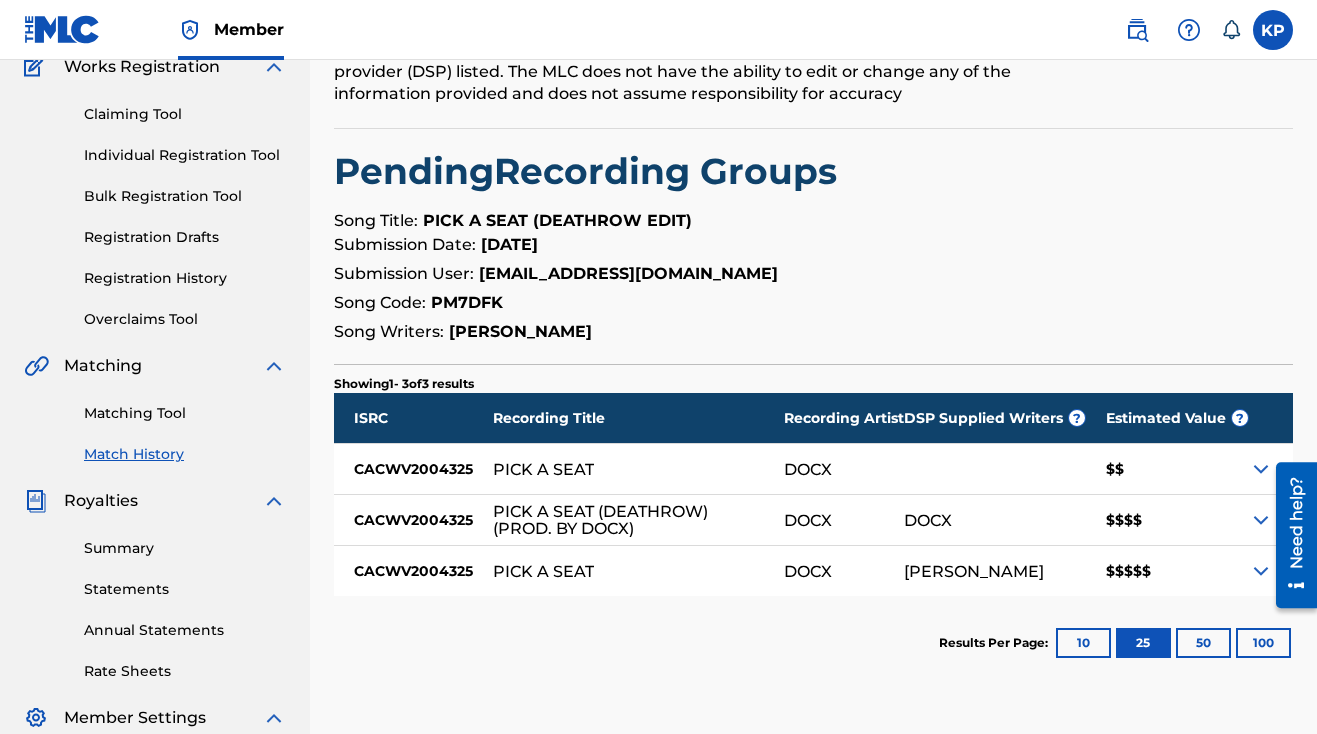 scroll, scrollTop: 178, scrollLeft: 0, axis: vertical 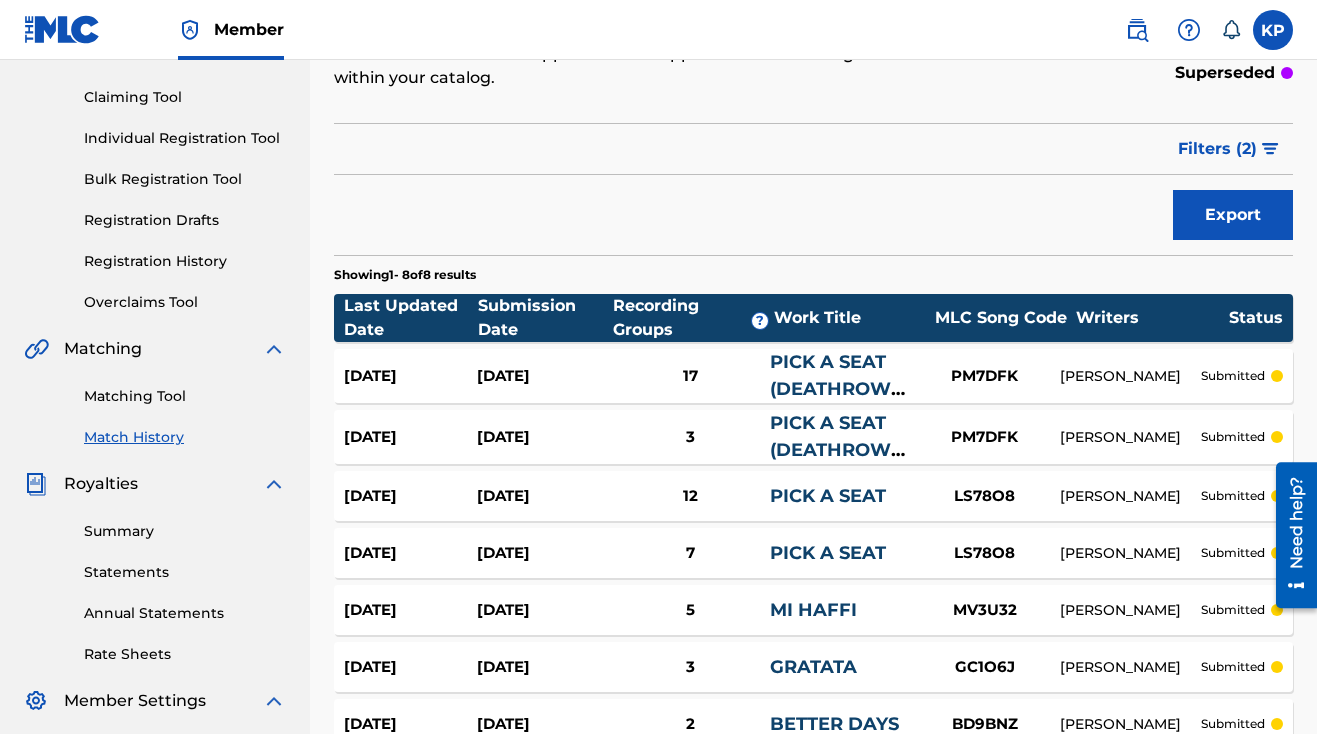 click on "PICK A SEAT (DEATHROW EDIT)" at bounding box center [830, 389] 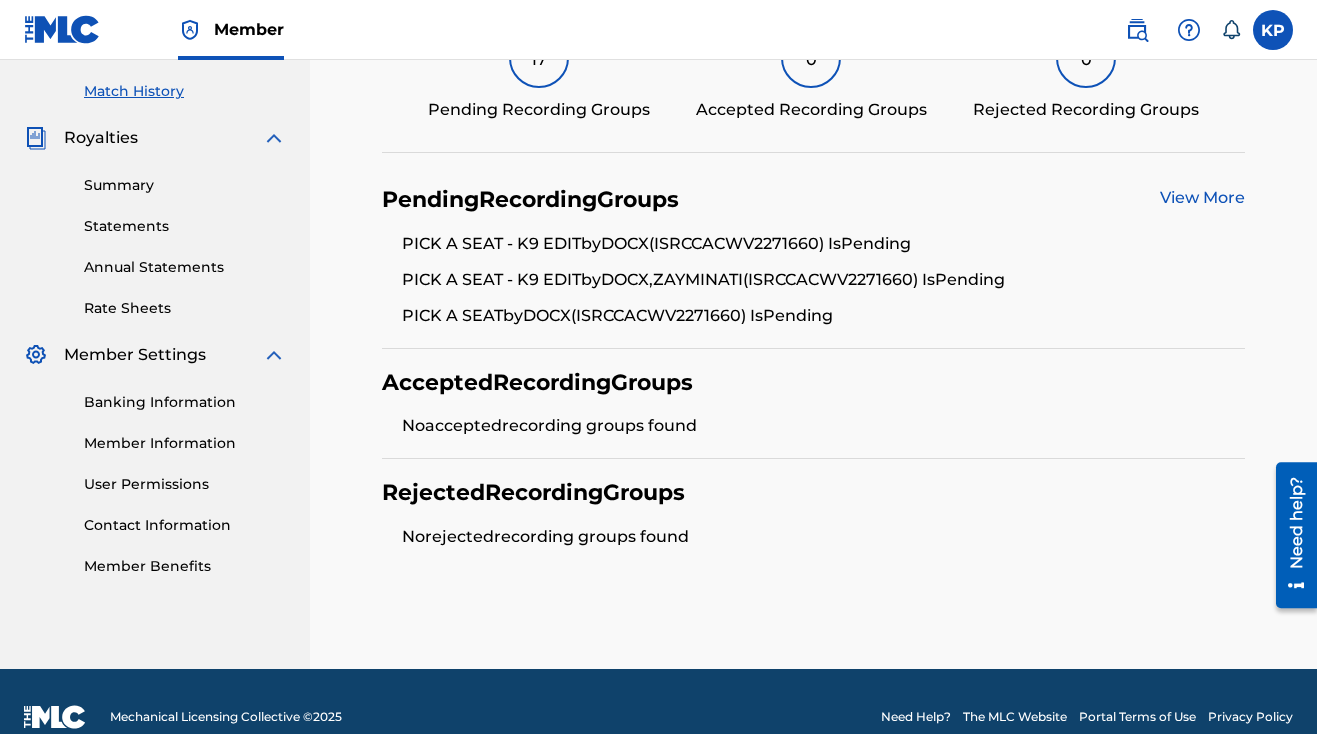 scroll, scrollTop: 558, scrollLeft: 0, axis: vertical 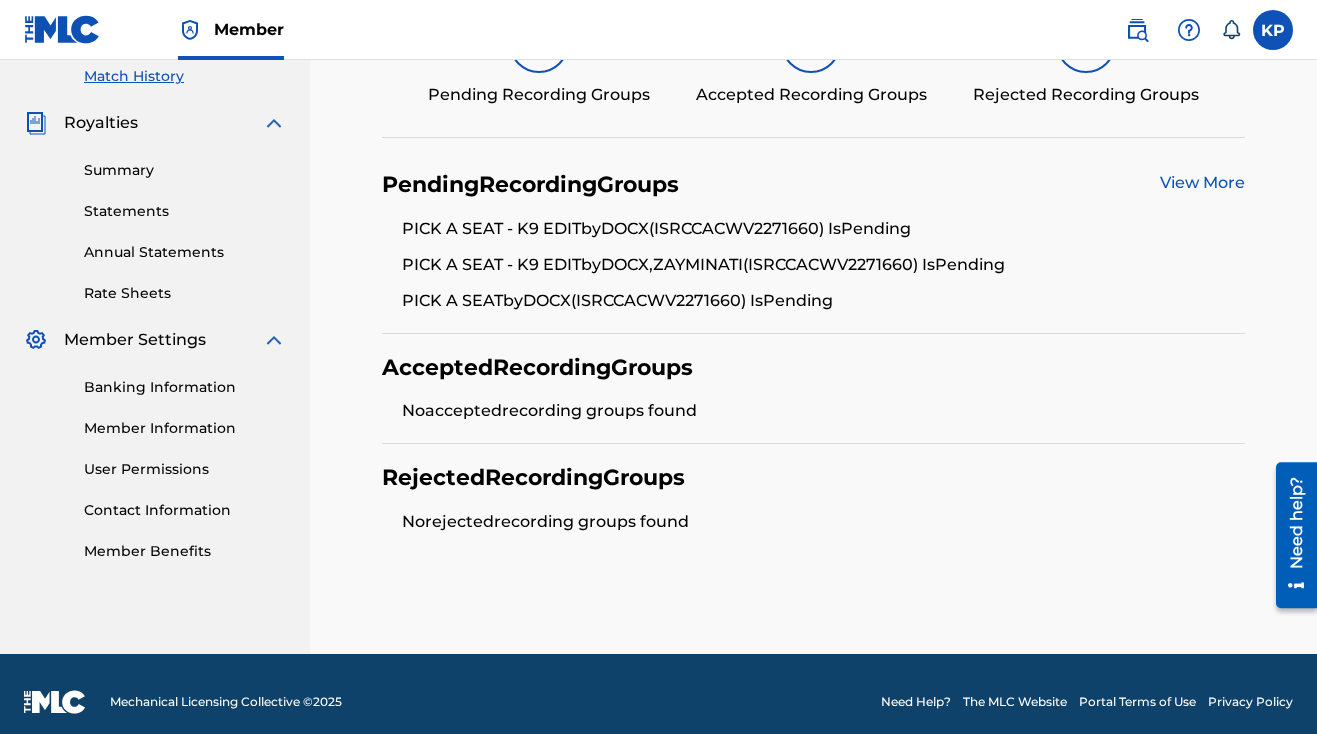 click on "View More" at bounding box center [1202, 182] 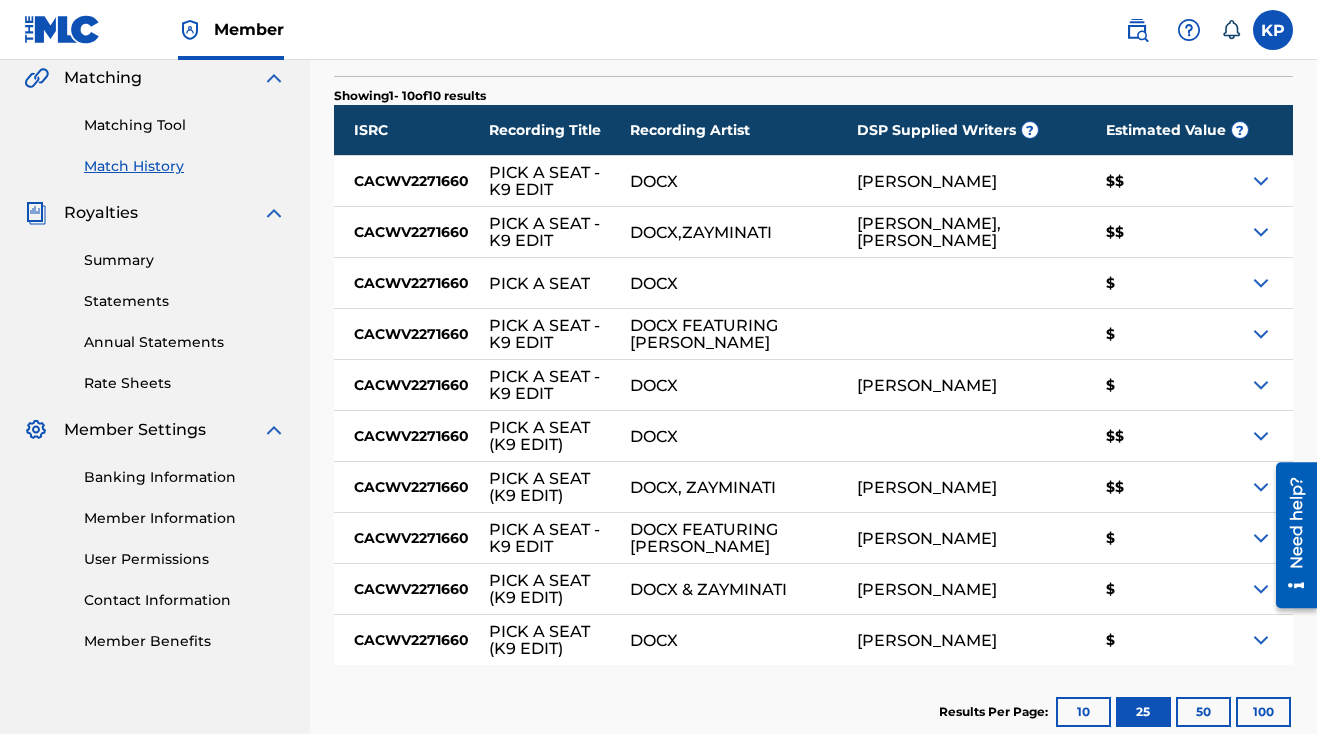 scroll, scrollTop: 451, scrollLeft: 0, axis: vertical 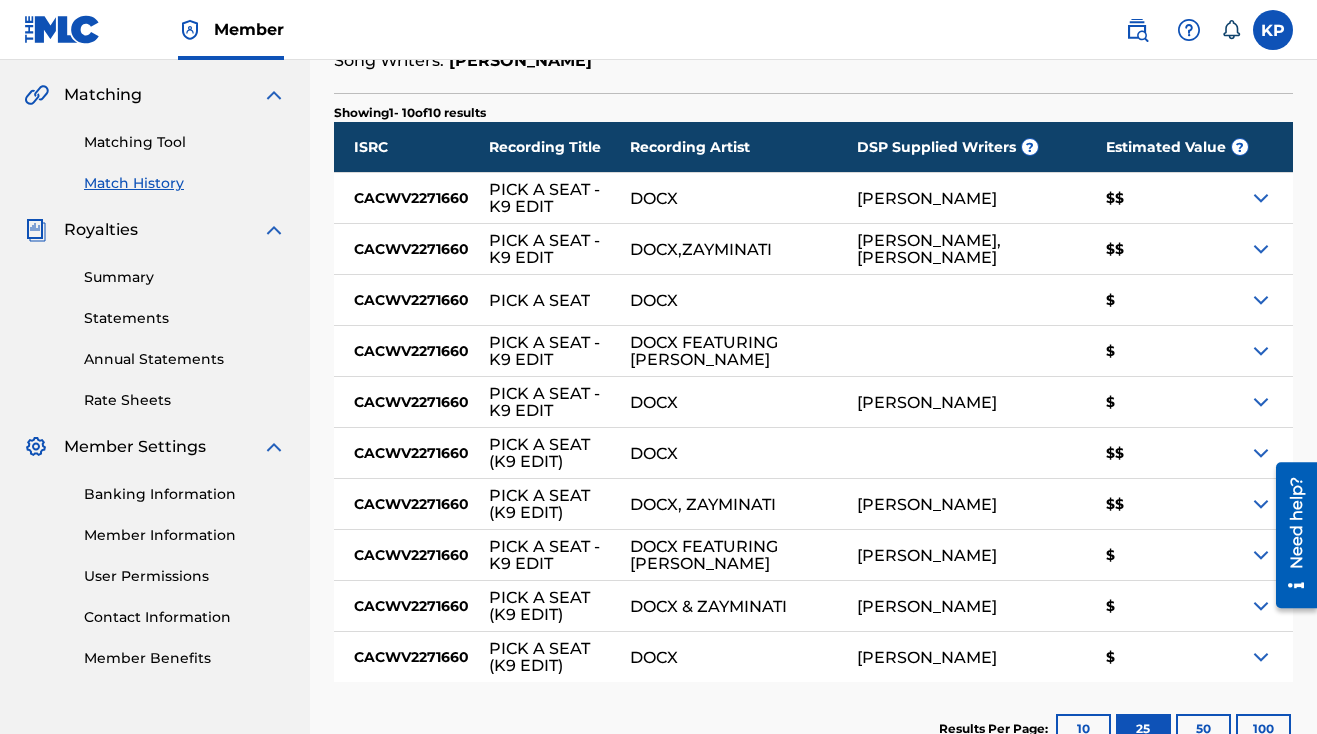 click on "[PERSON_NAME], [PERSON_NAME]" at bounding box center (961, 249) 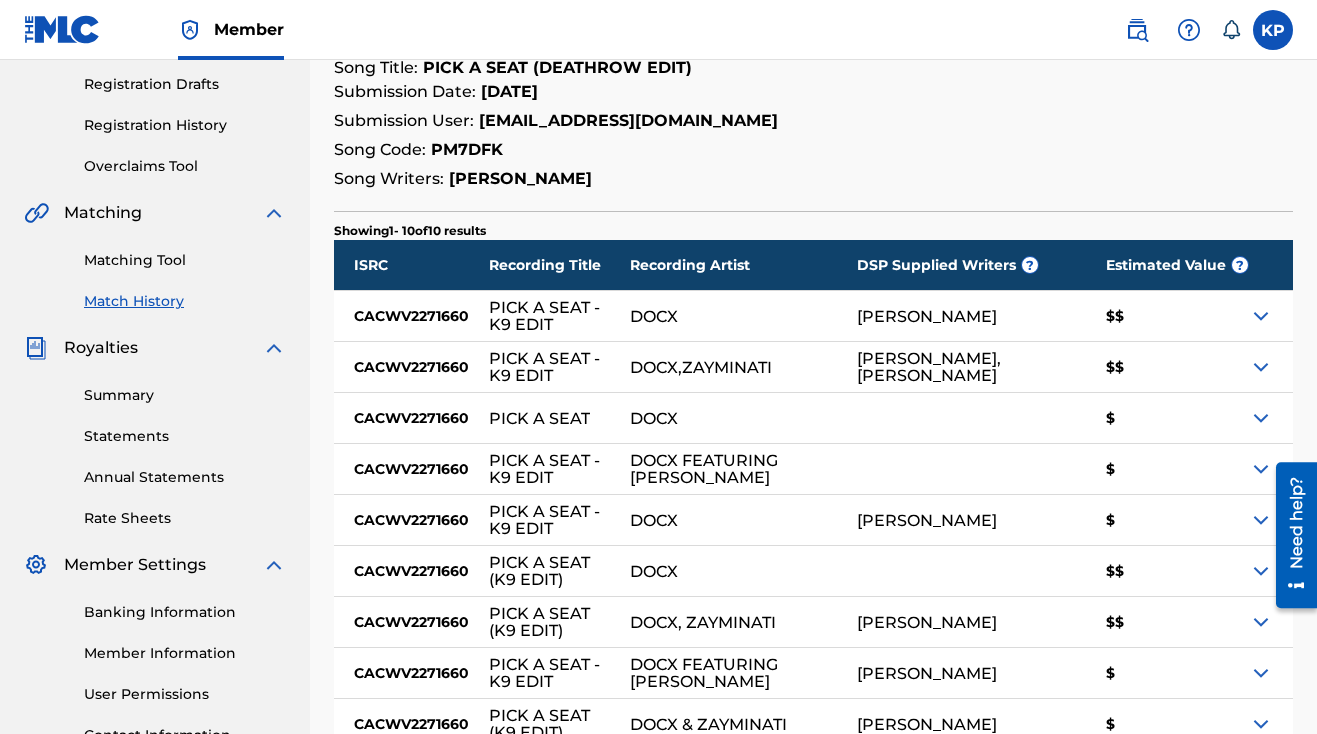 scroll, scrollTop: 310, scrollLeft: 0, axis: vertical 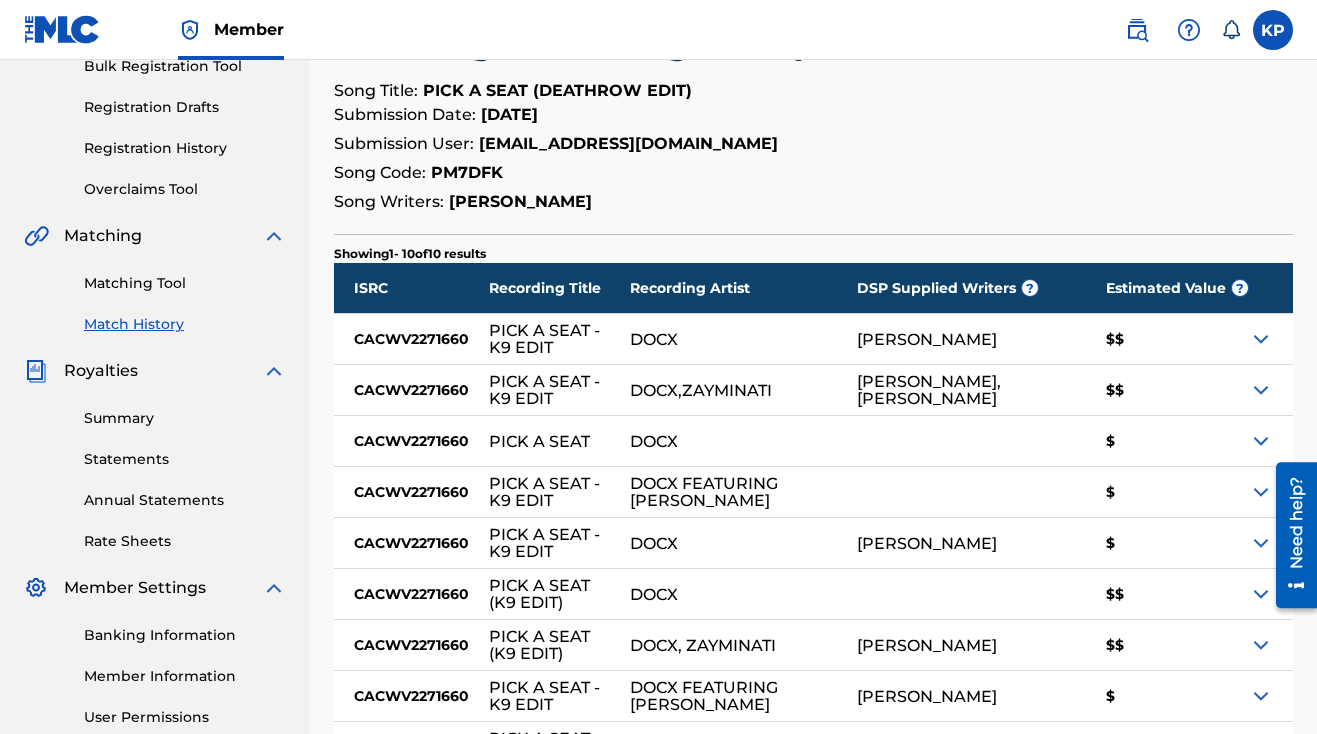 click at bounding box center (1261, 390) 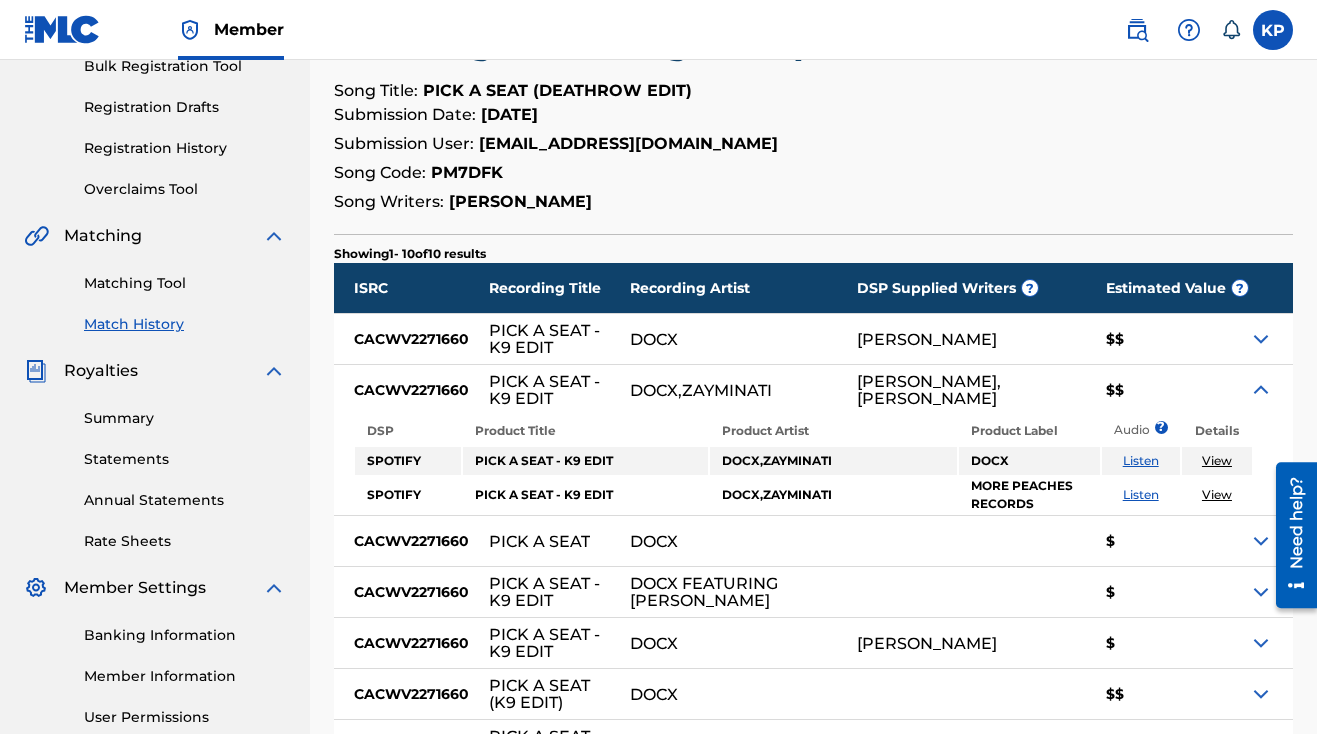 scroll, scrollTop: 558, scrollLeft: 0, axis: vertical 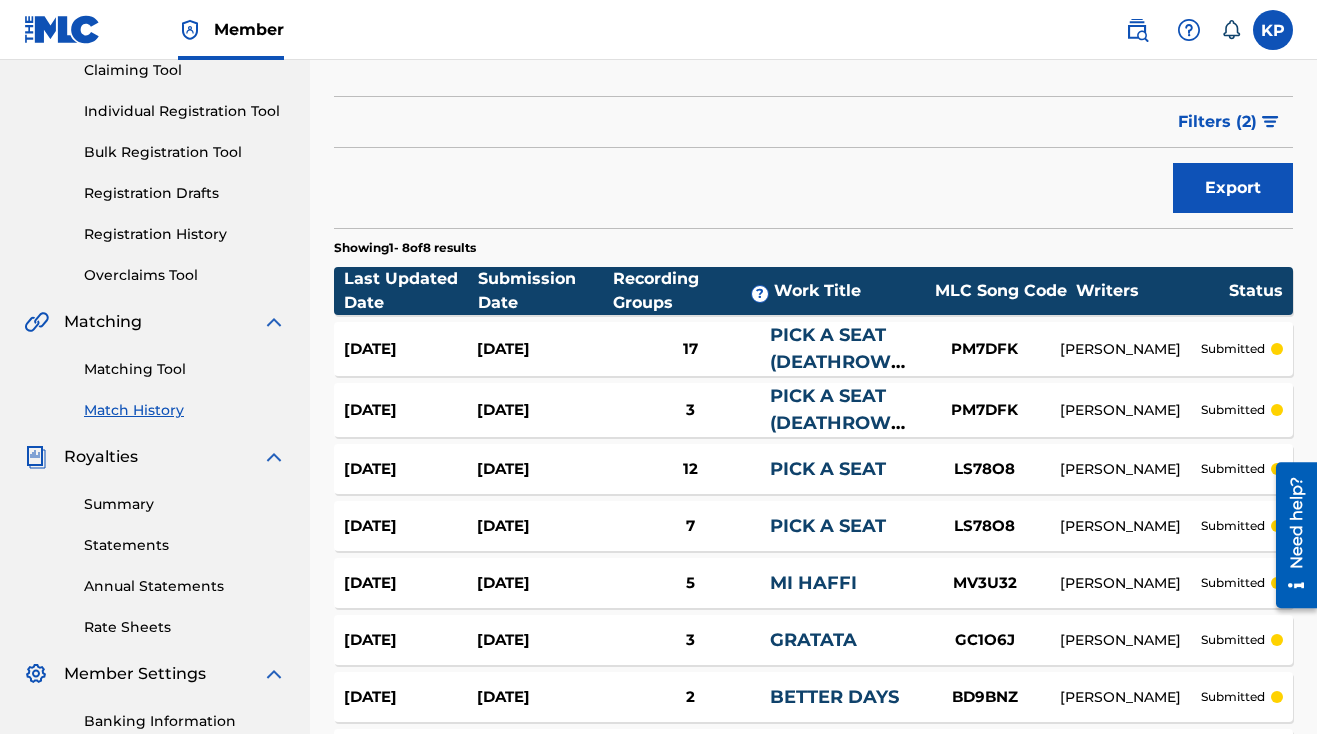 click on "PICK A SEAT" at bounding box center (828, 469) 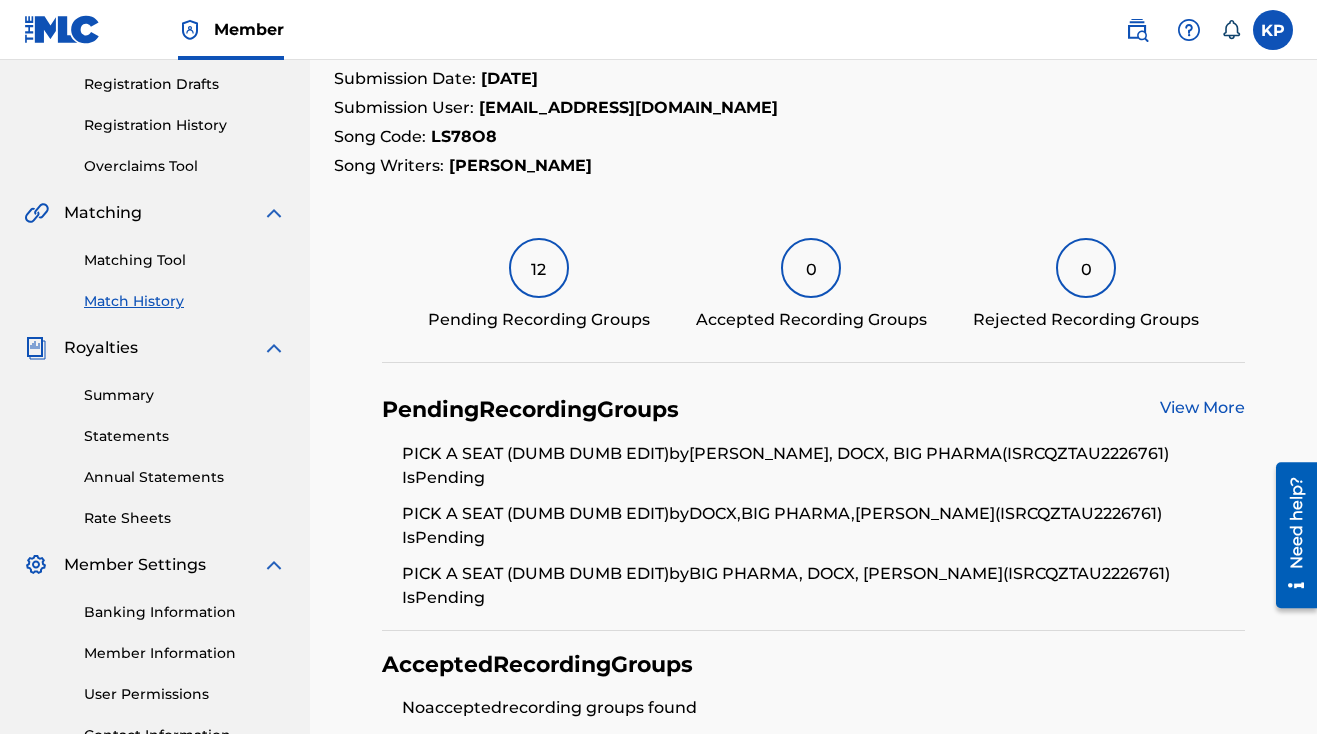 scroll, scrollTop: 337, scrollLeft: 0, axis: vertical 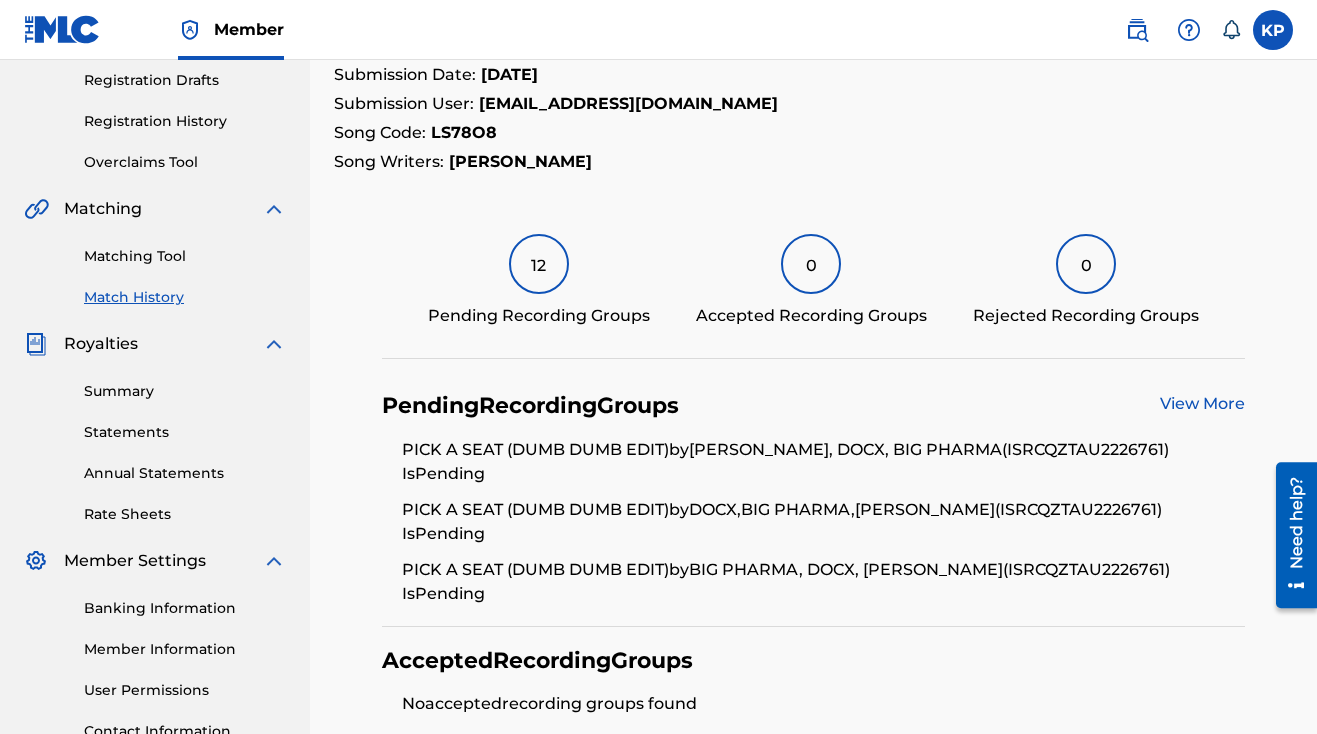 click on "View More" at bounding box center [1202, 403] 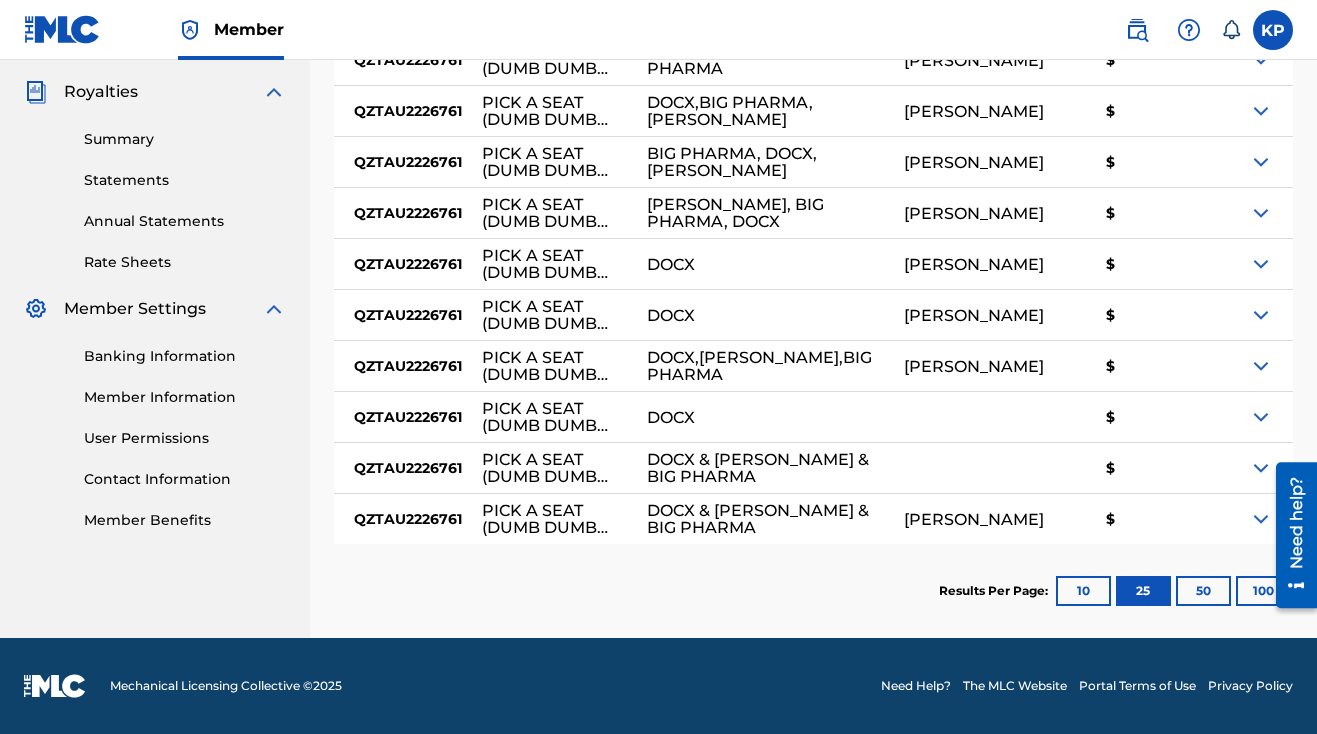 scroll, scrollTop: 639, scrollLeft: 0, axis: vertical 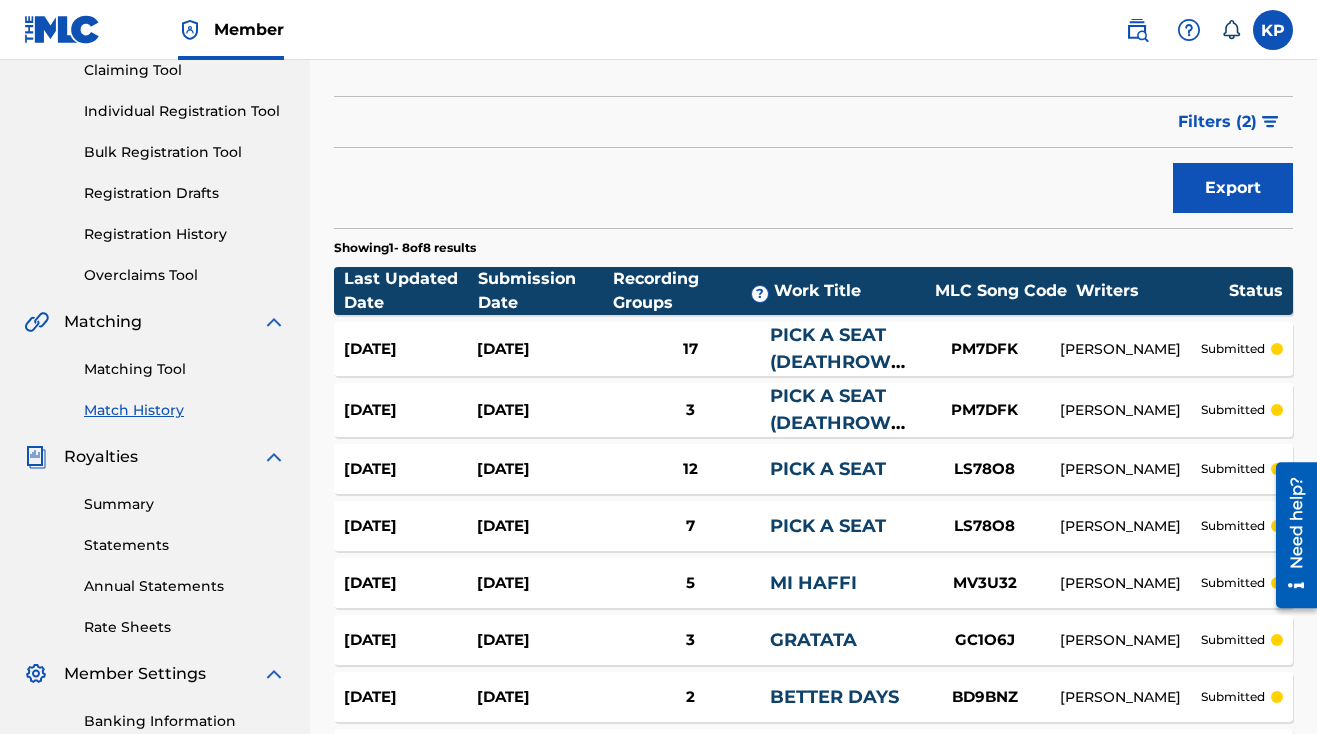 click on "PICK A SEAT" at bounding box center (828, 526) 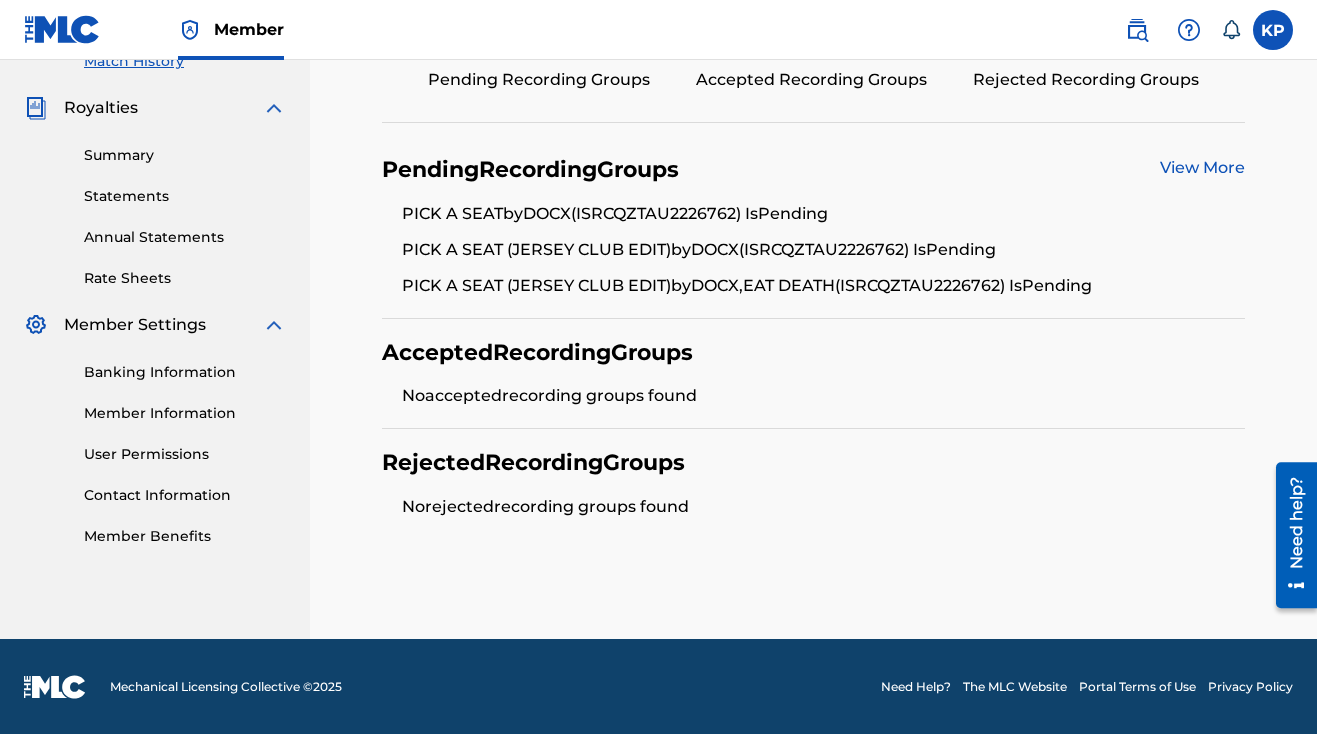 scroll, scrollTop: 572, scrollLeft: 0, axis: vertical 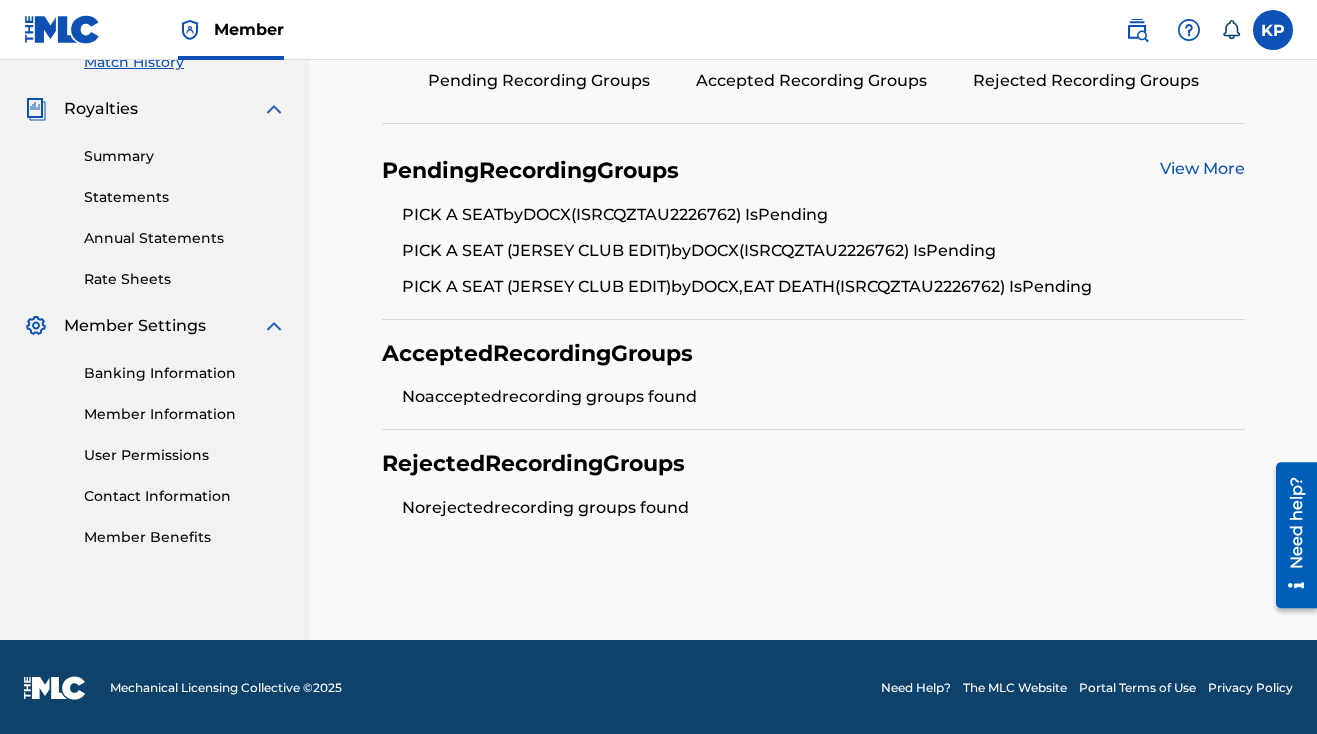 click on "View More" at bounding box center [1202, 168] 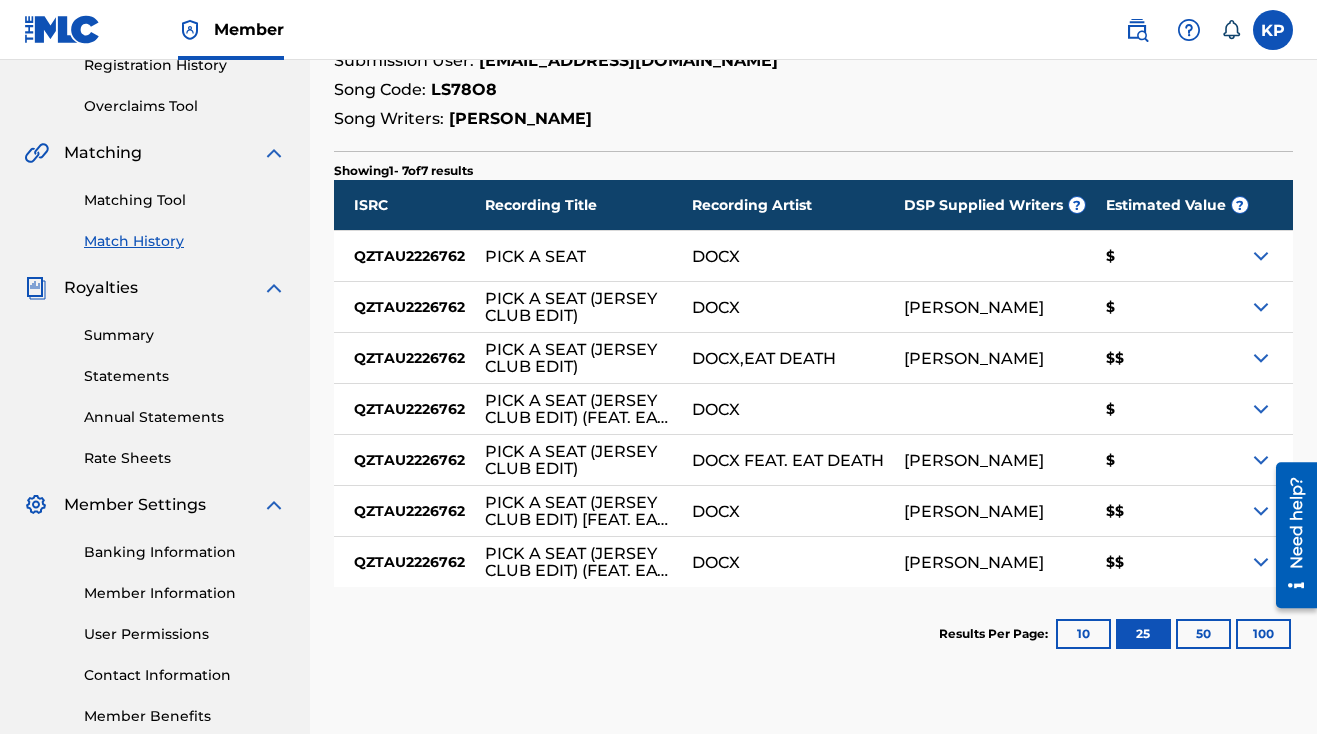 scroll, scrollTop: 394, scrollLeft: 0, axis: vertical 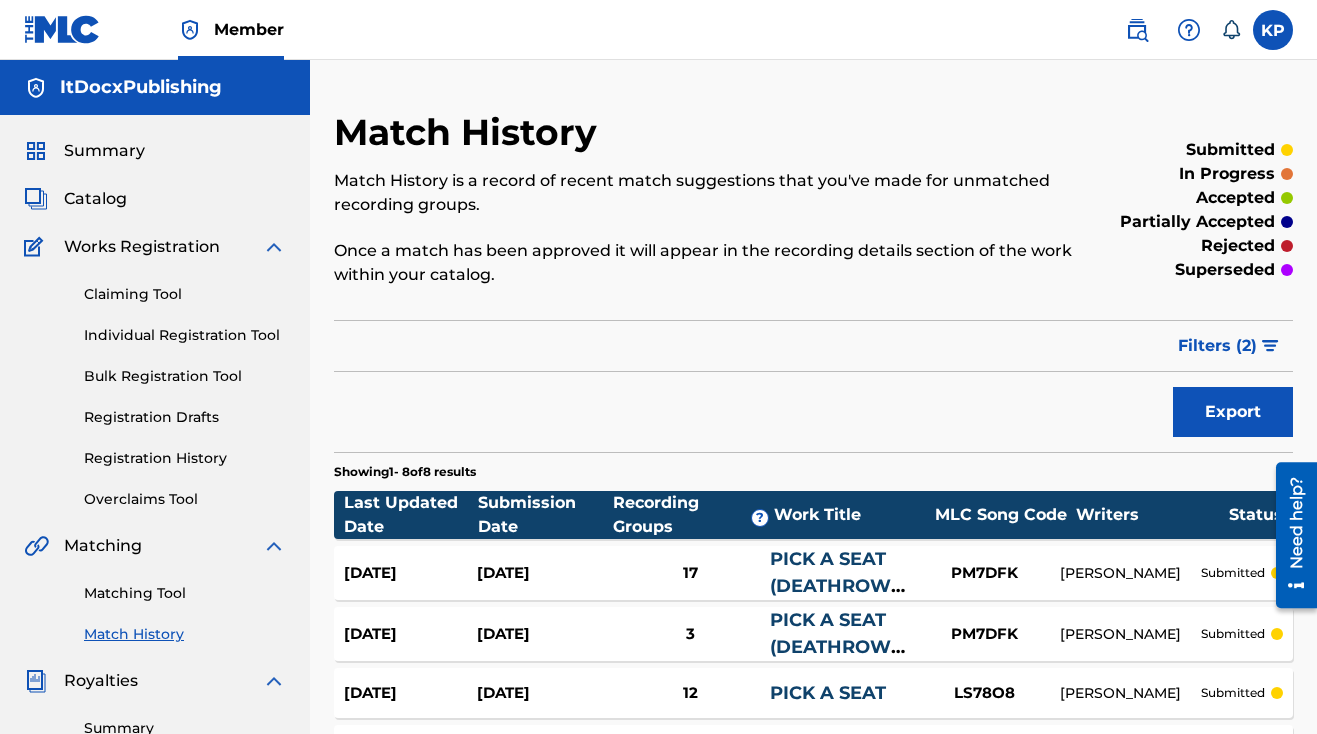 click at bounding box center (1273, 30) 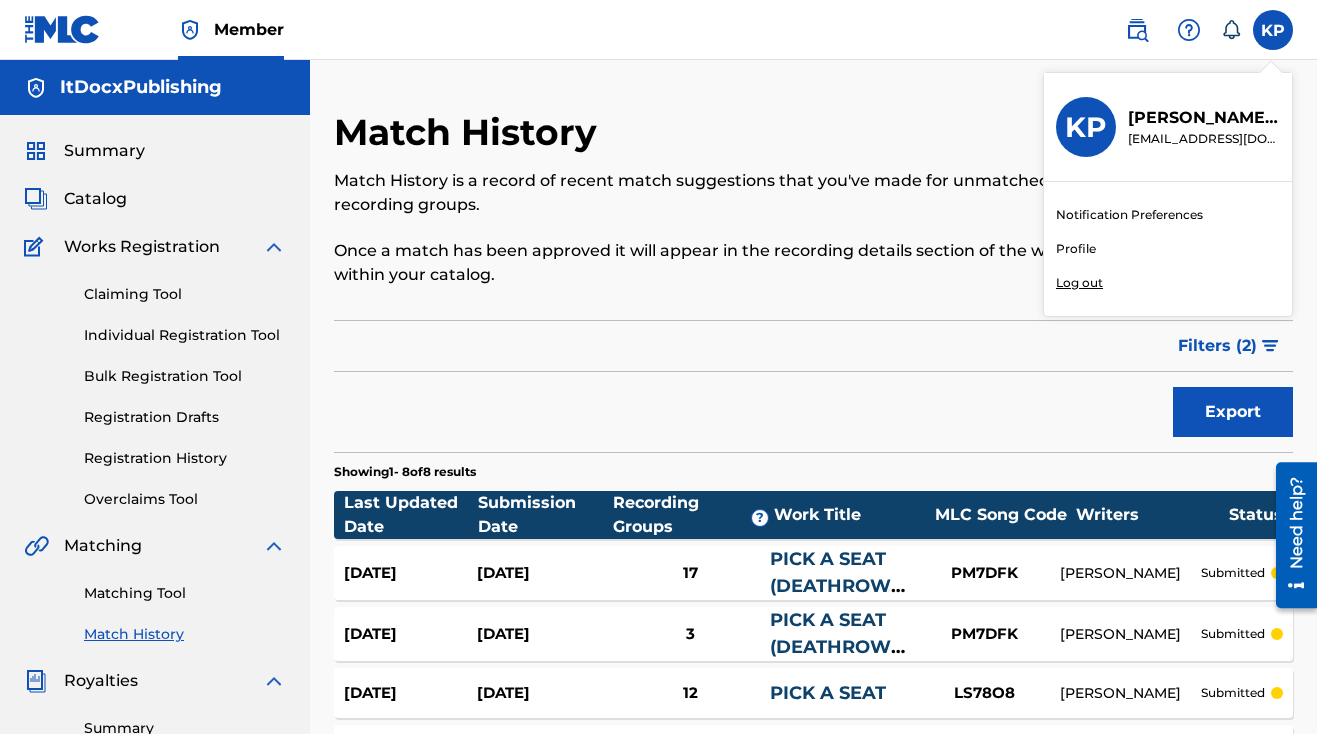 click on "Matching Tool Match History" at bounding box center [155, 601] 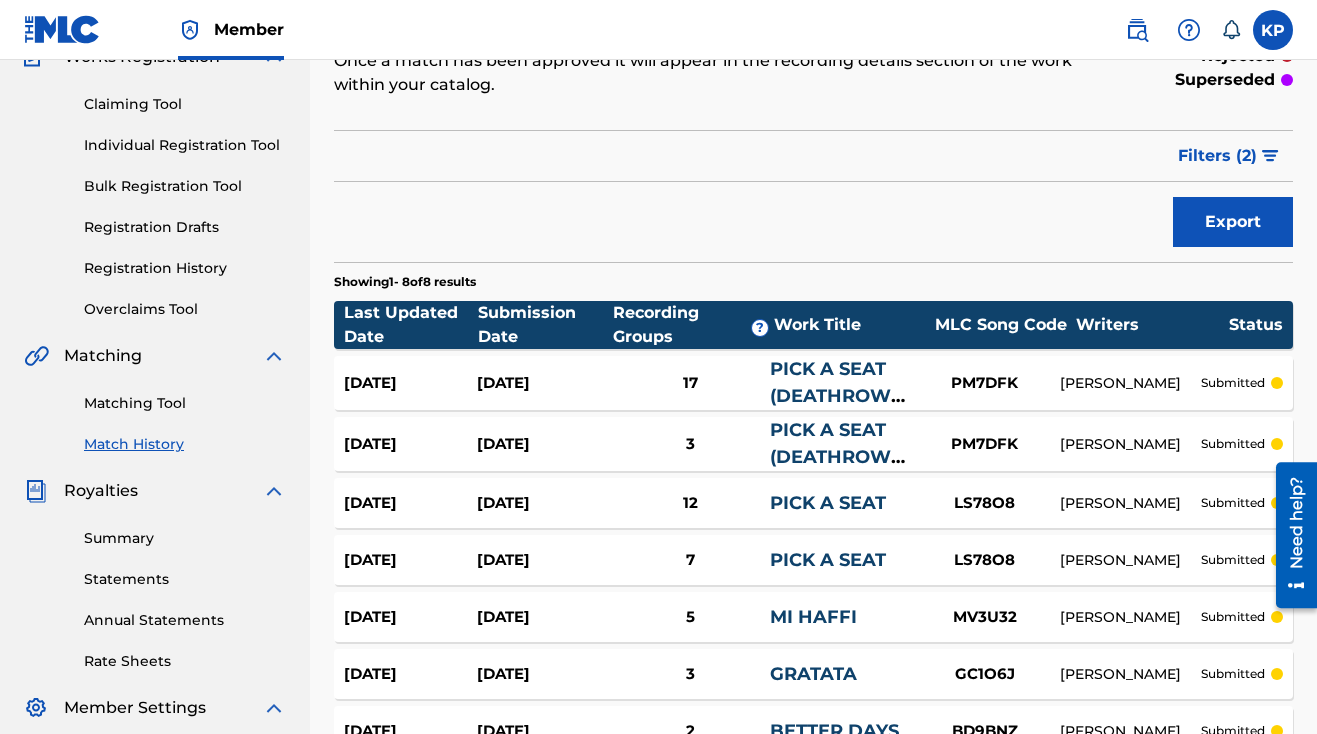 scroll, scrollTop: 191, scrollLeft: 0, axis: vertical 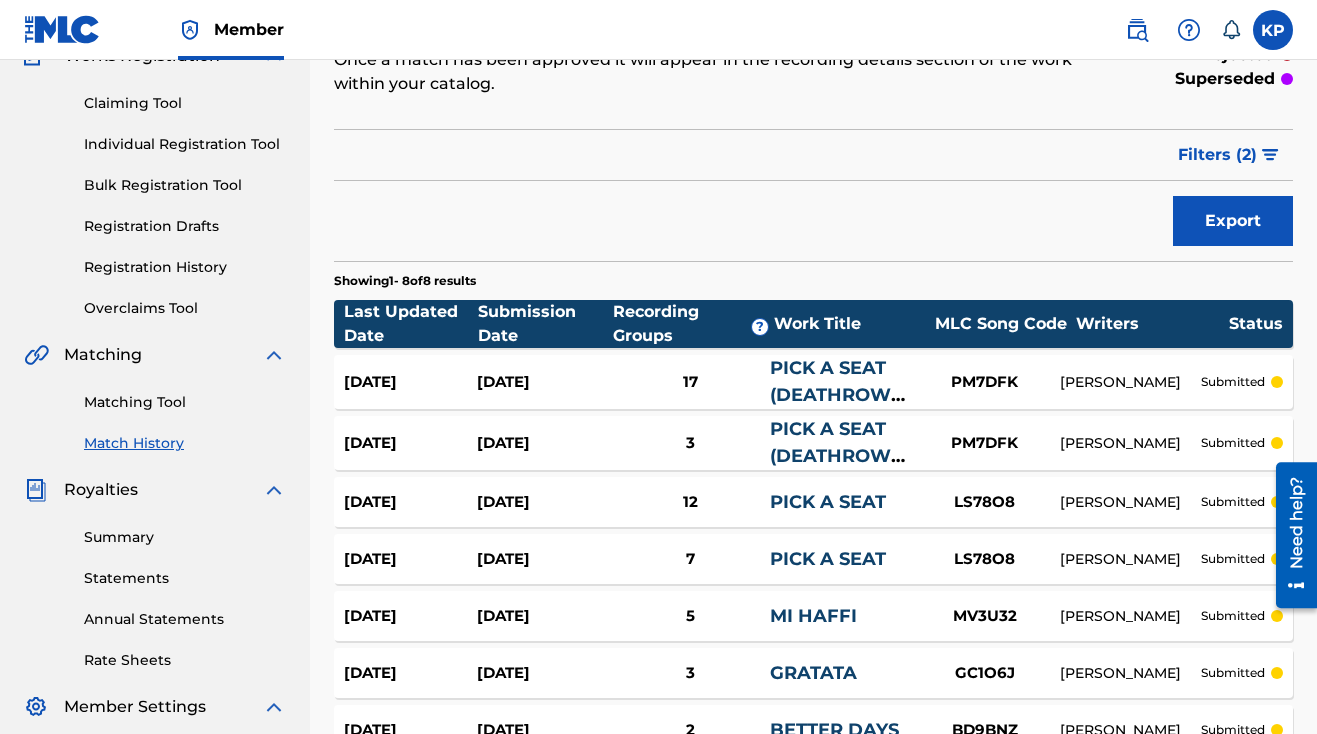 click on "[DATE]" at bounding box center (543, 502) 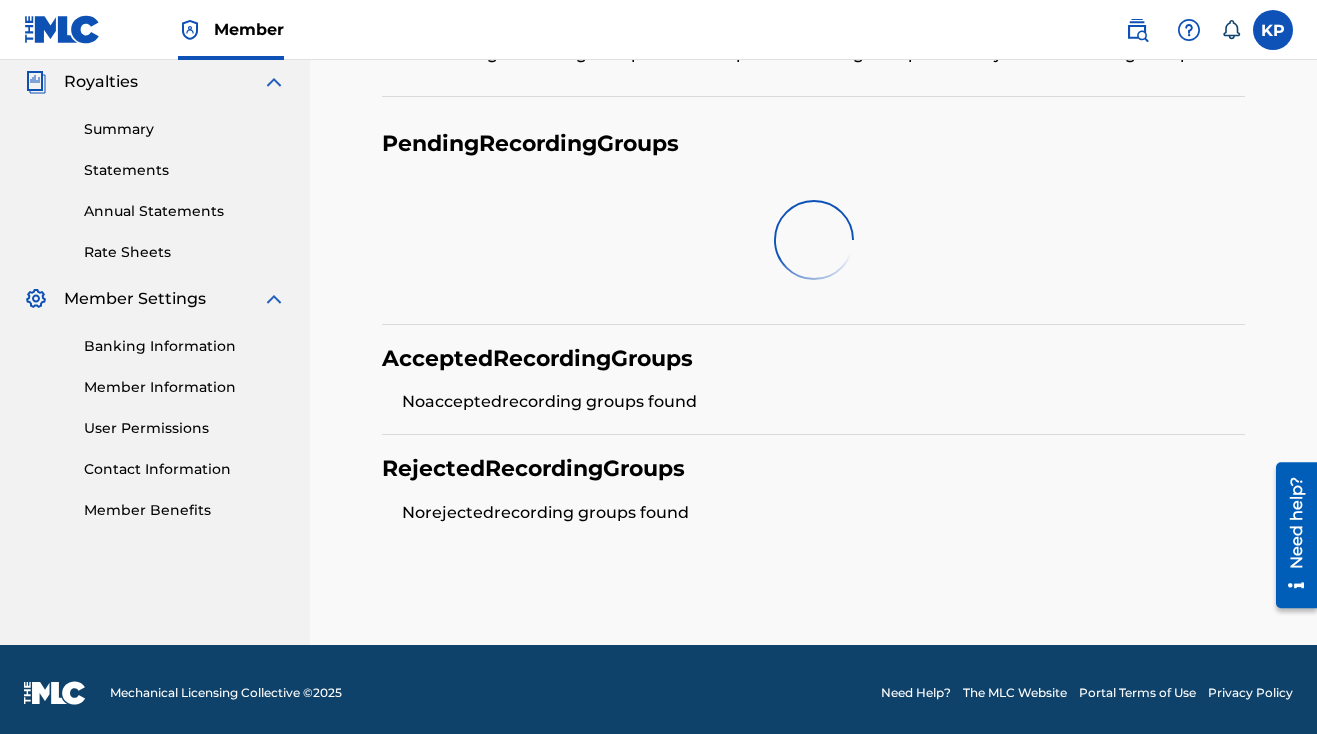 scroll, scrollTop: 601, scrollLeft: 0, axis: vertical 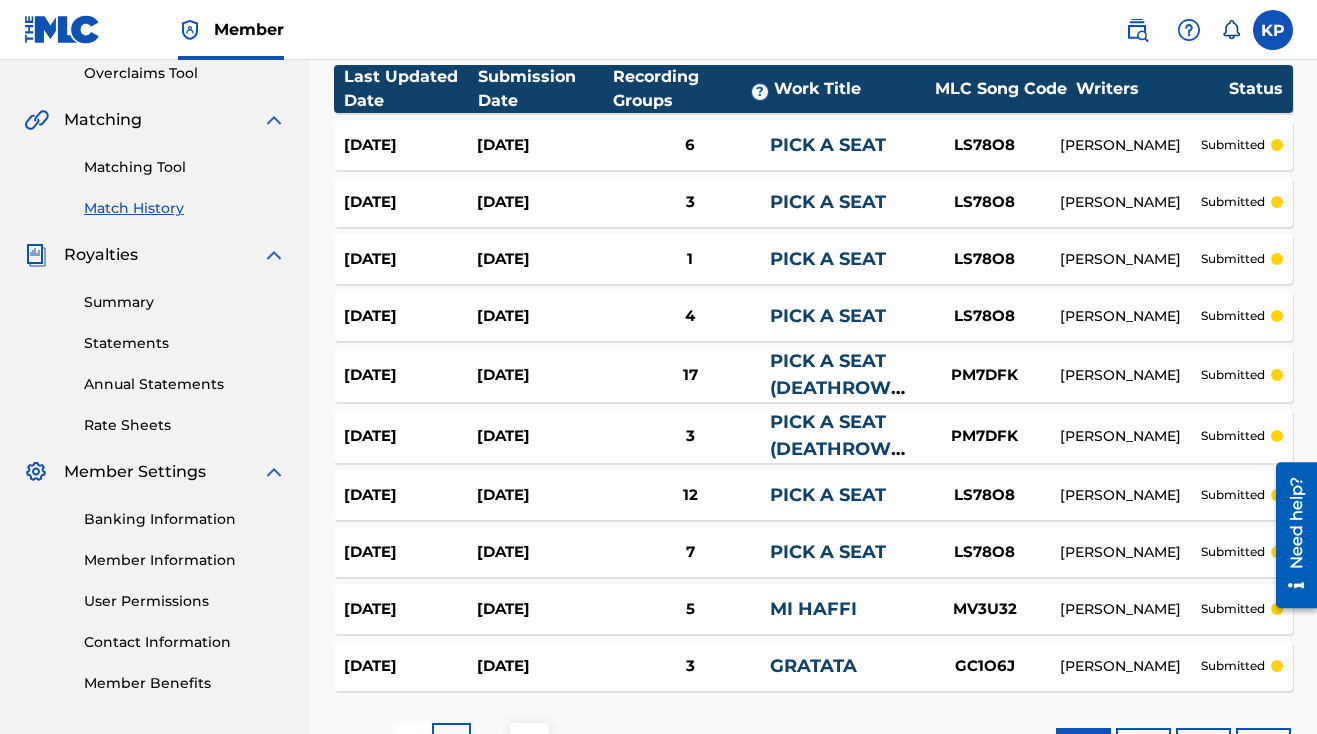 click on "[DATE]" at bounding box center (543, 375) 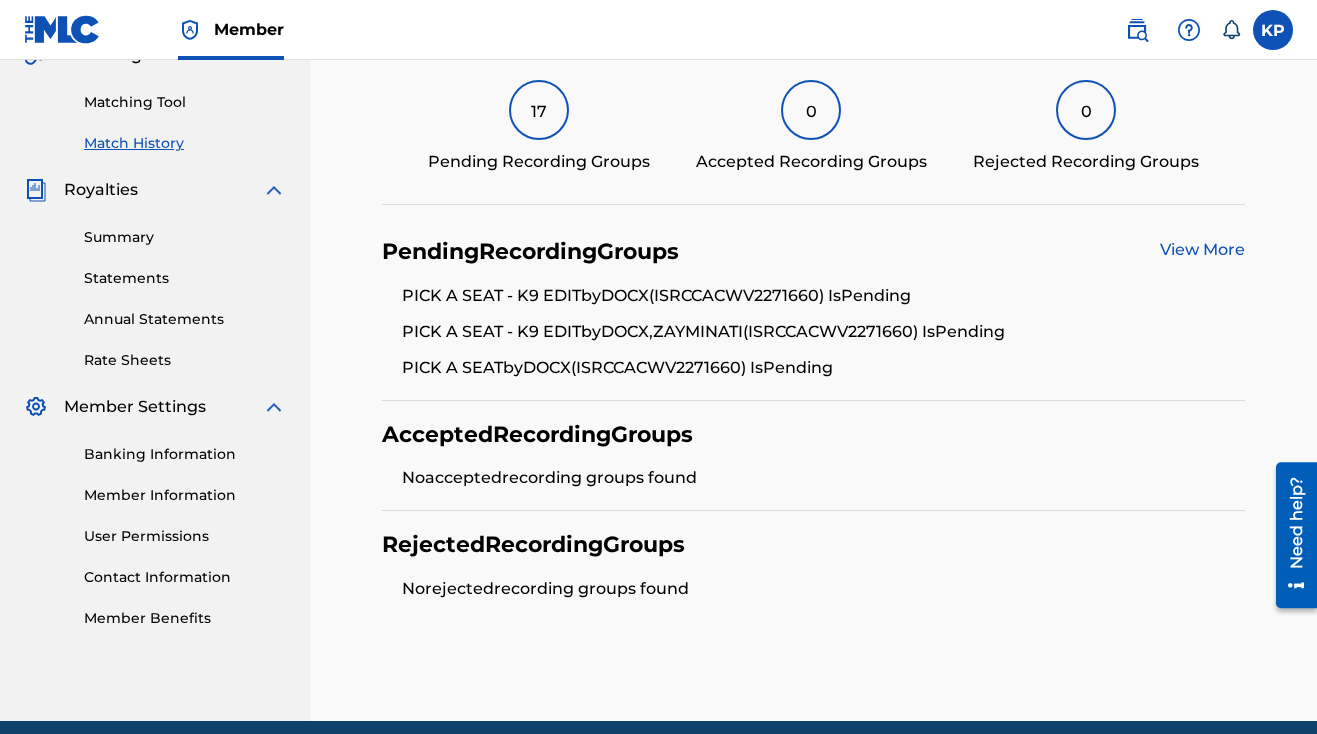 scroll, scrollTop: 491, scrollLeft: 0, axis: vertical 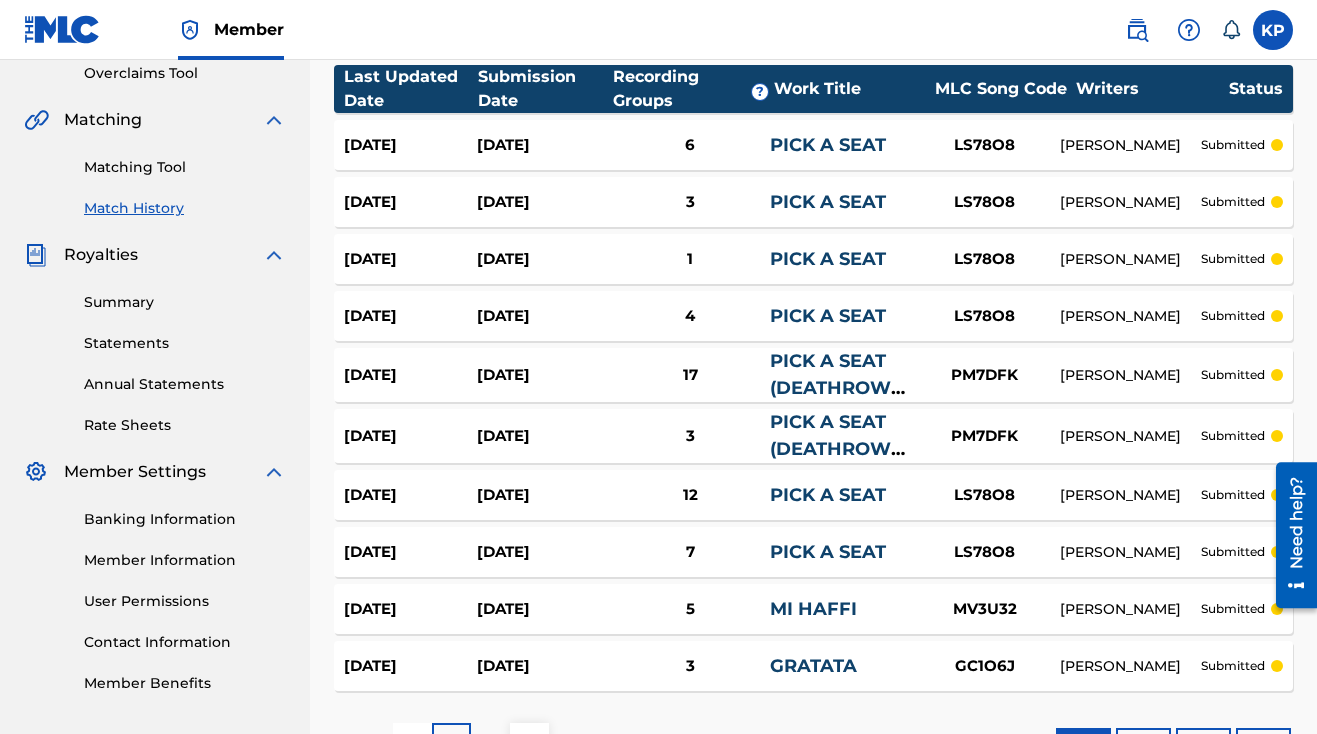 click on "[DATE]" at bounding box center (543, 552) 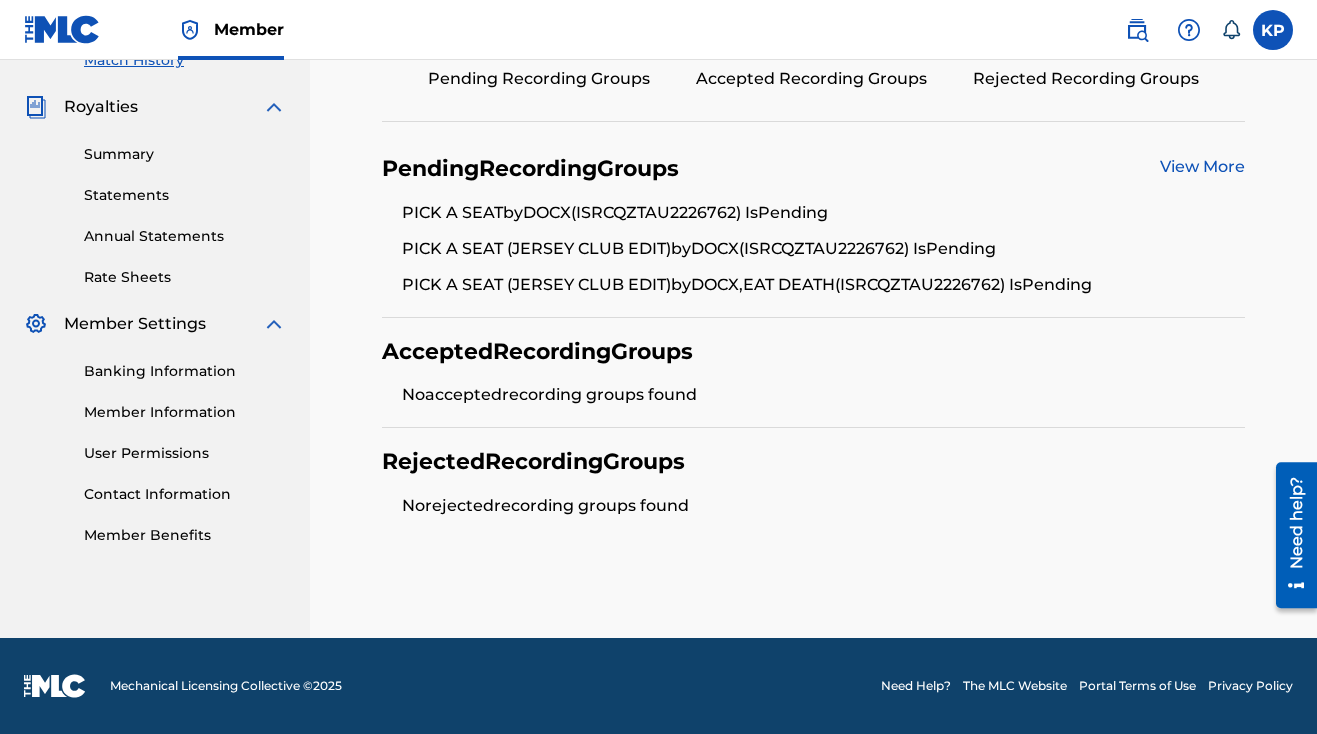 scroll, scrollTop: 572, scrollLeft: 0, axis: vertical 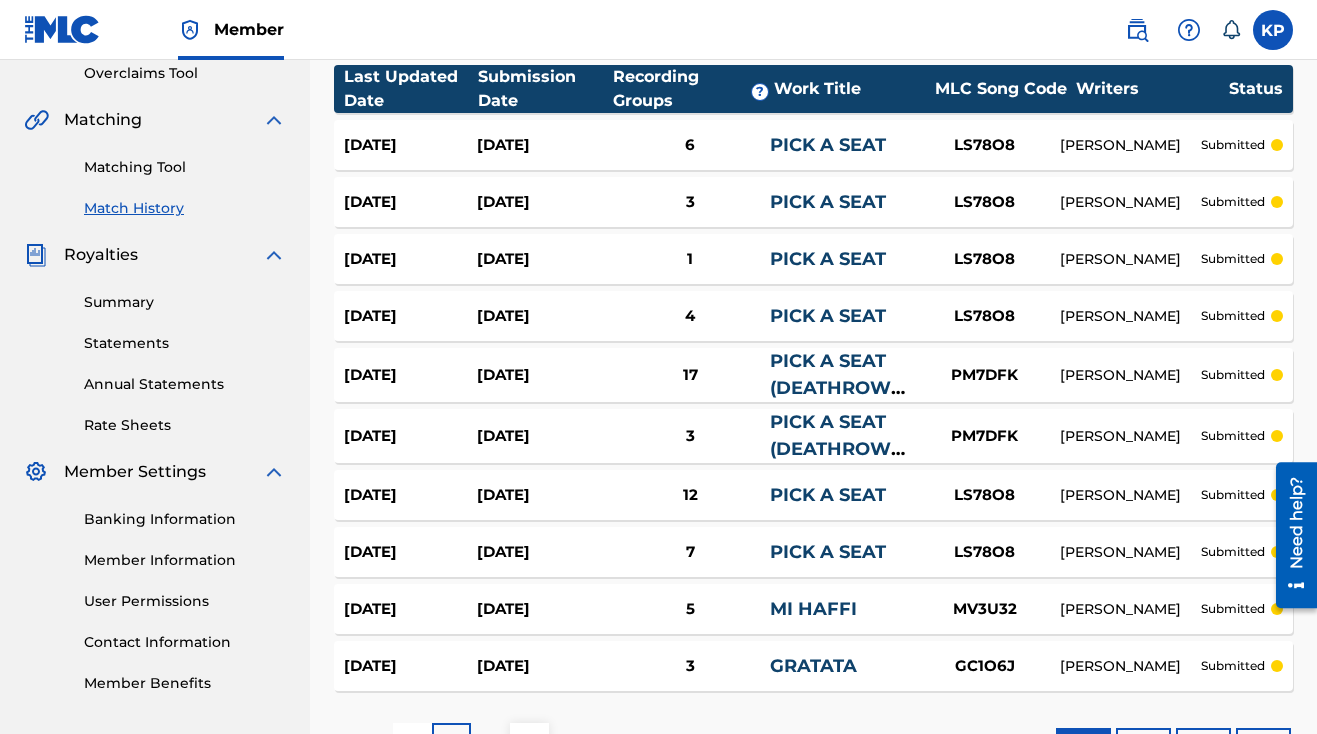click on "[DATE]" at bounding box center (543, 495) 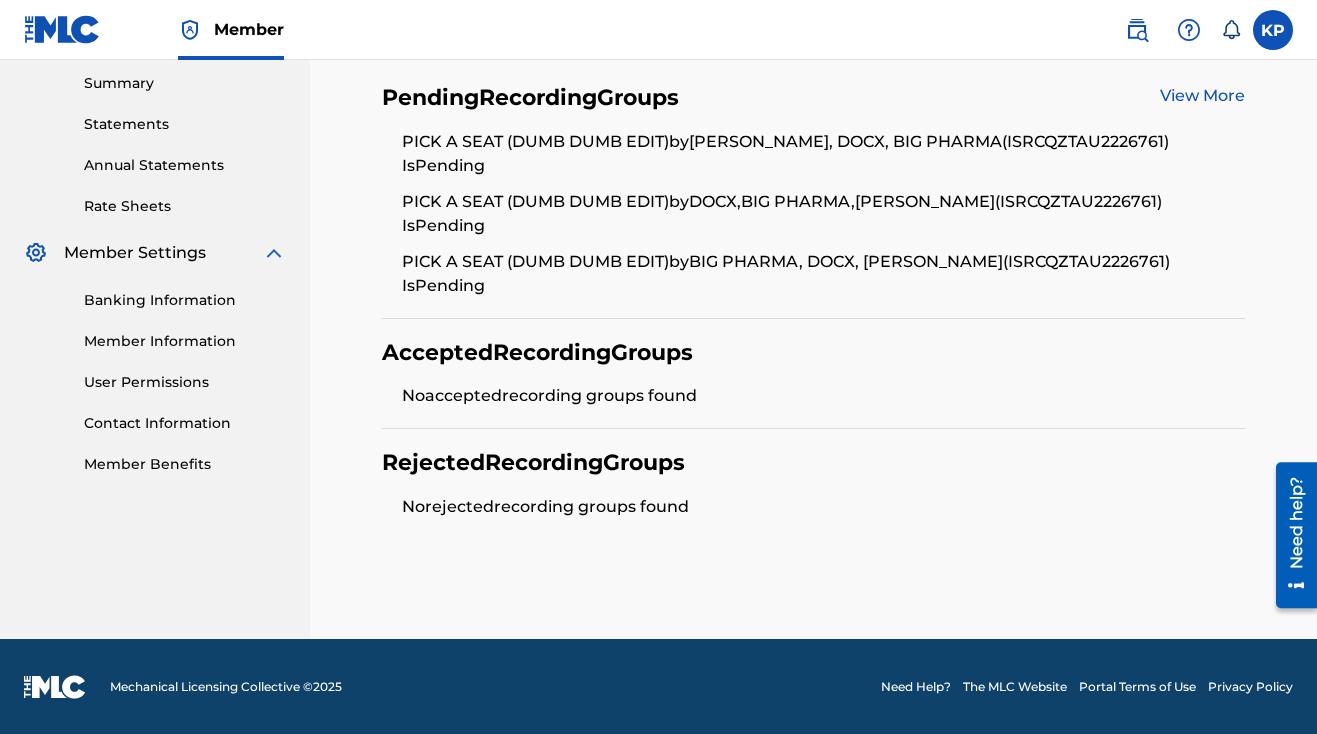 scroll, scrollTop: 644, scrollLeft: 0, axis: vertical 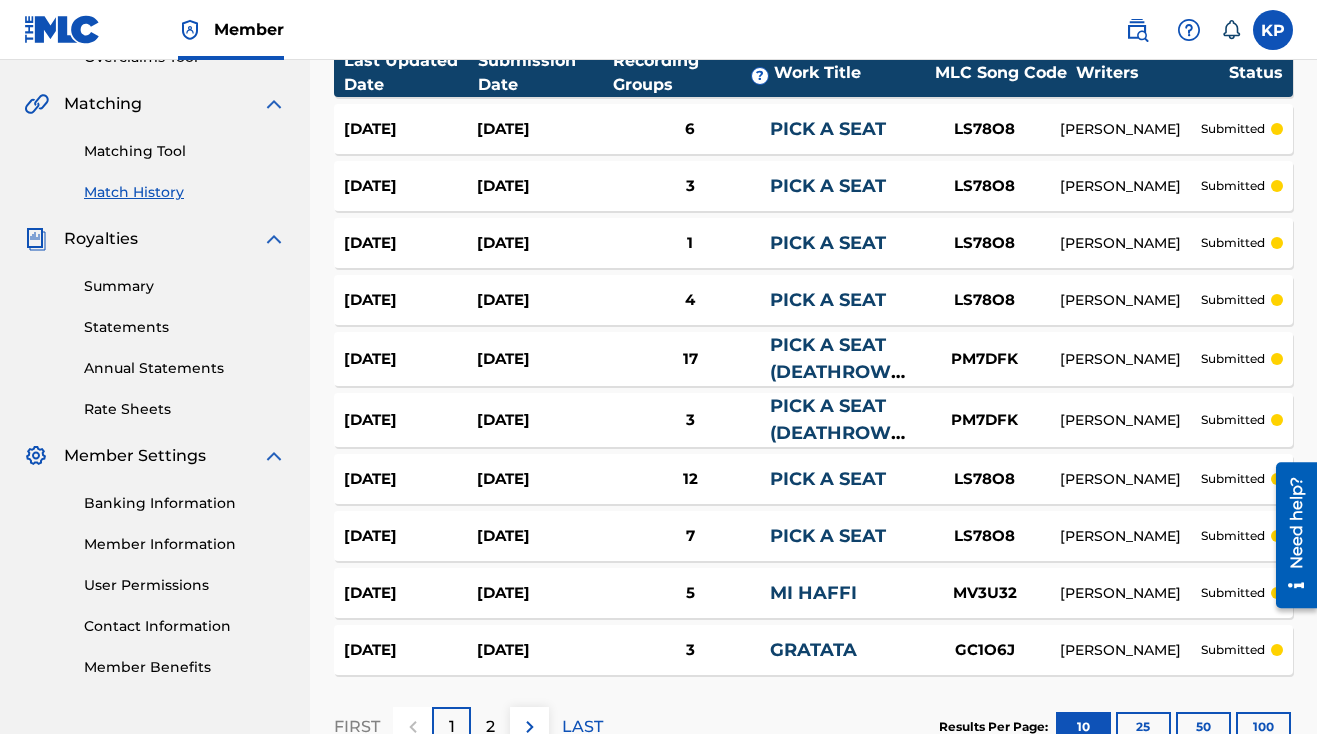 click on "[DATE]" at bounding box center (543, 359) 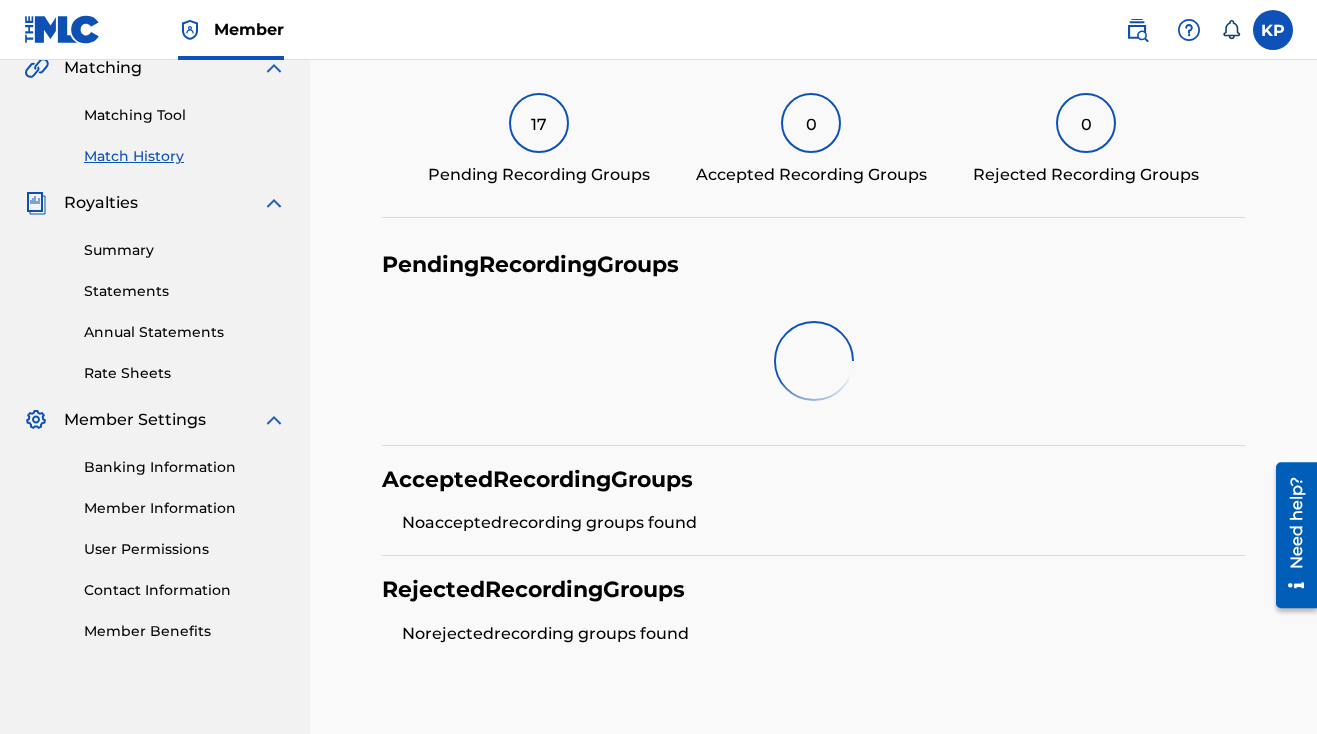 scroll, scrollTop: 509, scrollLeft: 0, axis: vertical 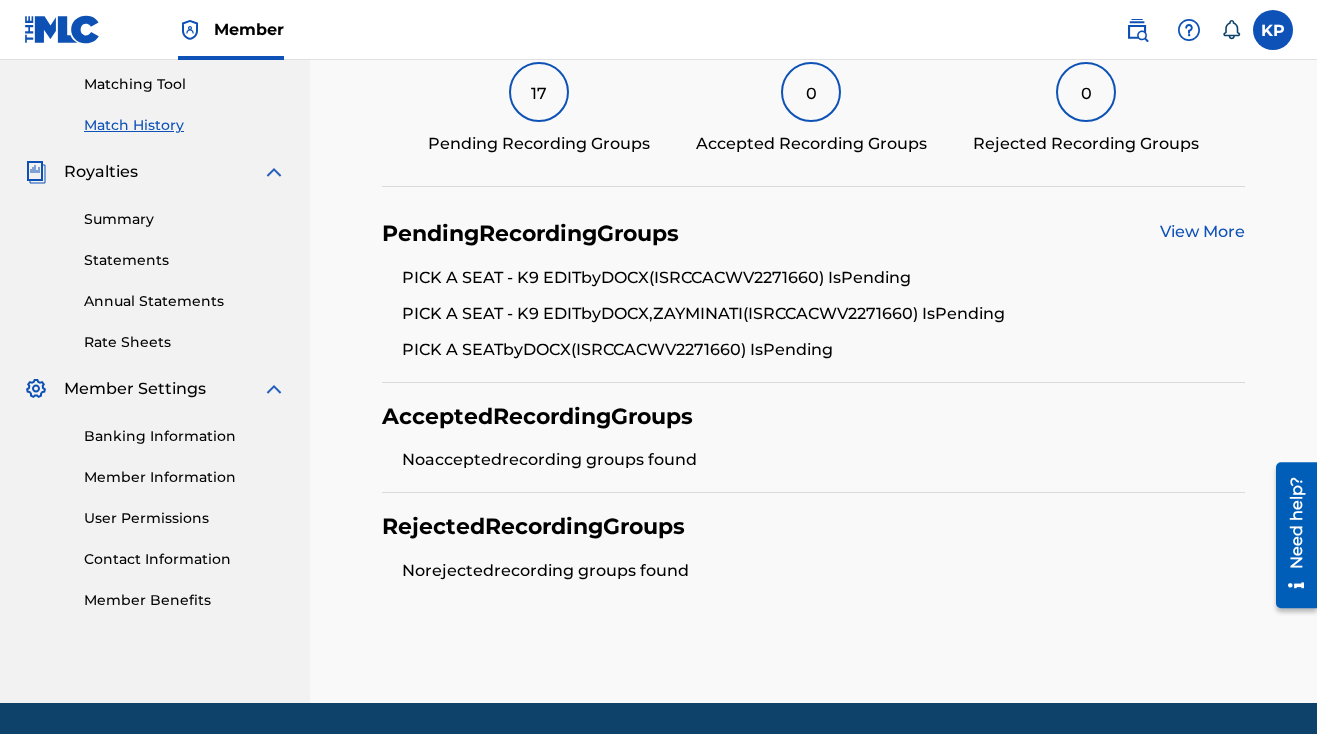 click on "View More" at bounding box center (1202, 231) 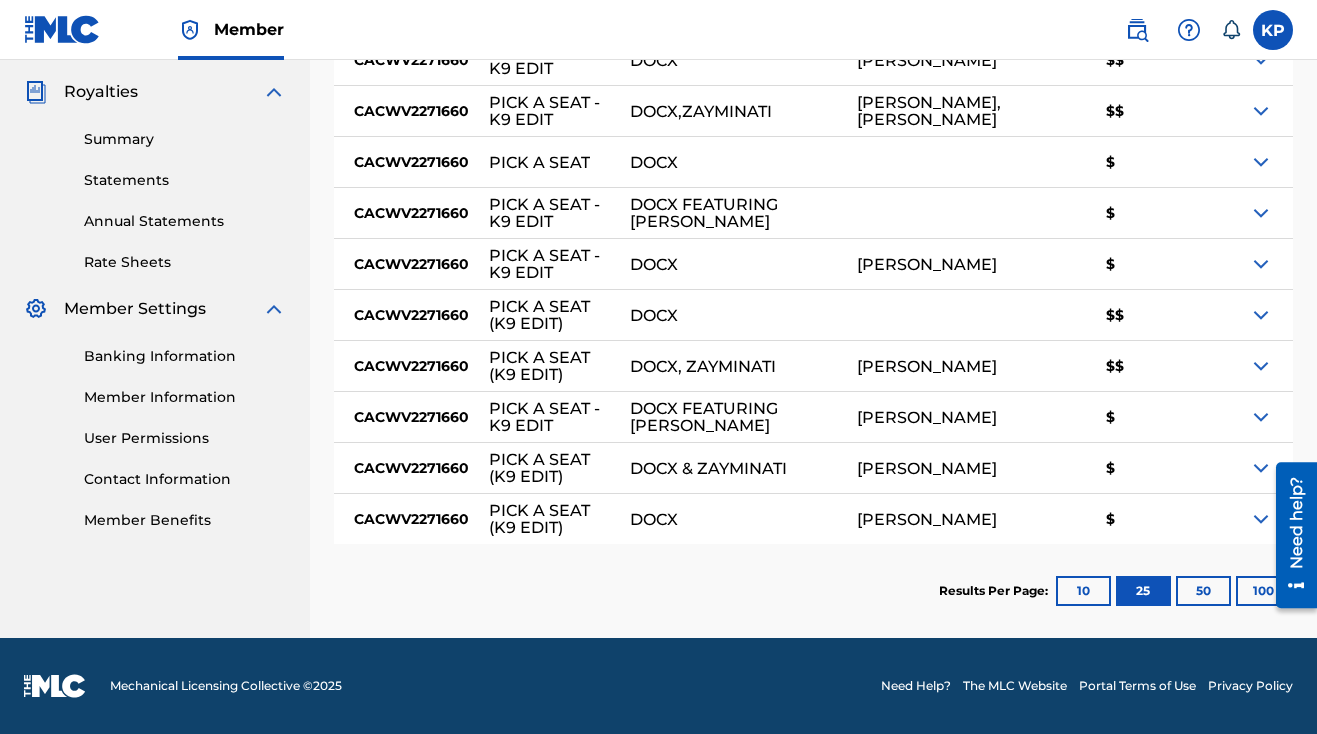 scroll, scrollTop: 589, scrollLeft: 0, axis: vertical 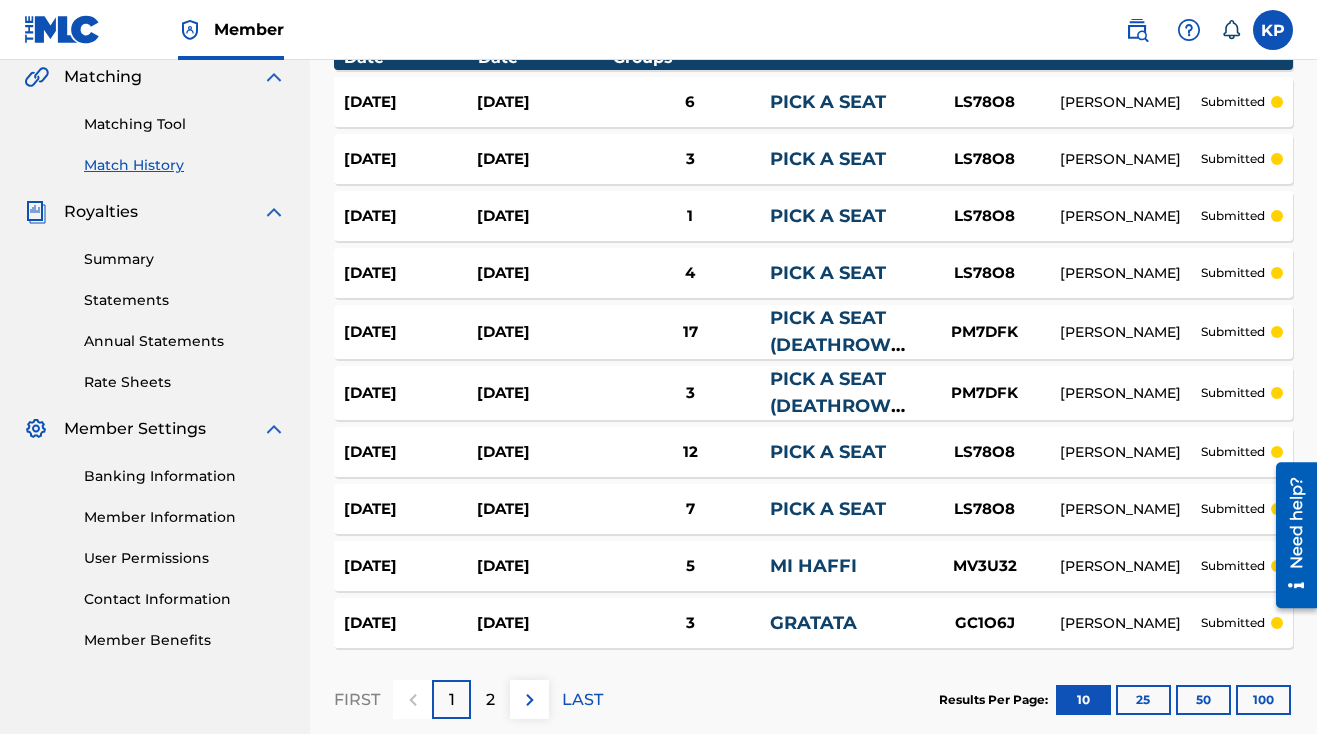 click on "2" at bounding box center (490, 700) 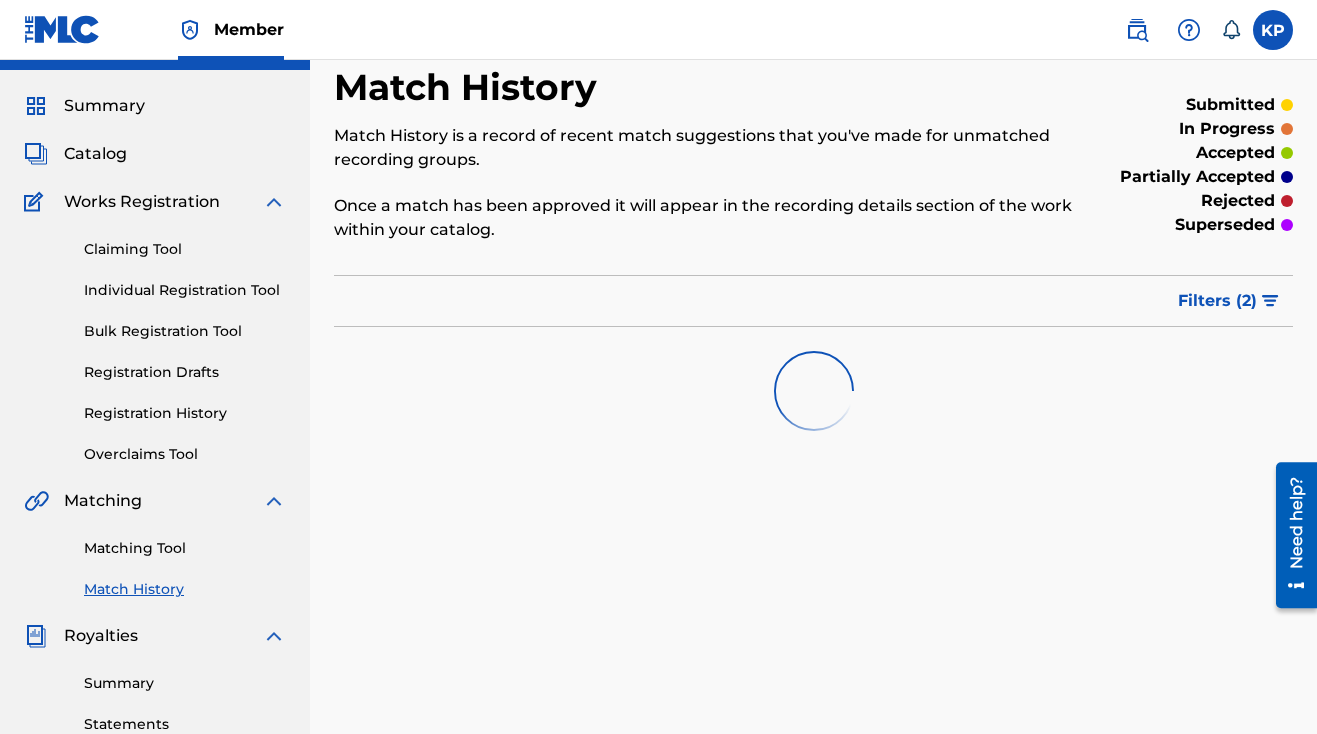 scroll, scrollTop: 49, scrollLeft: 0, axis: vertical 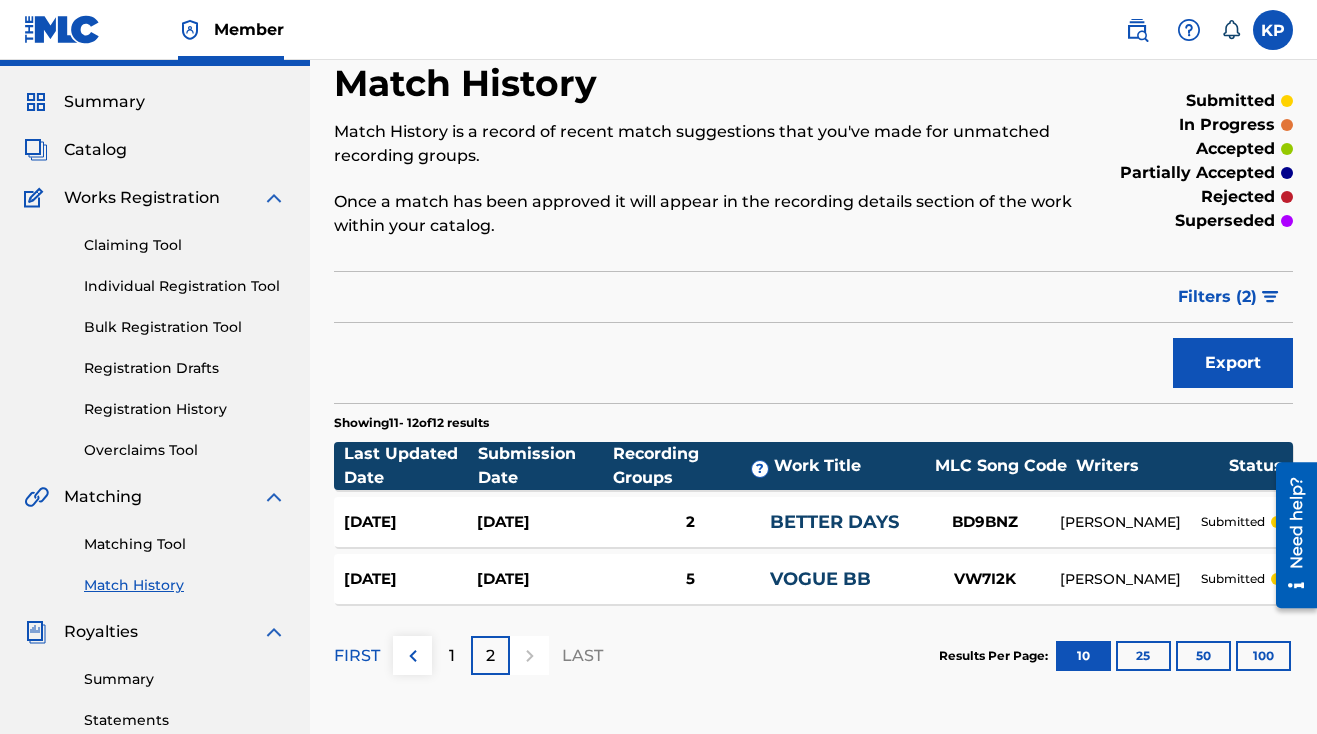 click on "1" at bounding box center (451, 655) 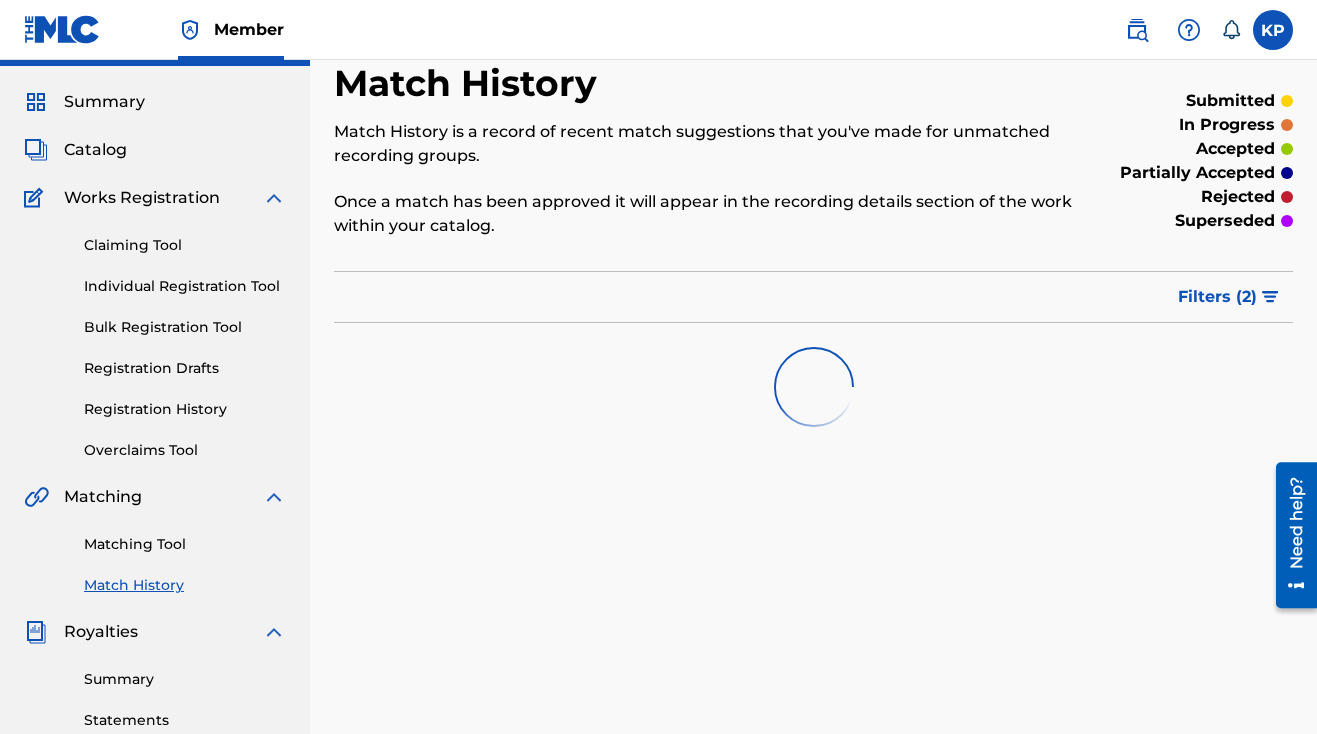click on "Filters ( 2 )" at bounding box center (1217, 297) 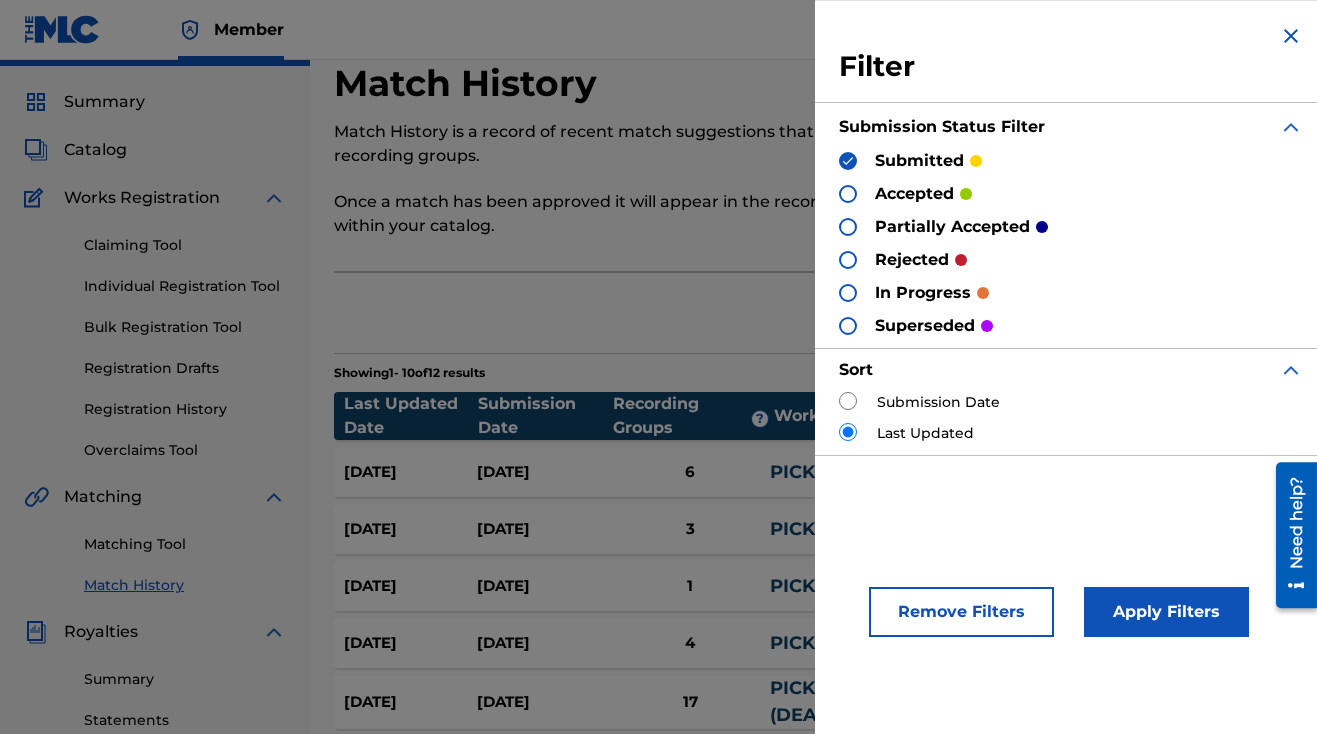 click on "in progress" at bounding box center [923, 293] 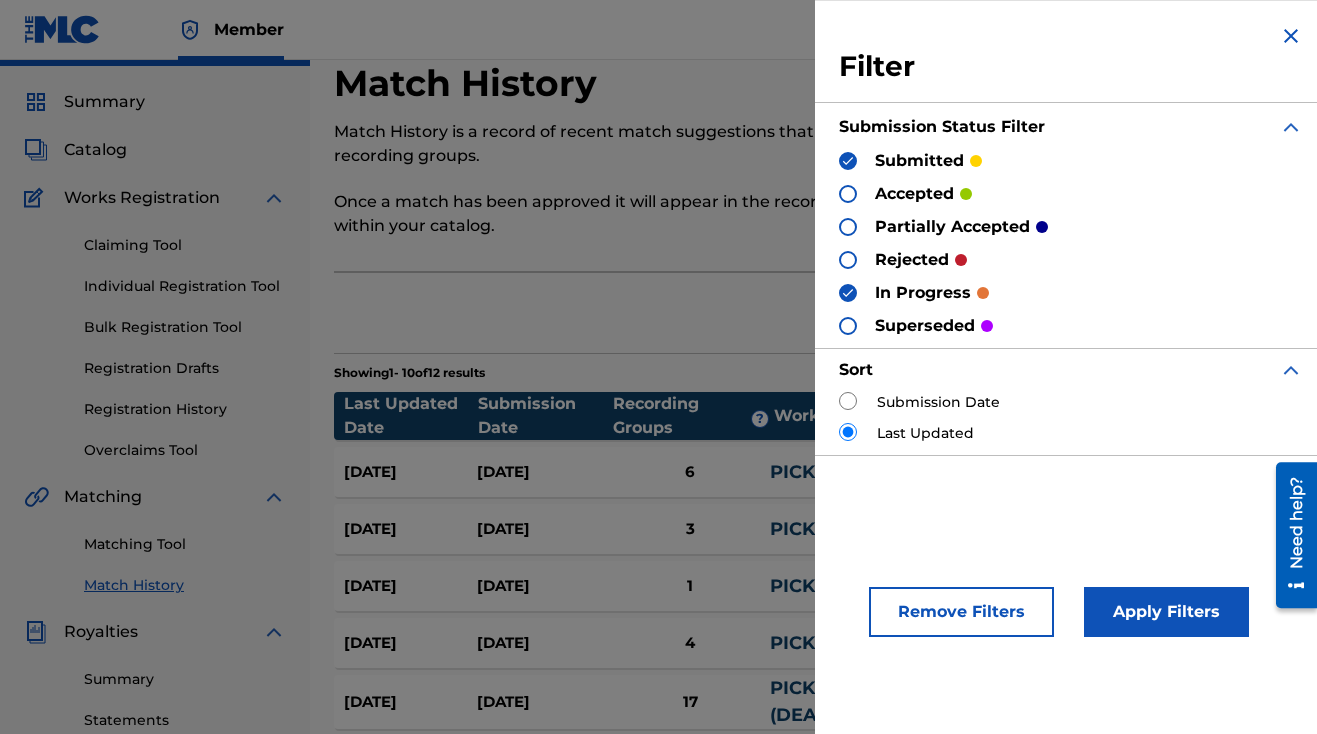 click on "Export" at bounding box center [813, 313] 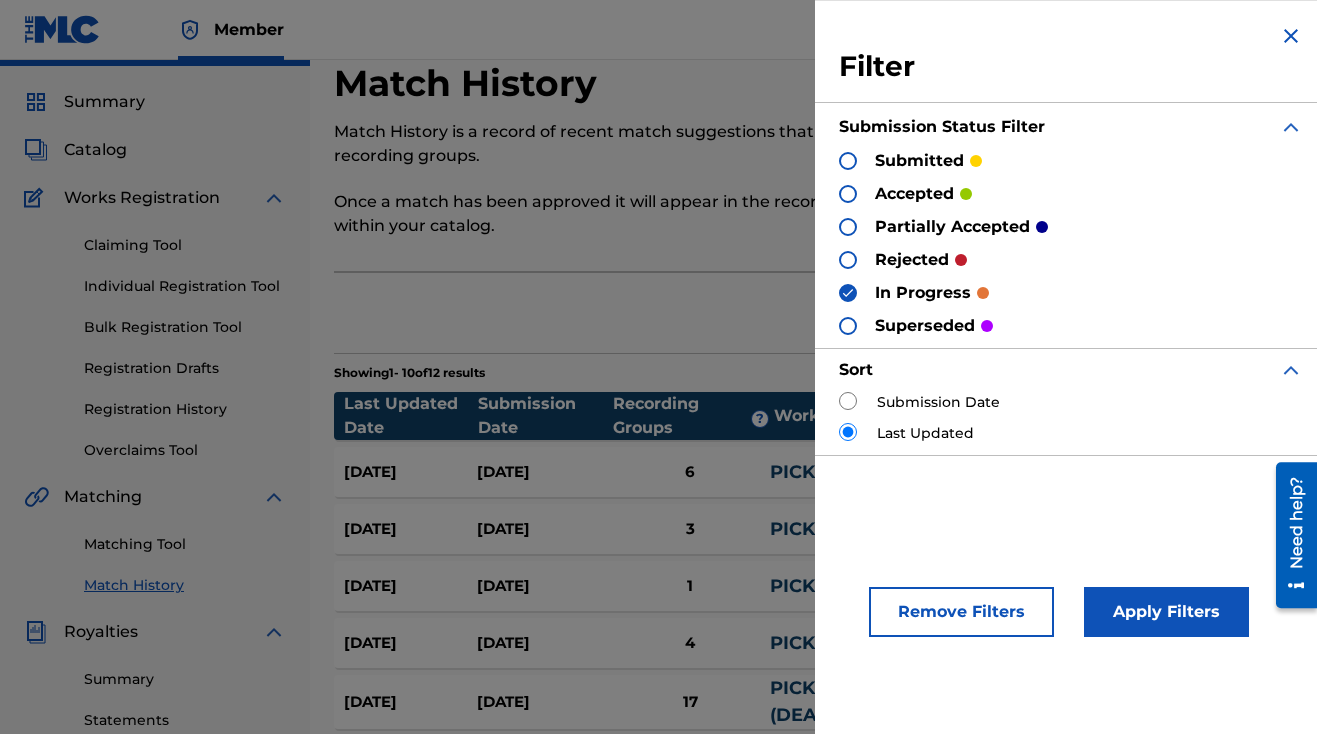 click on "Apply Filters" at bounding box center (1166, 612) 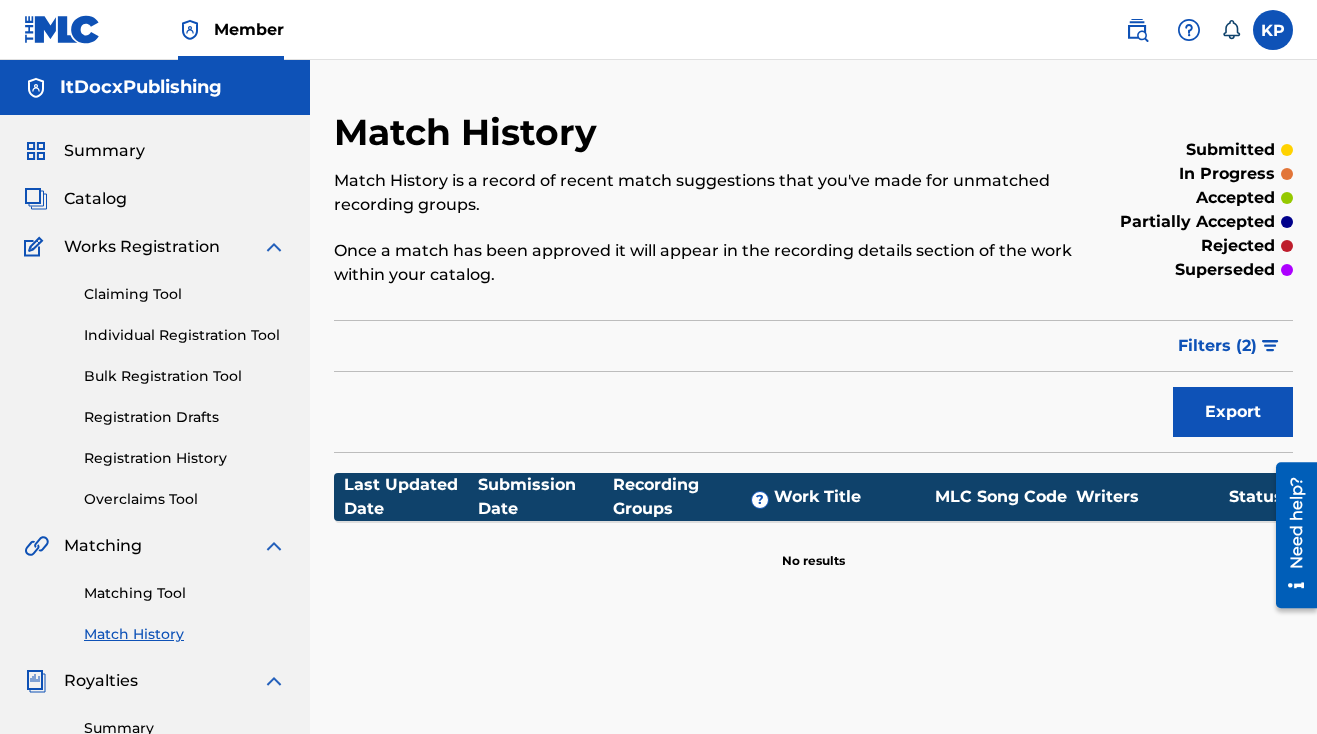scroll, scrollTop: 0, scrollLeft: 0, axis: both 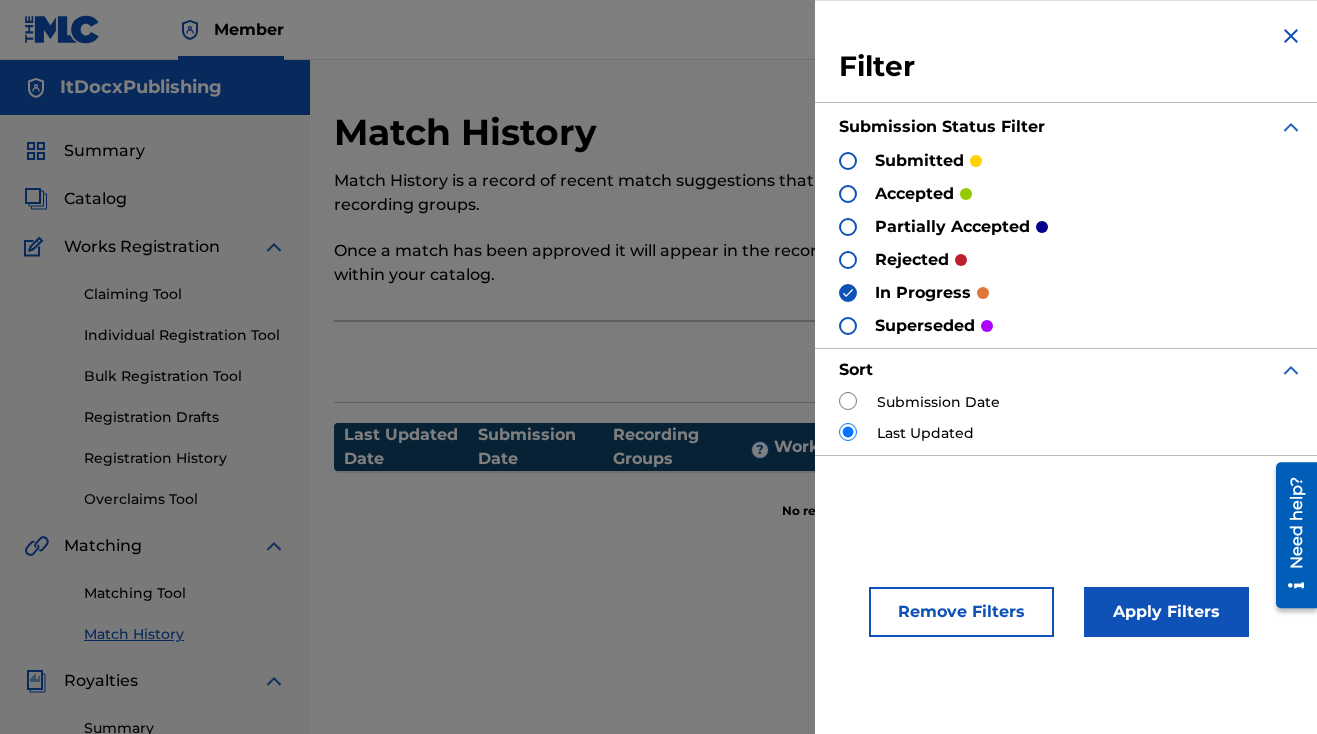 click at bounding box center [848, 293] 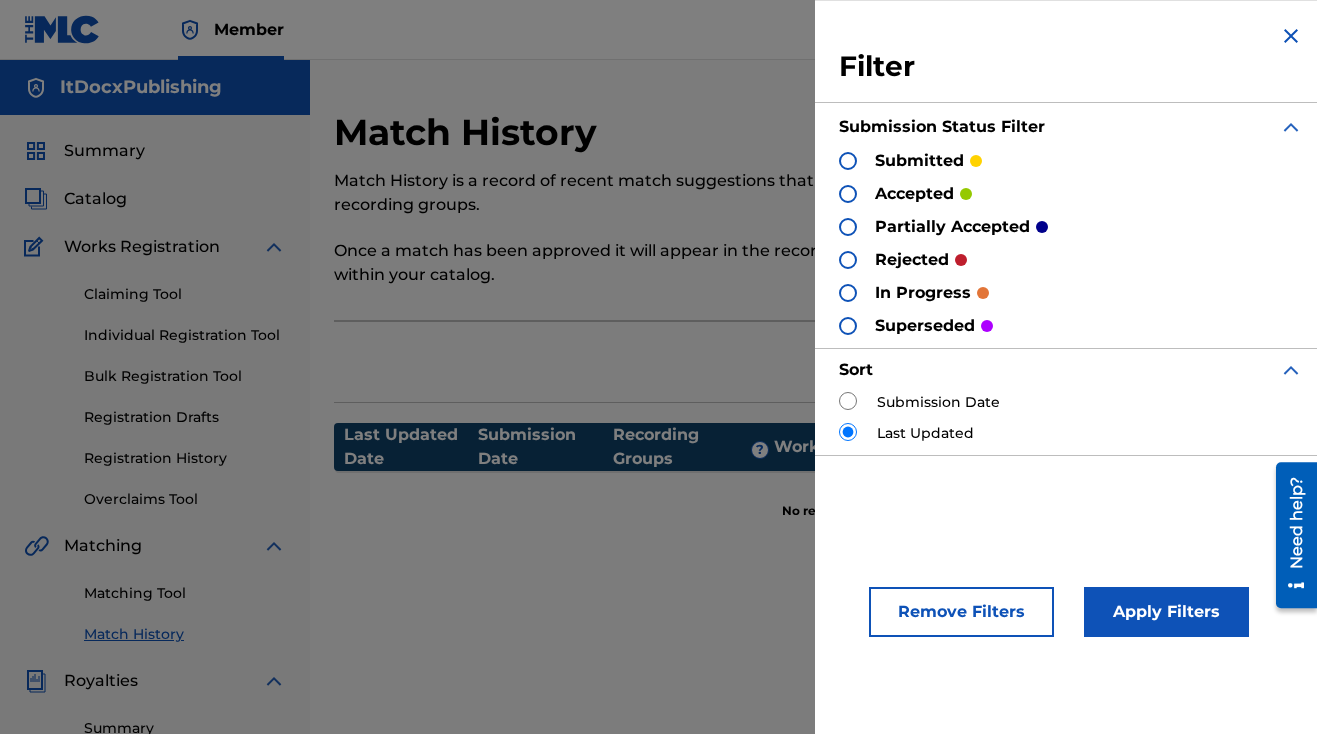 click on "Apply Filters" at bounding box center (1166, 612) 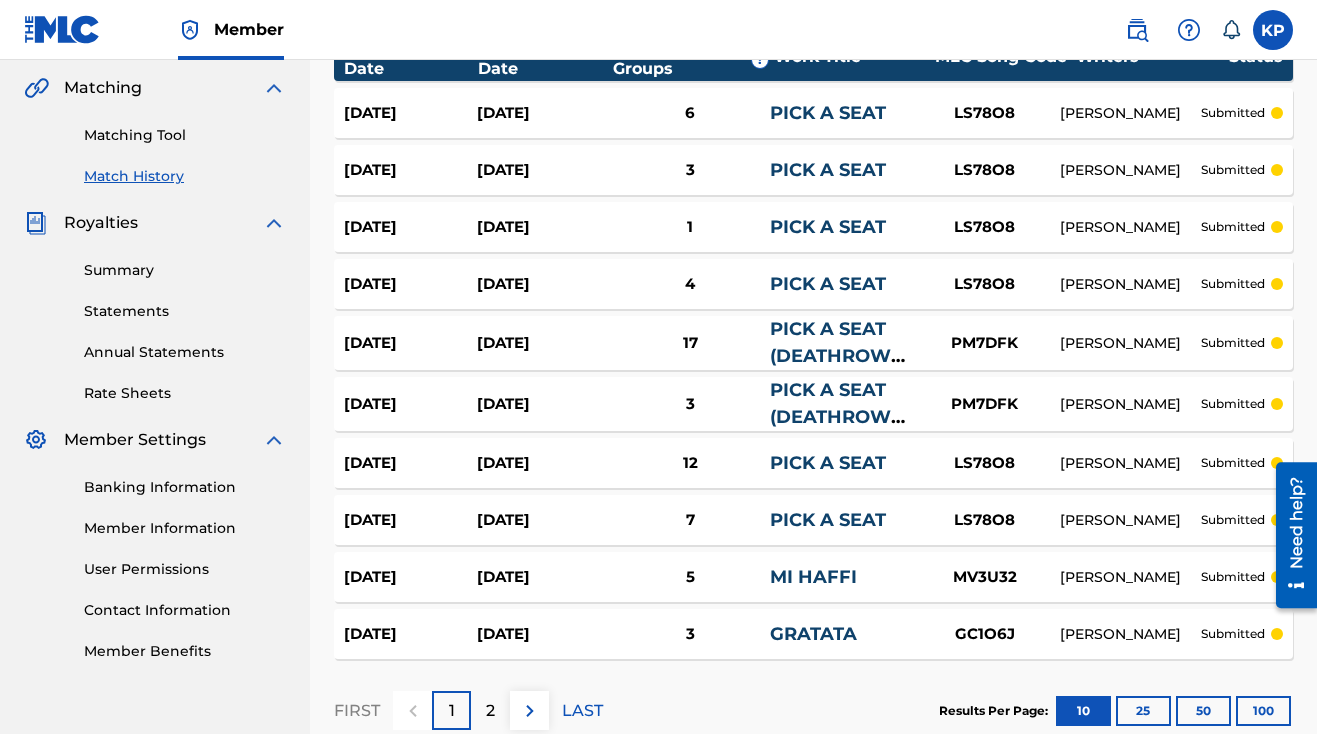 scroll, scrollTop: 461, scrollLeft: 0, axis: vertical 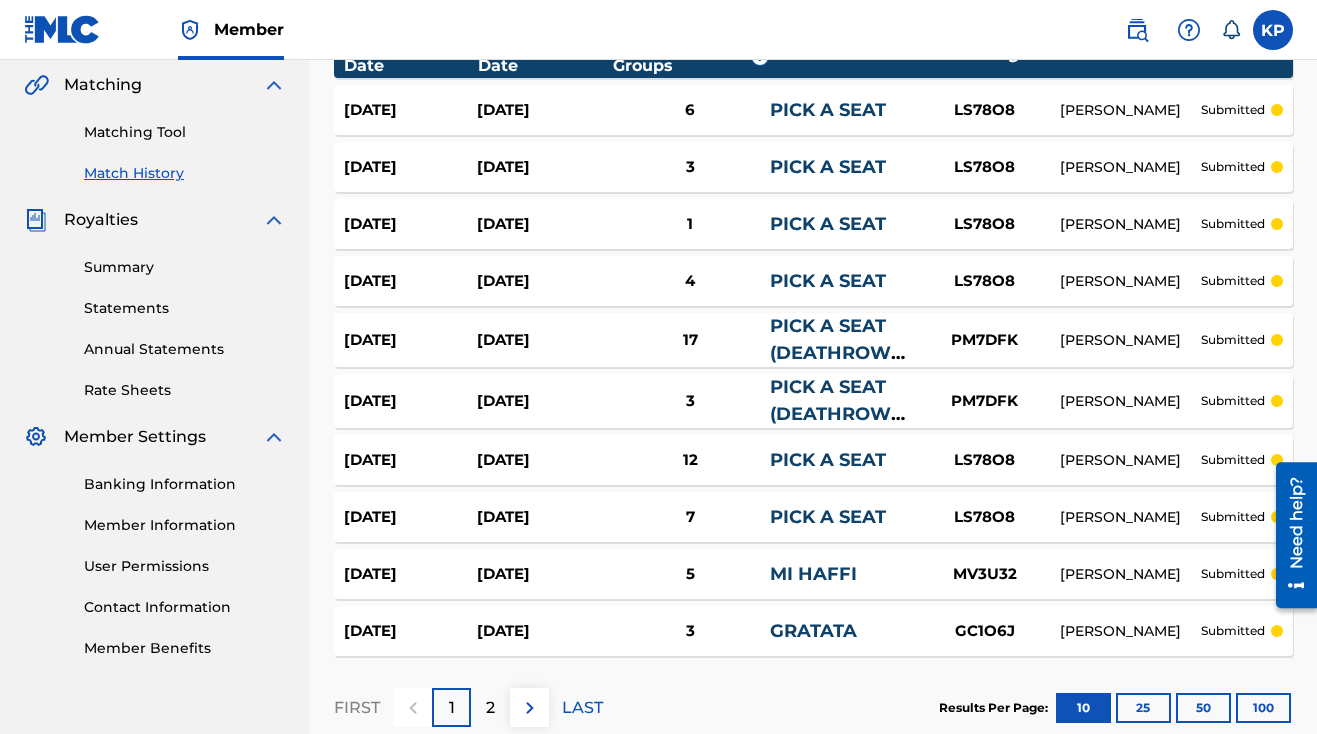 click on "17" at bounding box center [690, 340] 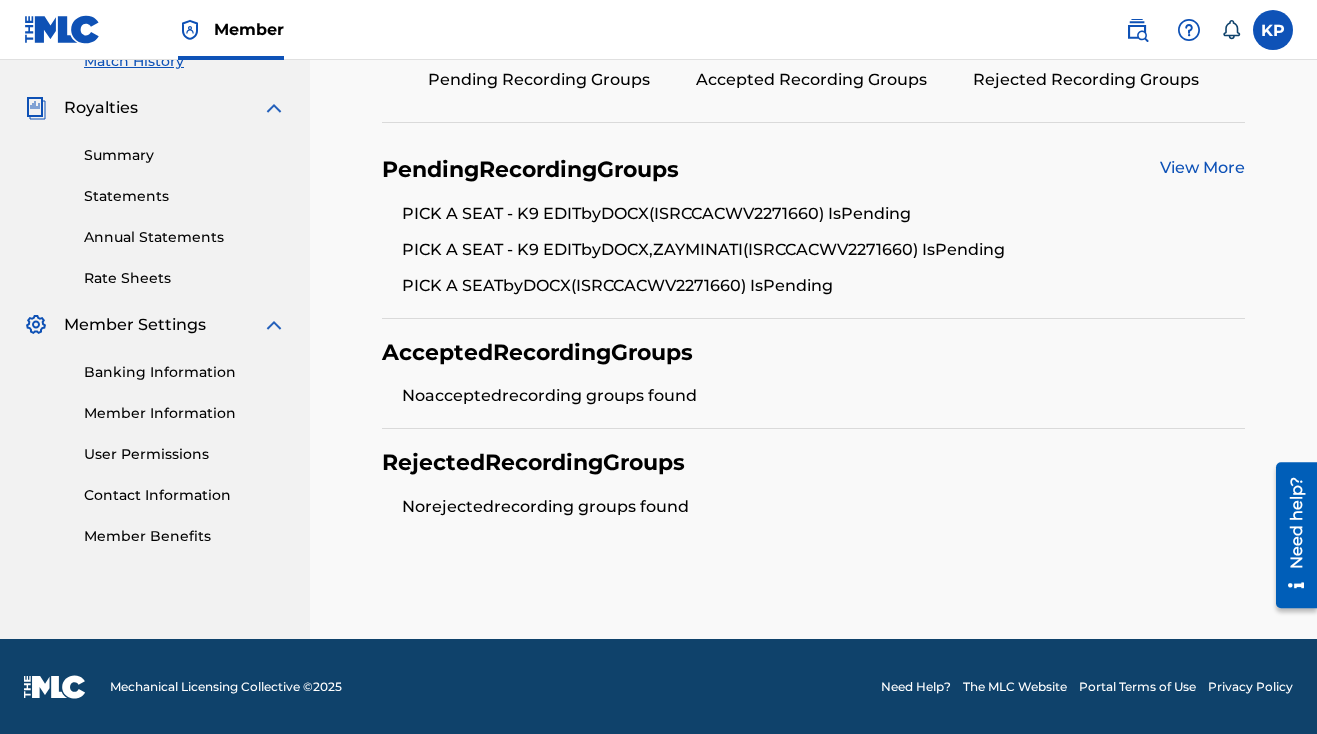 scroll, scrollTop: 572, scrollLeft: 0, axis: vertical 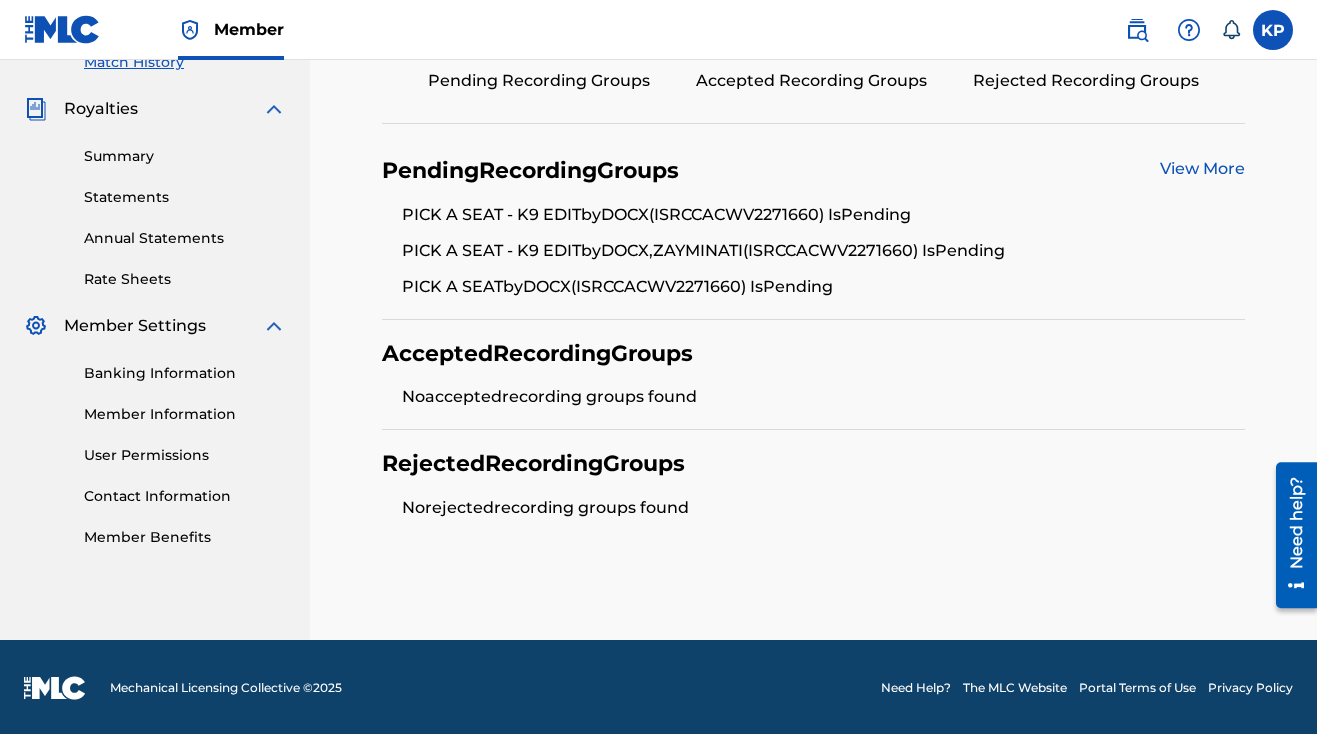 click on "View More" at bounding box center [1202, 168] 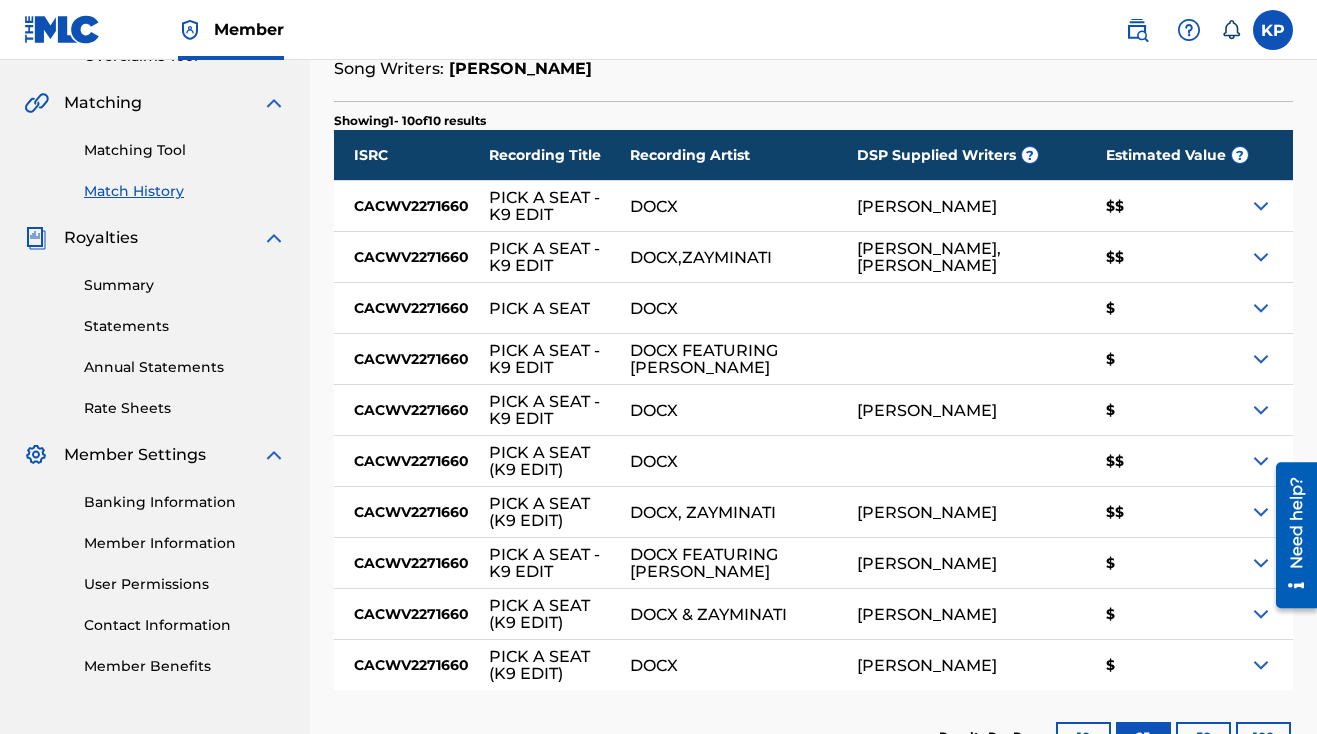 scroll, scrollTop: 435, scrollLeft: 0, axis: vertical 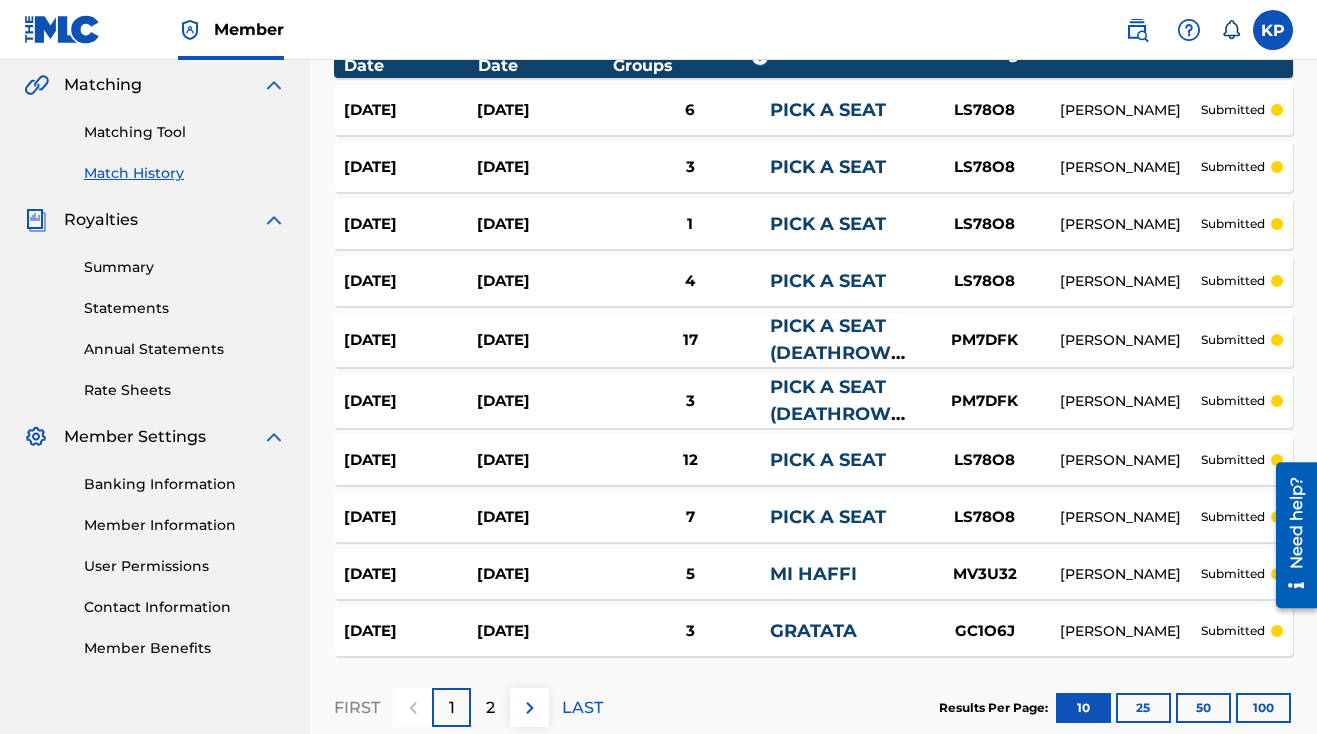 click on "12" at bounding box center (690, 460) 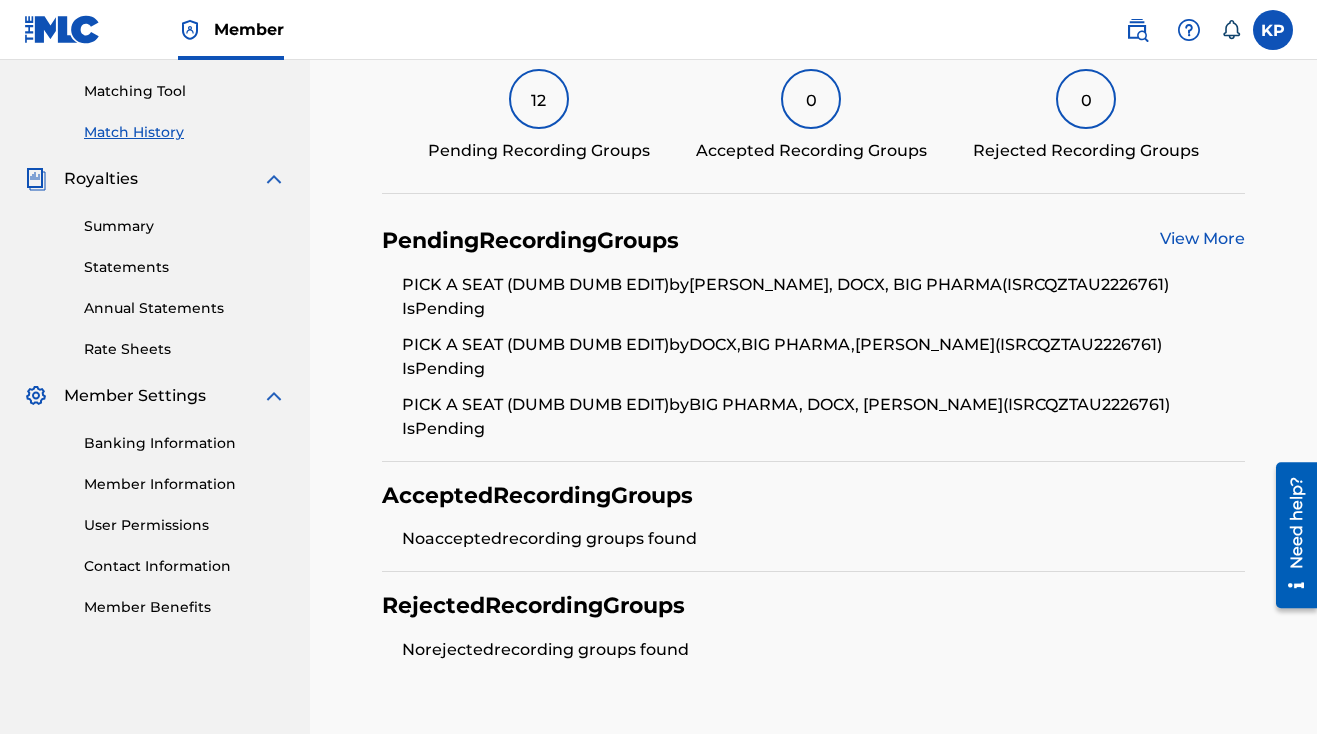 scroll, scrollTop: 533, scrollLeft: 0, axis: vertical 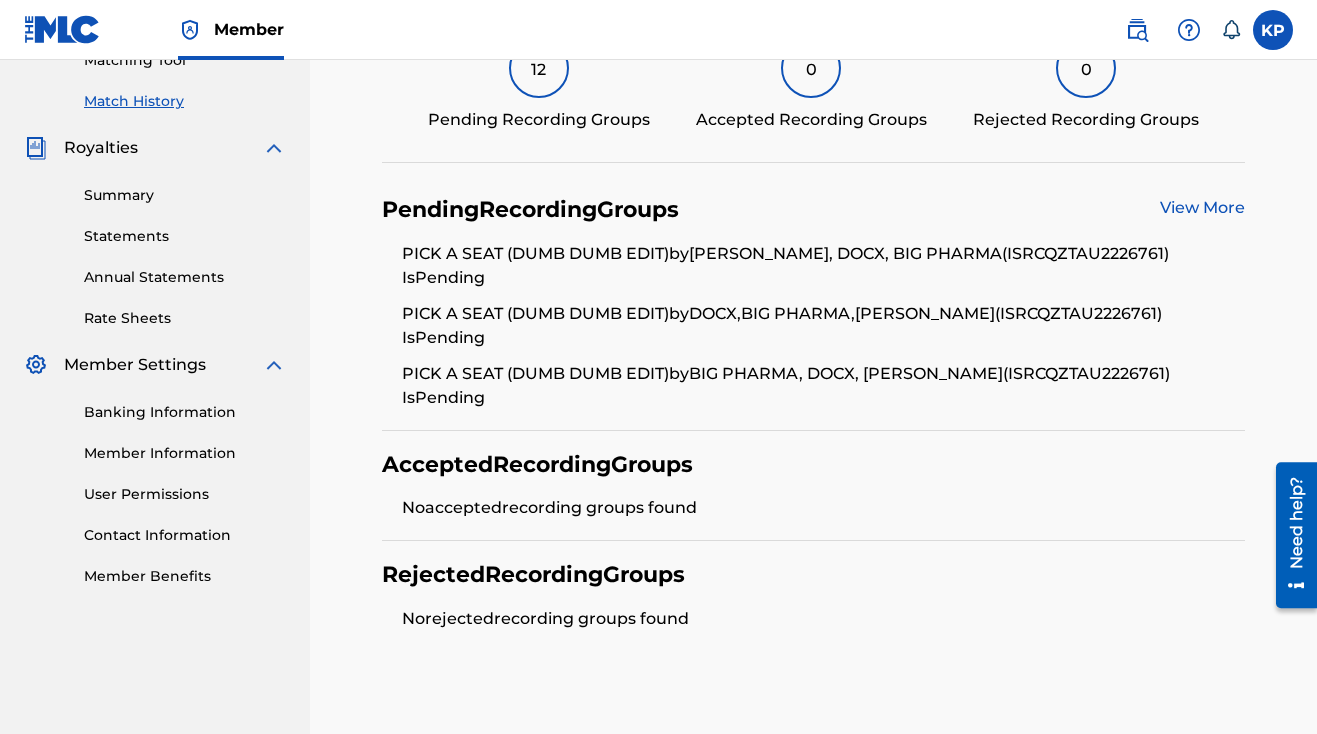 click on "View More" at bounding box center (1202, 207) 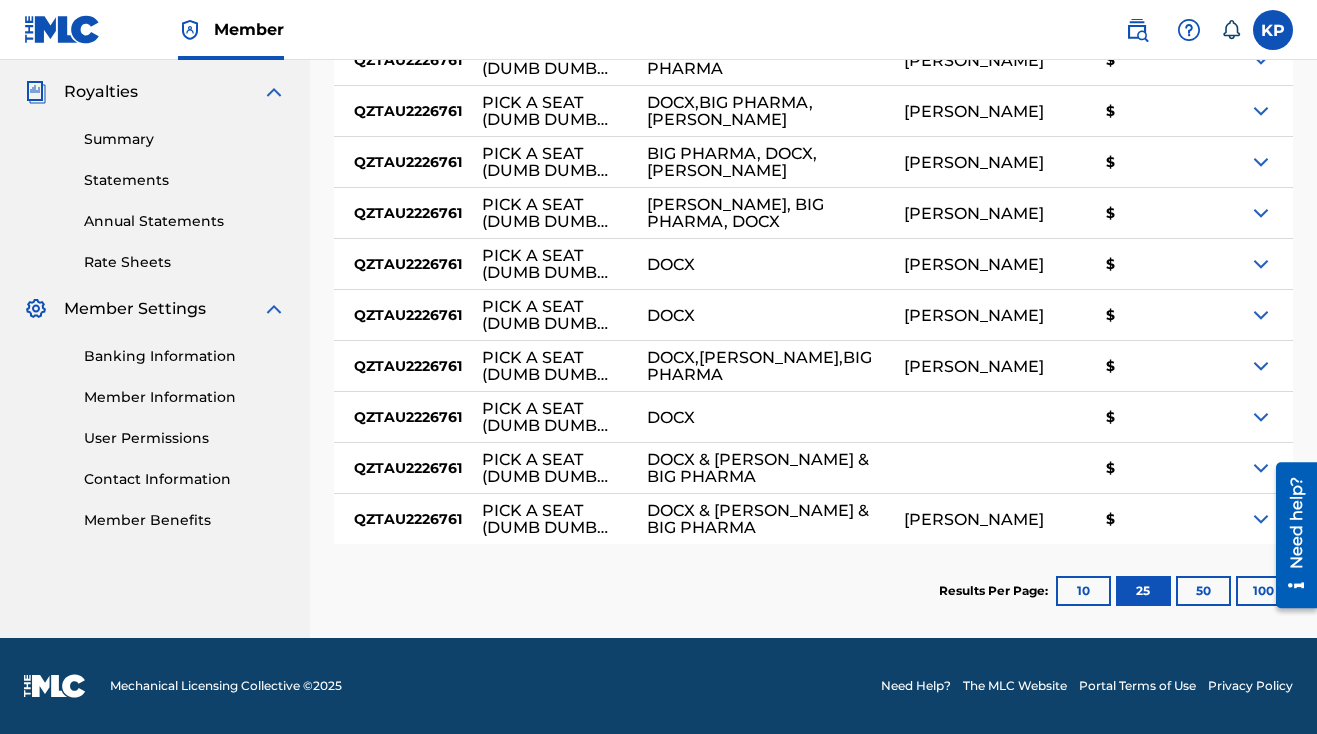 scroll, scrollTop: 639, scrollLeft: 0, axis: vertical 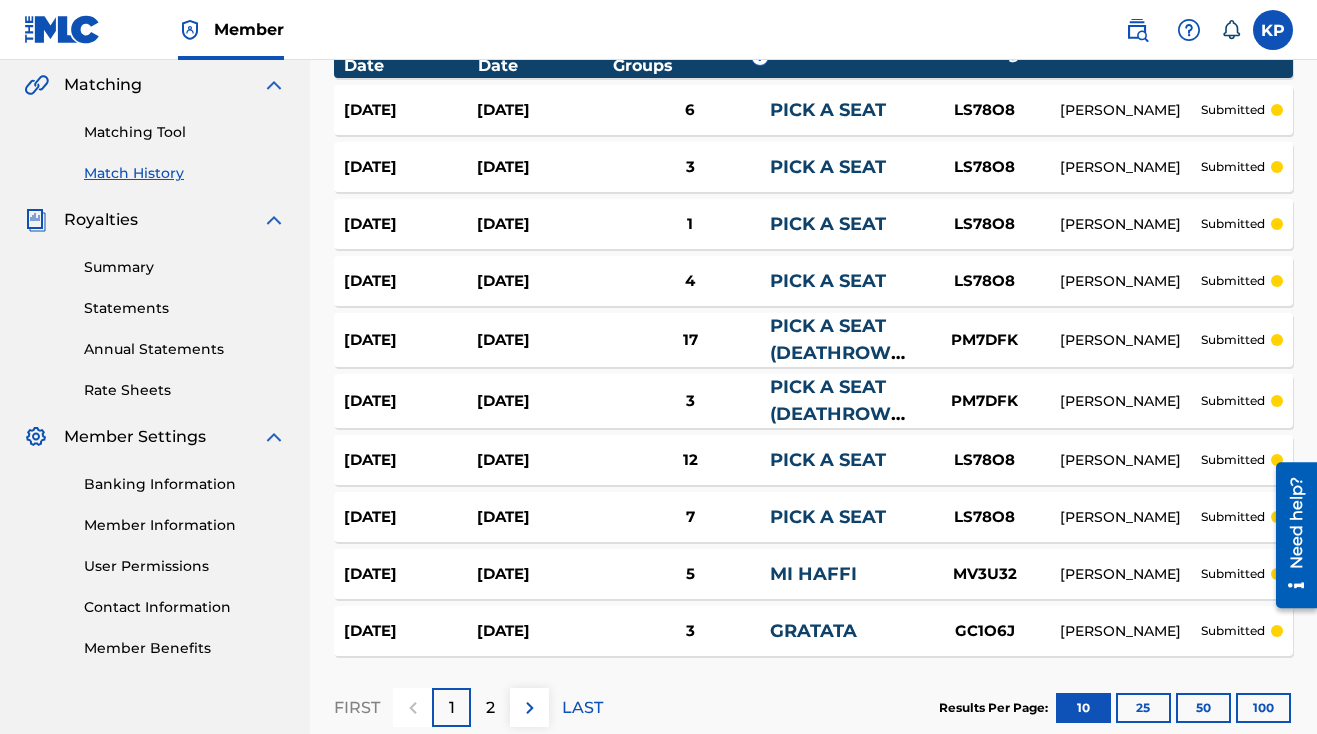 click on "7" at bounding box center [690, 517] 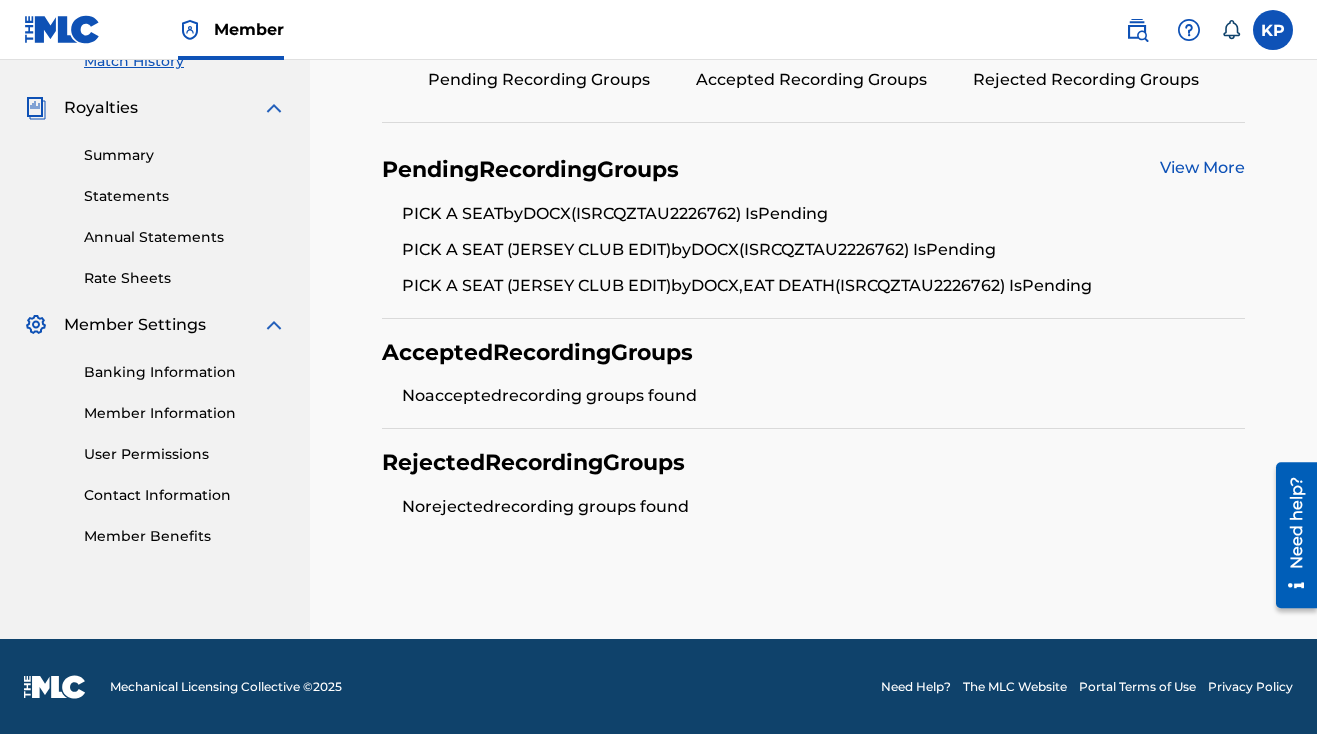 scroll, scrollTop: 572, scrollLeft: 0, axis: vertical 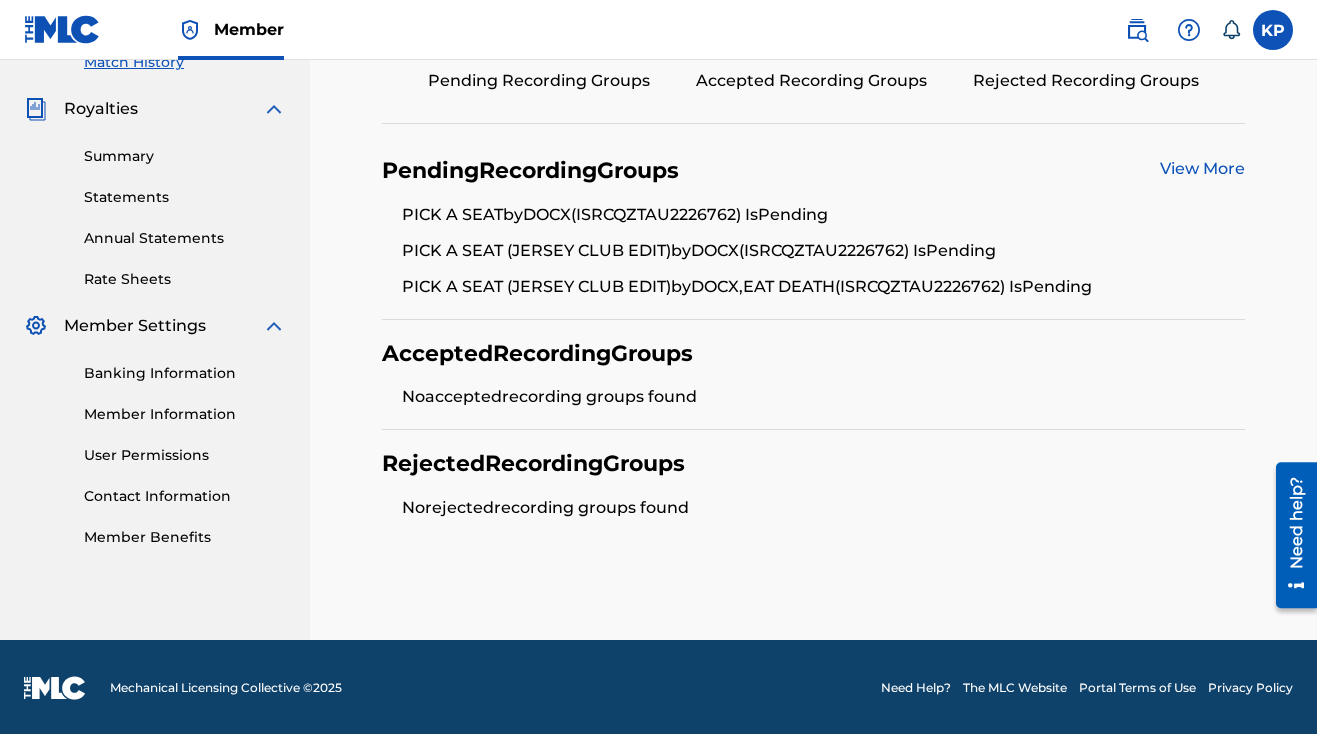 click on "View More" at bounding box center (1202, 168) 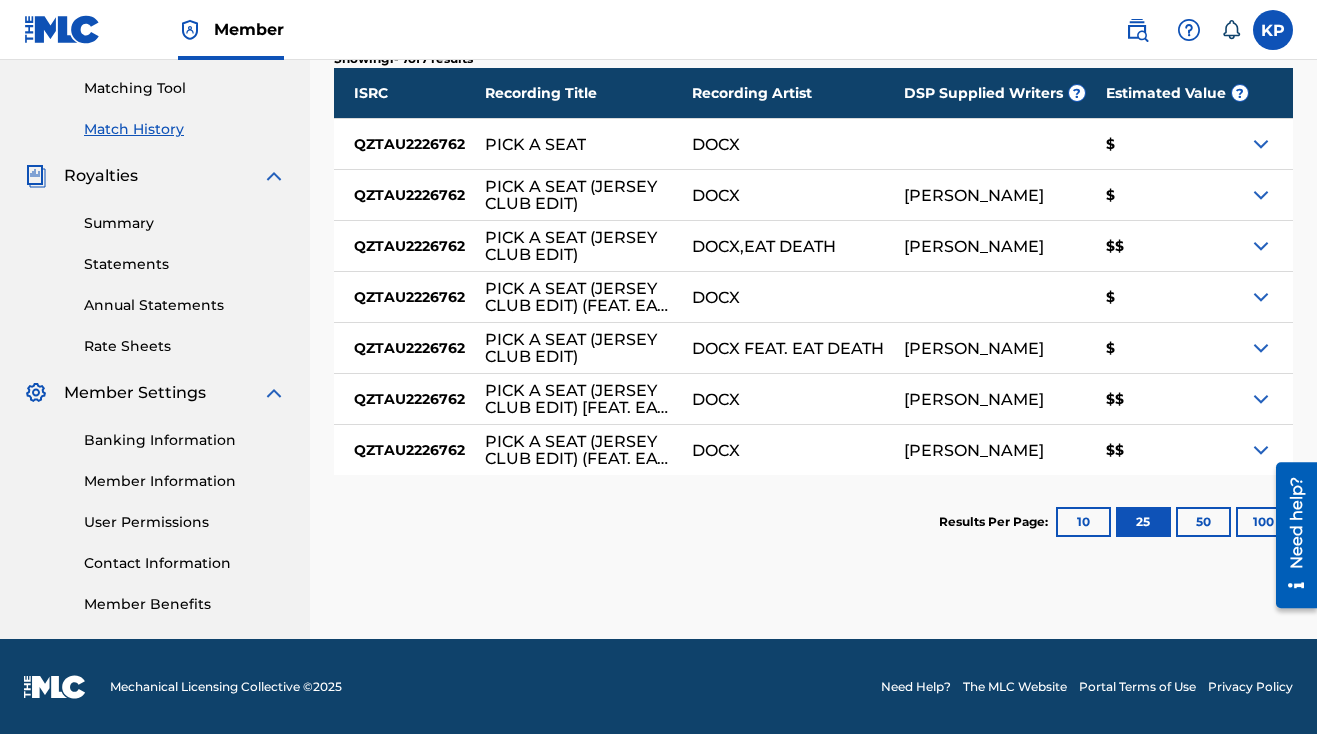 scroll, scrollTop: 502, scrollLeft: 0, axis: vertical 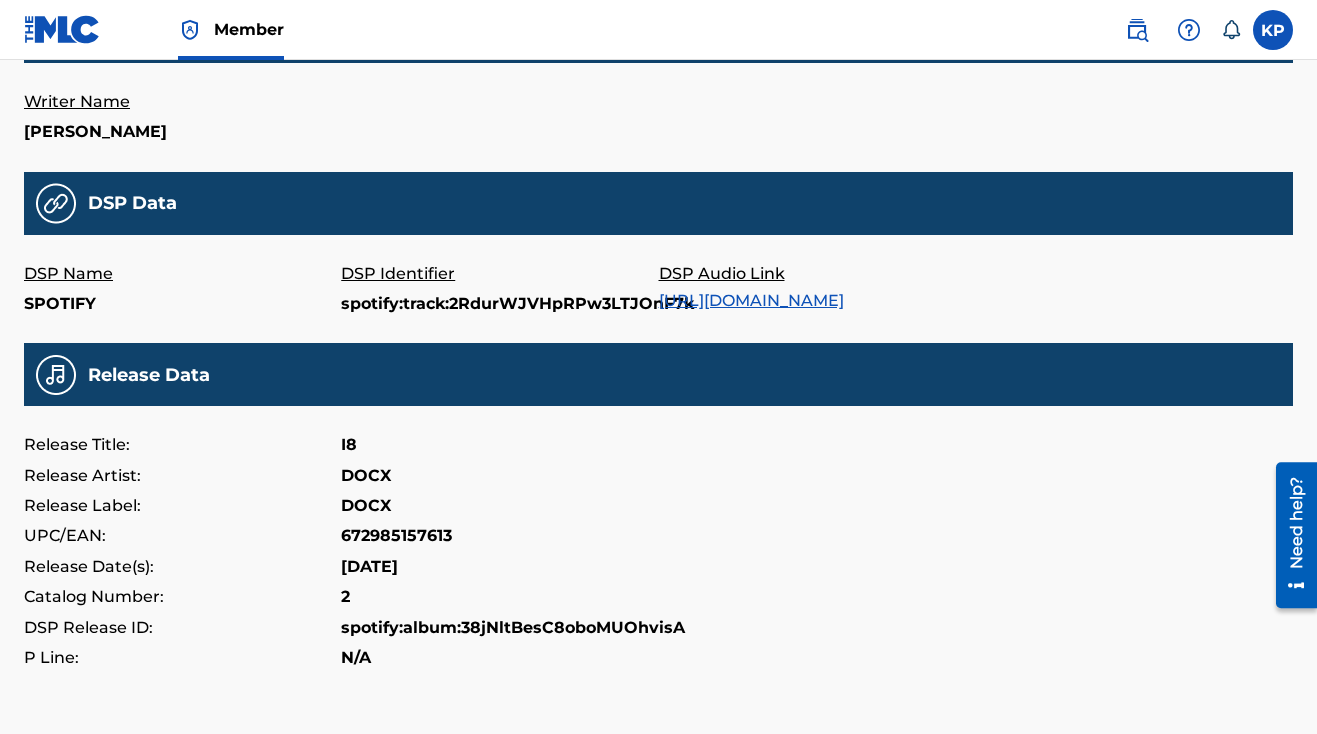 click on "https://open.spotify.com/track/2RdurWJVHpRPw3LTJOnF7k" at bounding box center [751, 300] 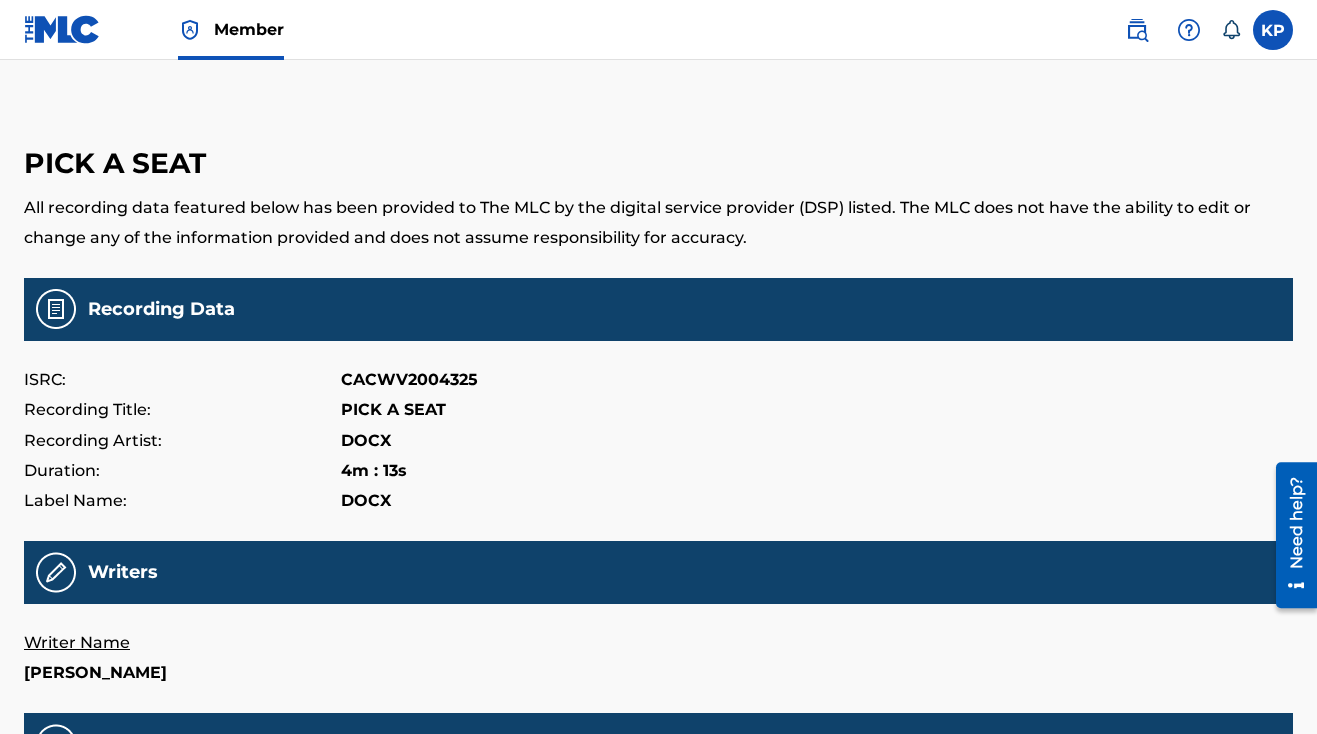 scroll, scrollTop: 0, scrollLeft: 0, axis: both 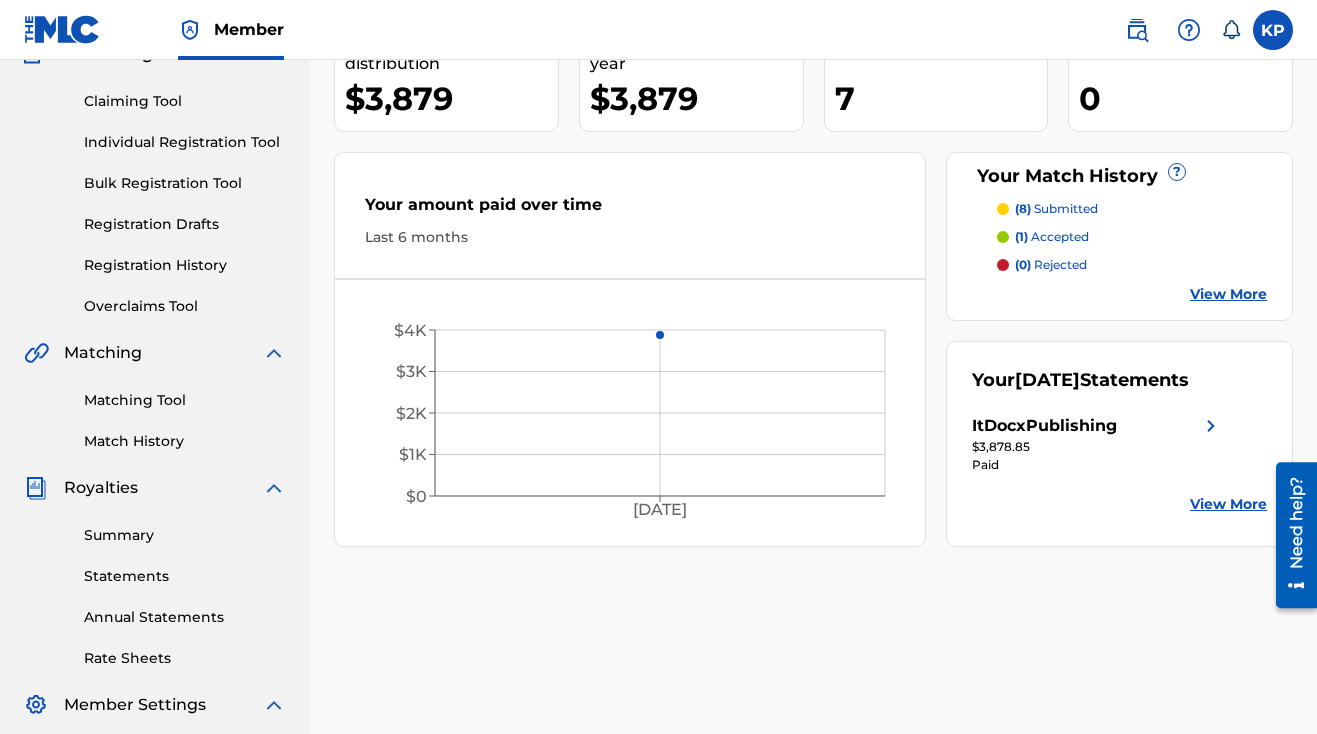 click on "Match History" at bounding box center [185, 441] 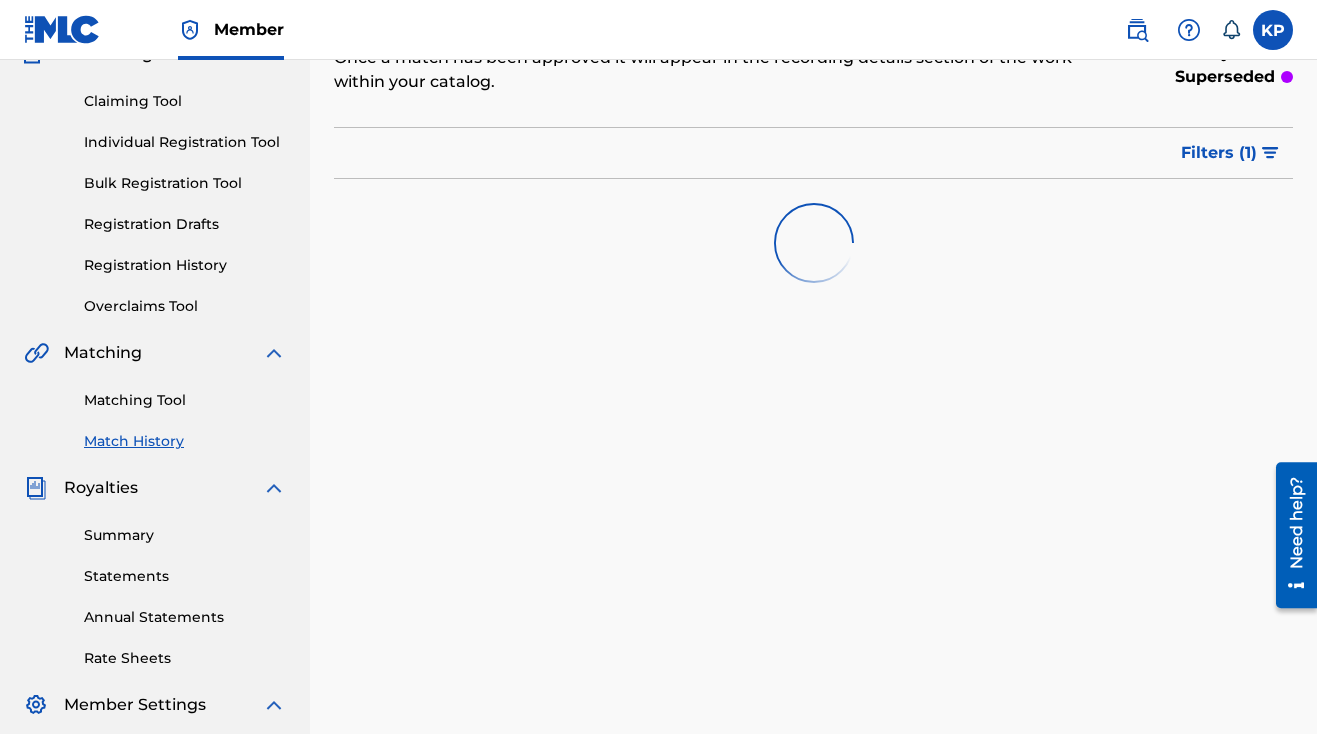 scroll, scrollTop: 0, scrollLeft: 0, axis: both 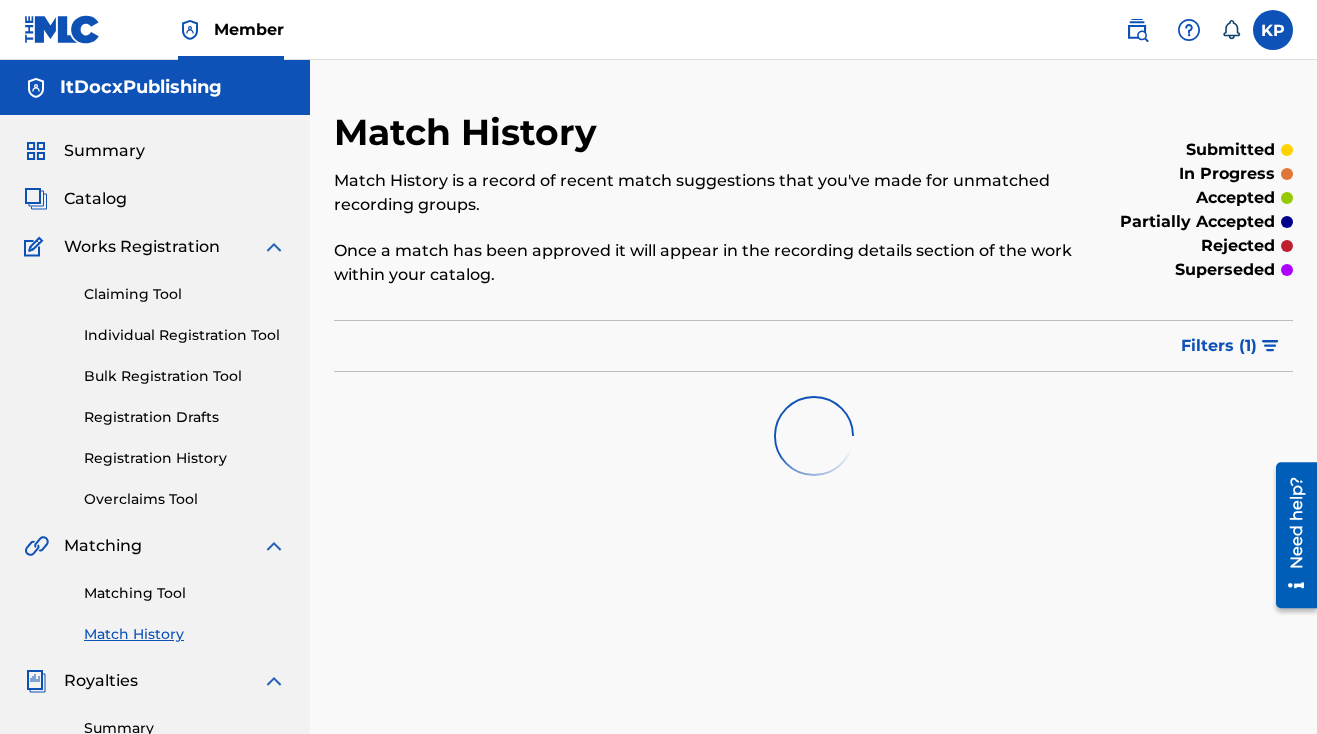 click on "Matching Tool" at bounding box center [185, 593] 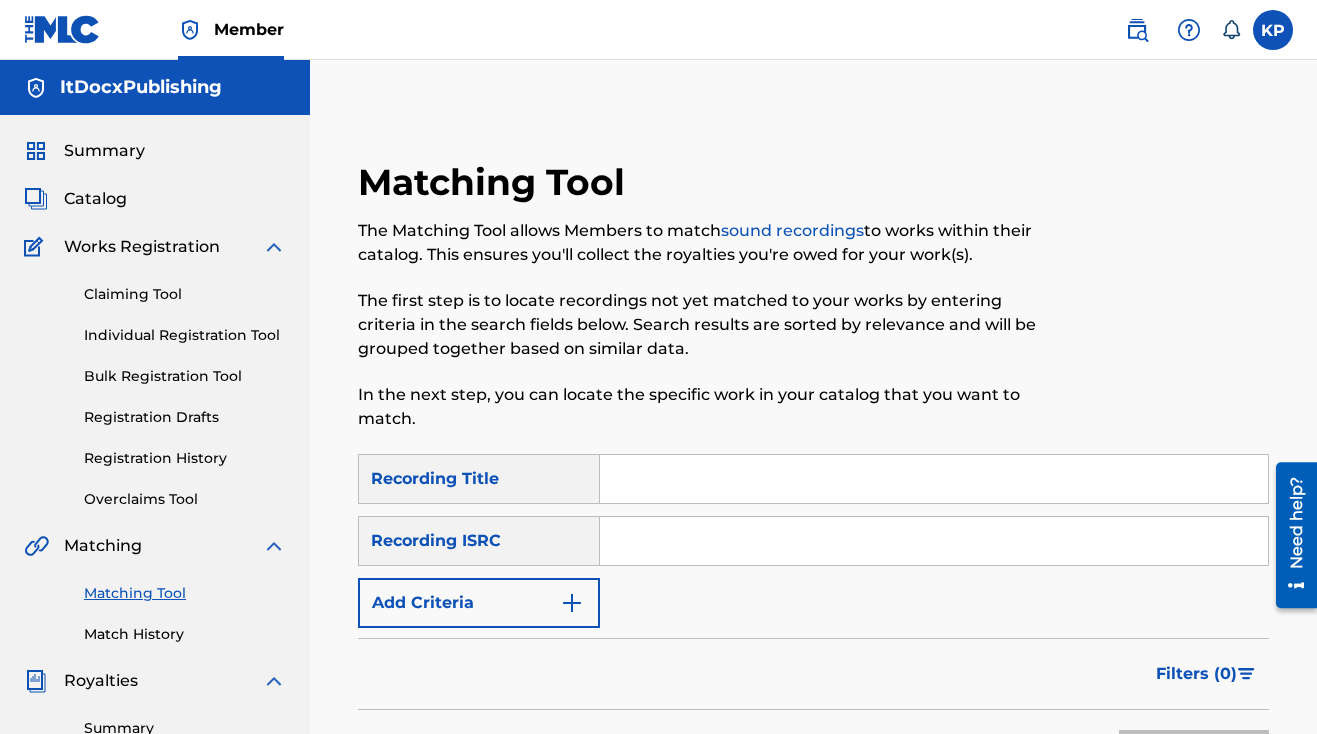click at bounding box center [934, 541] 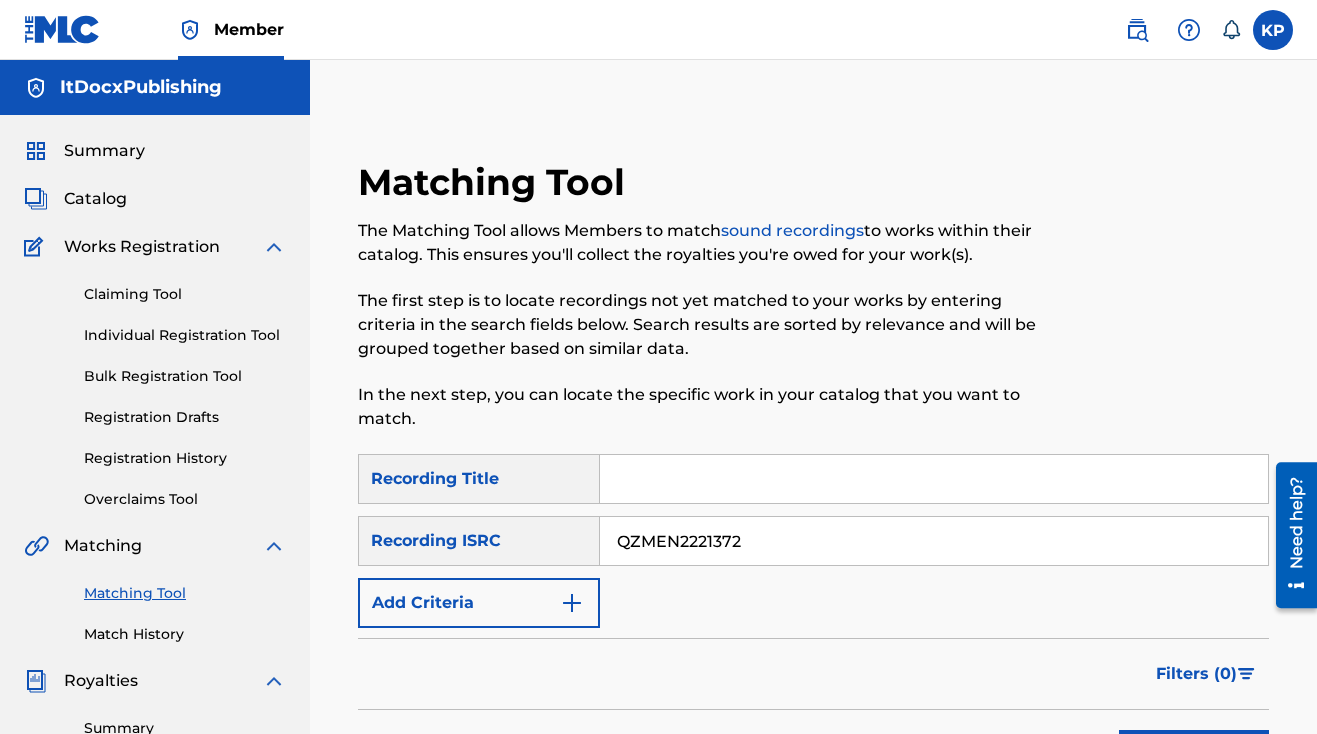 type on "QZMEN2221372" 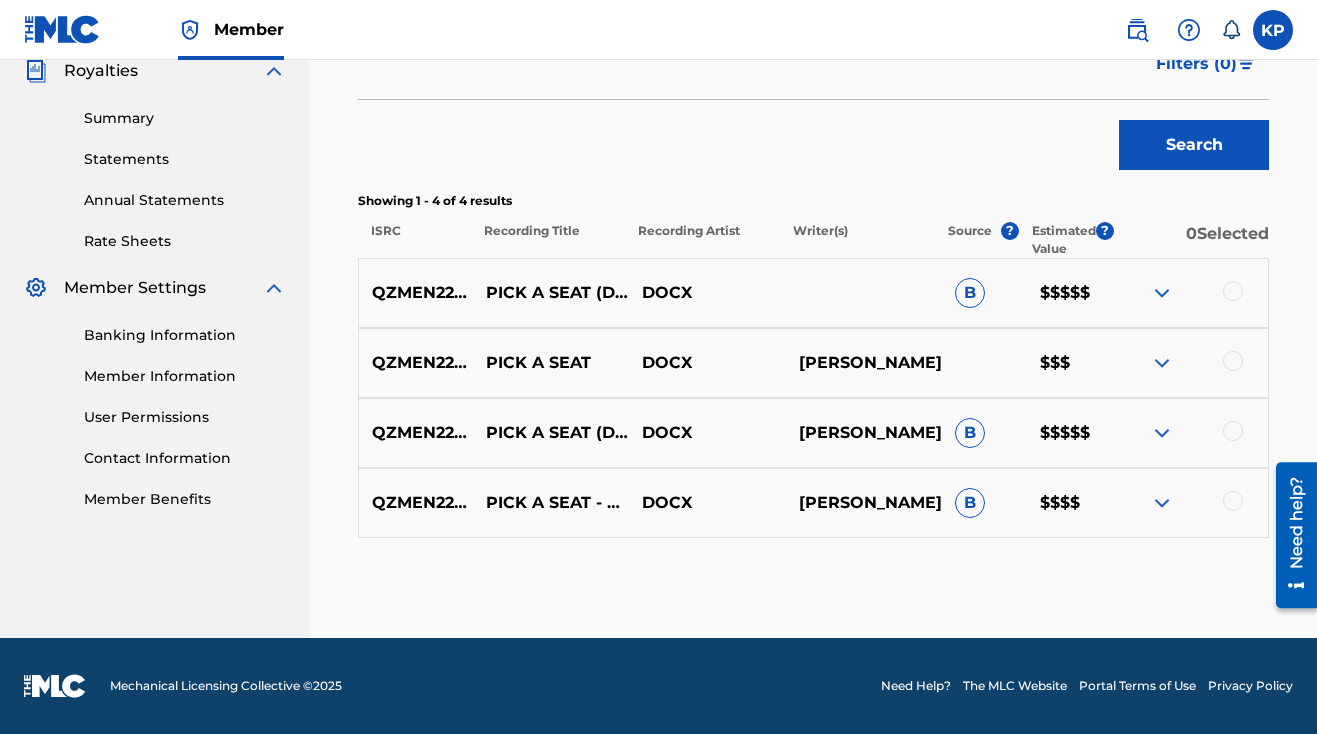 scroll, scrollTop: 610, scrollLeft: 0, axis: vertical 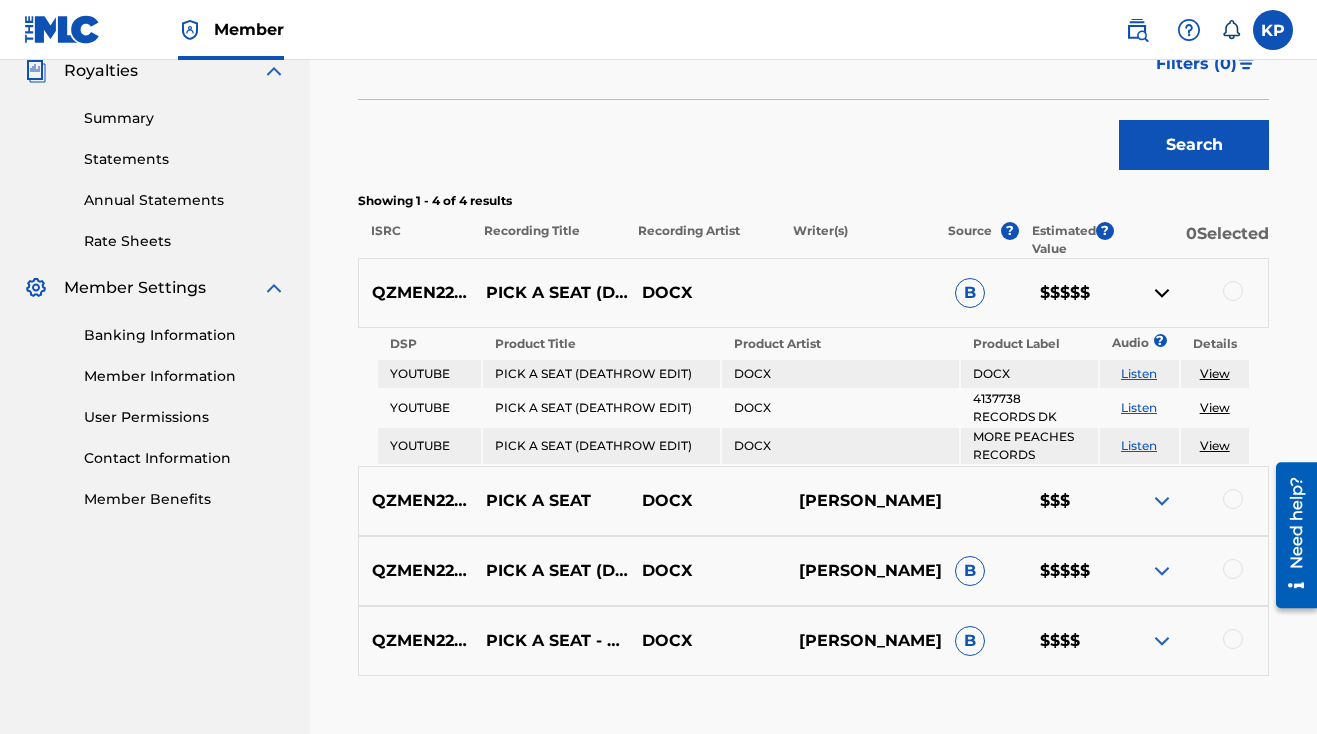 click at bounding box center [1162, 501] 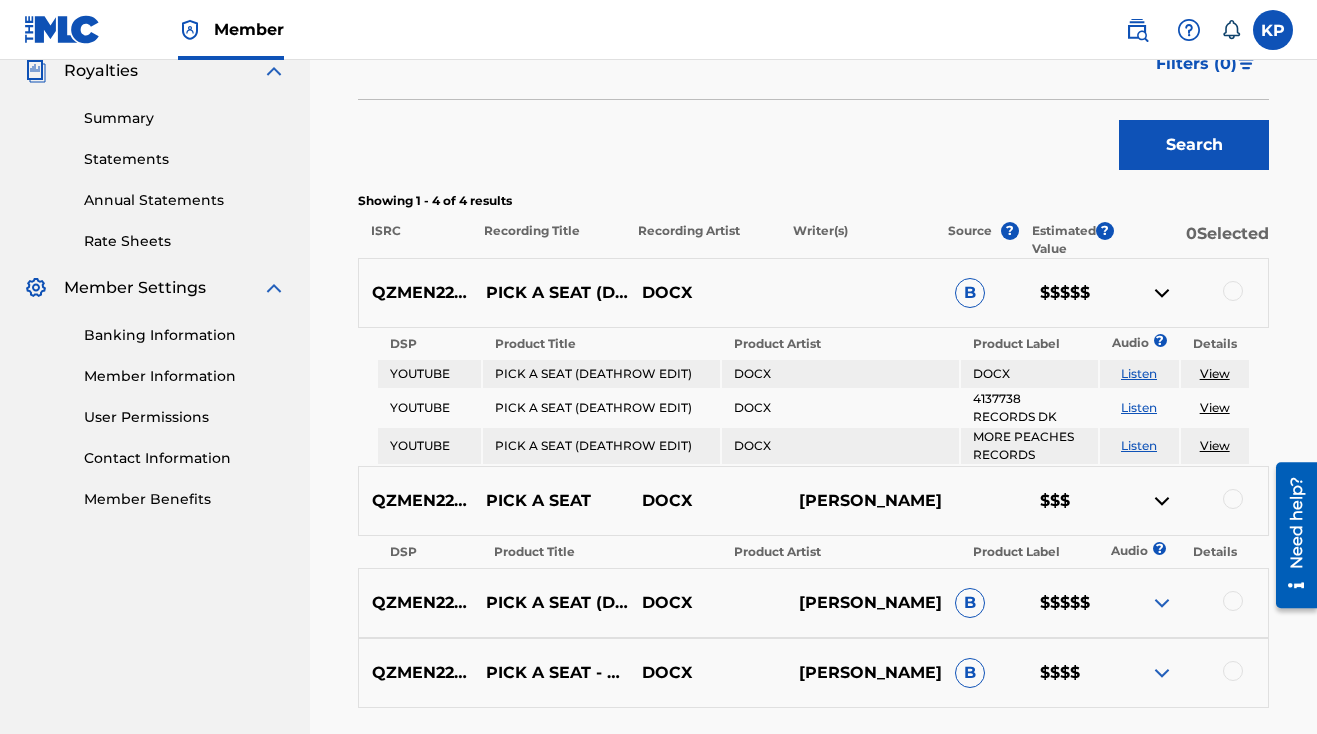 click at bounding box center [1162, 501] 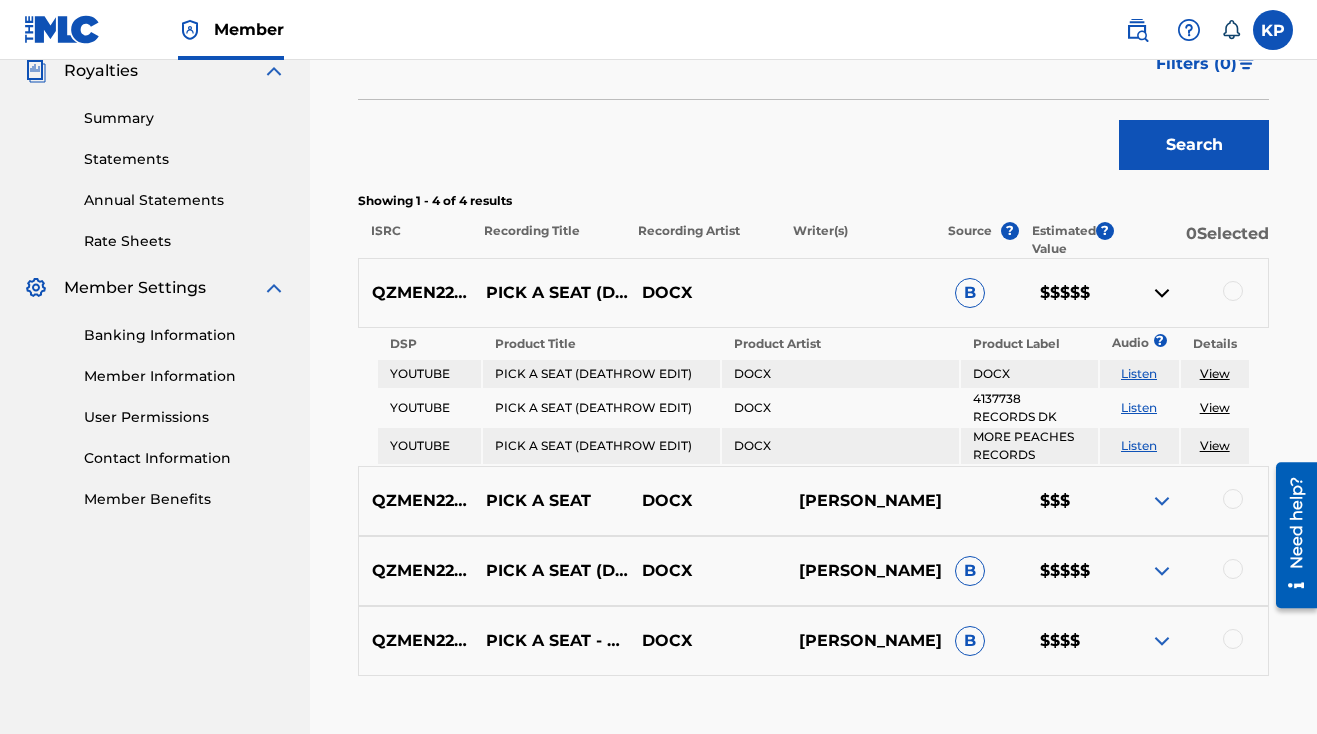 click at bounding box center [1162, 501] 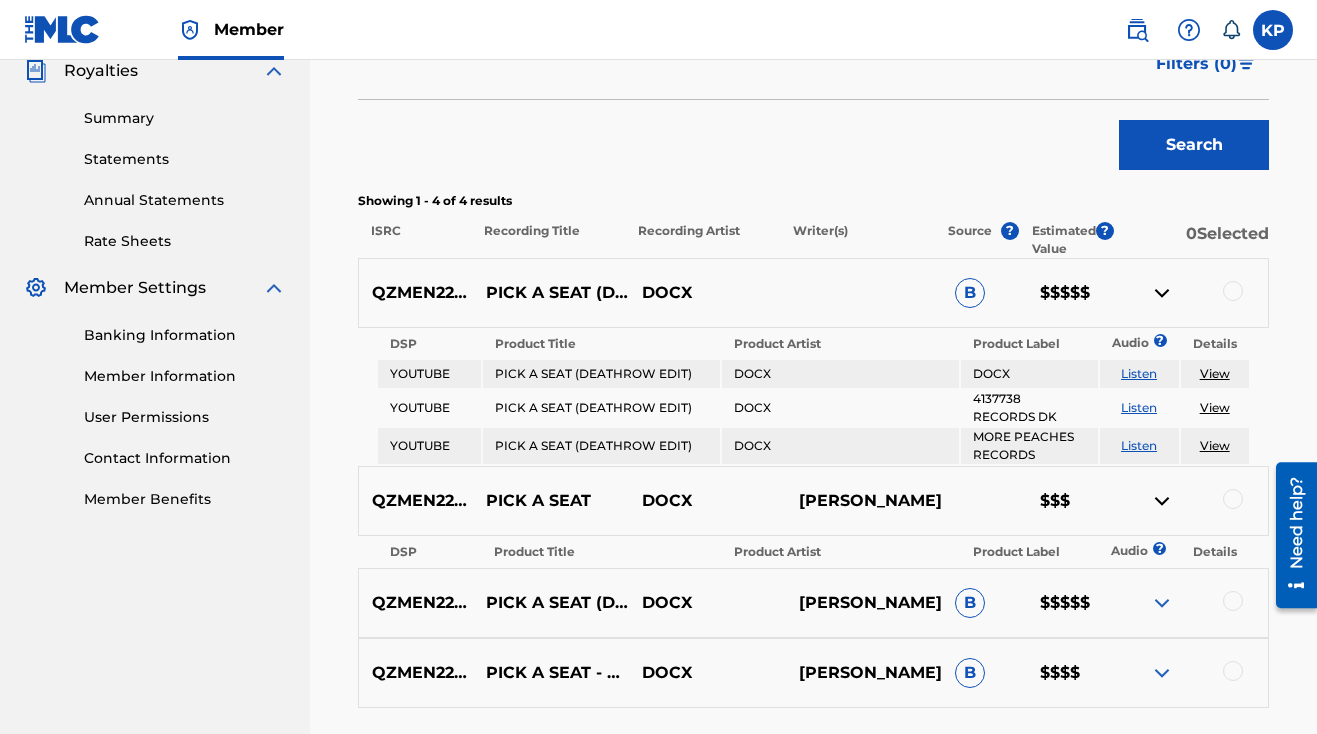 click at bounding box center (1162, 603) 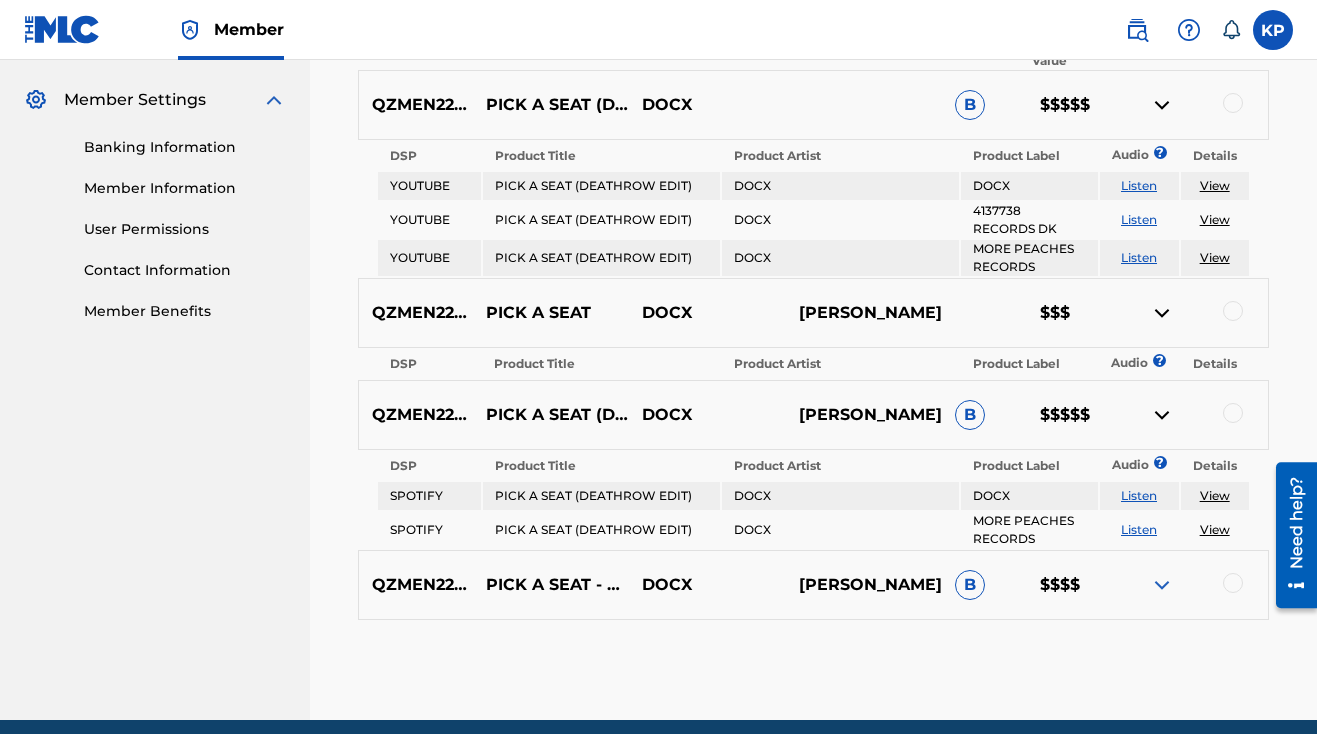 scroll, scrollTop: 799, scrollLeft: 0, axis: vertical 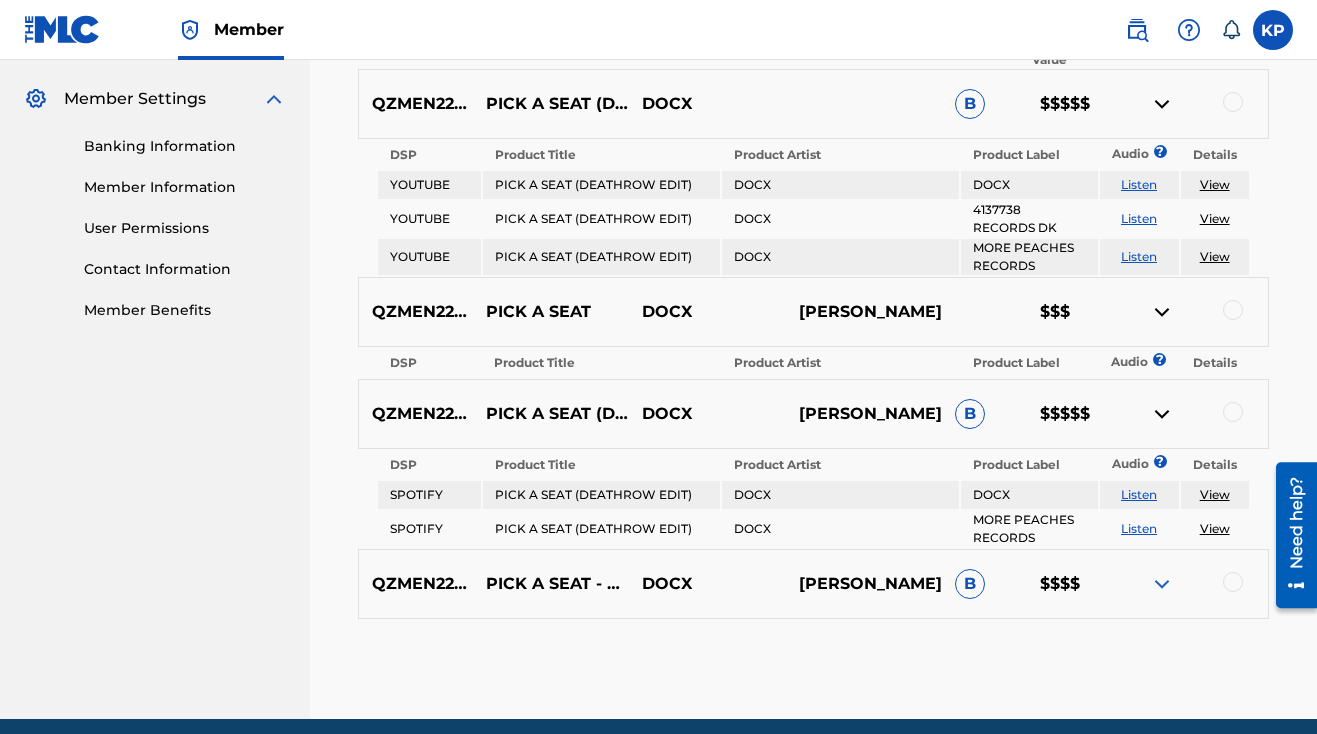 click at bounding box center (1162, 584) 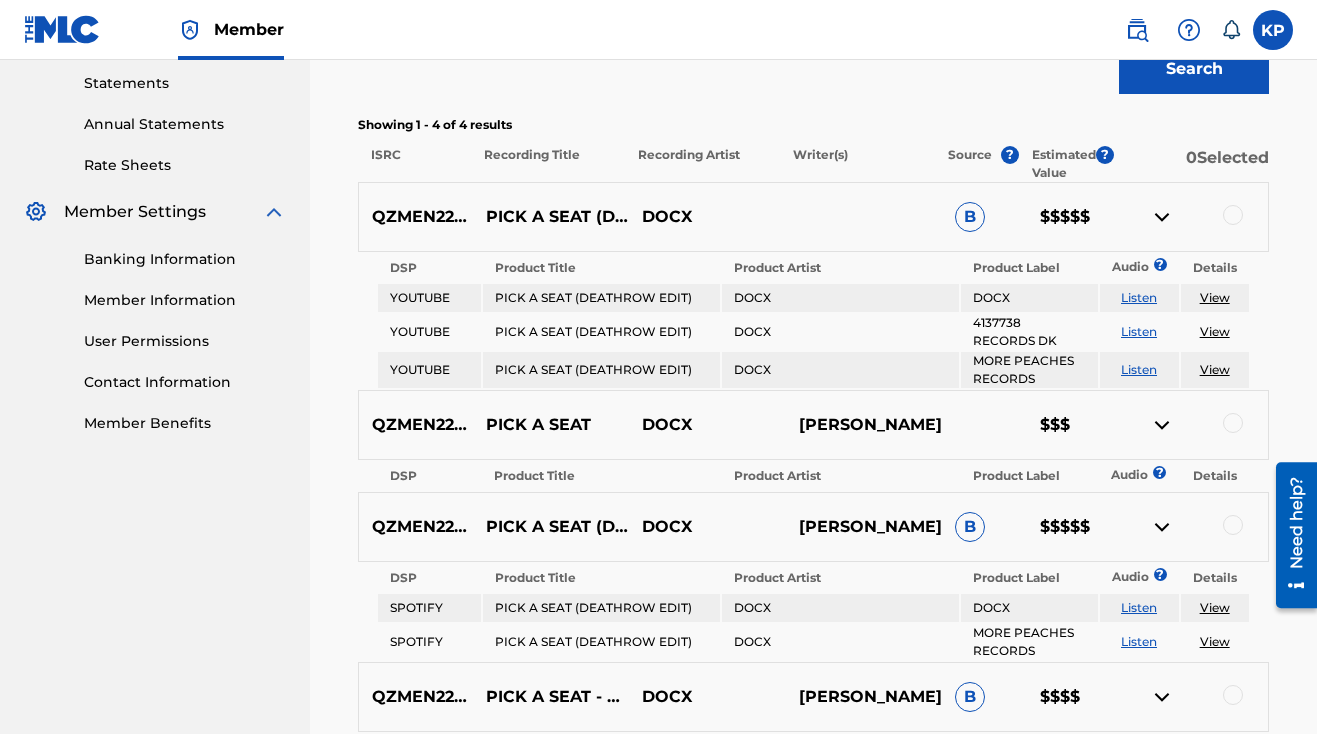 scroll, scrollTop: 657, scrollLeft: 0, axis: vertical 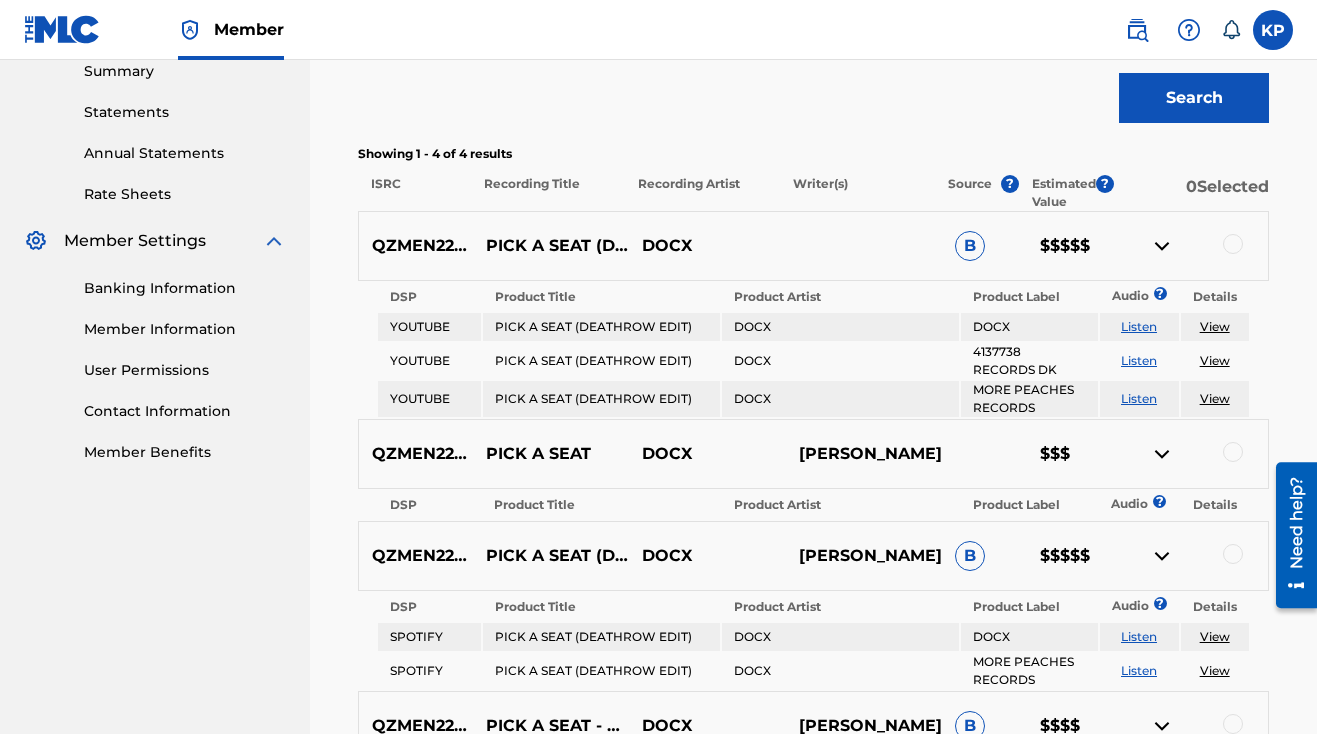 click at bounding box center [1162, 246] 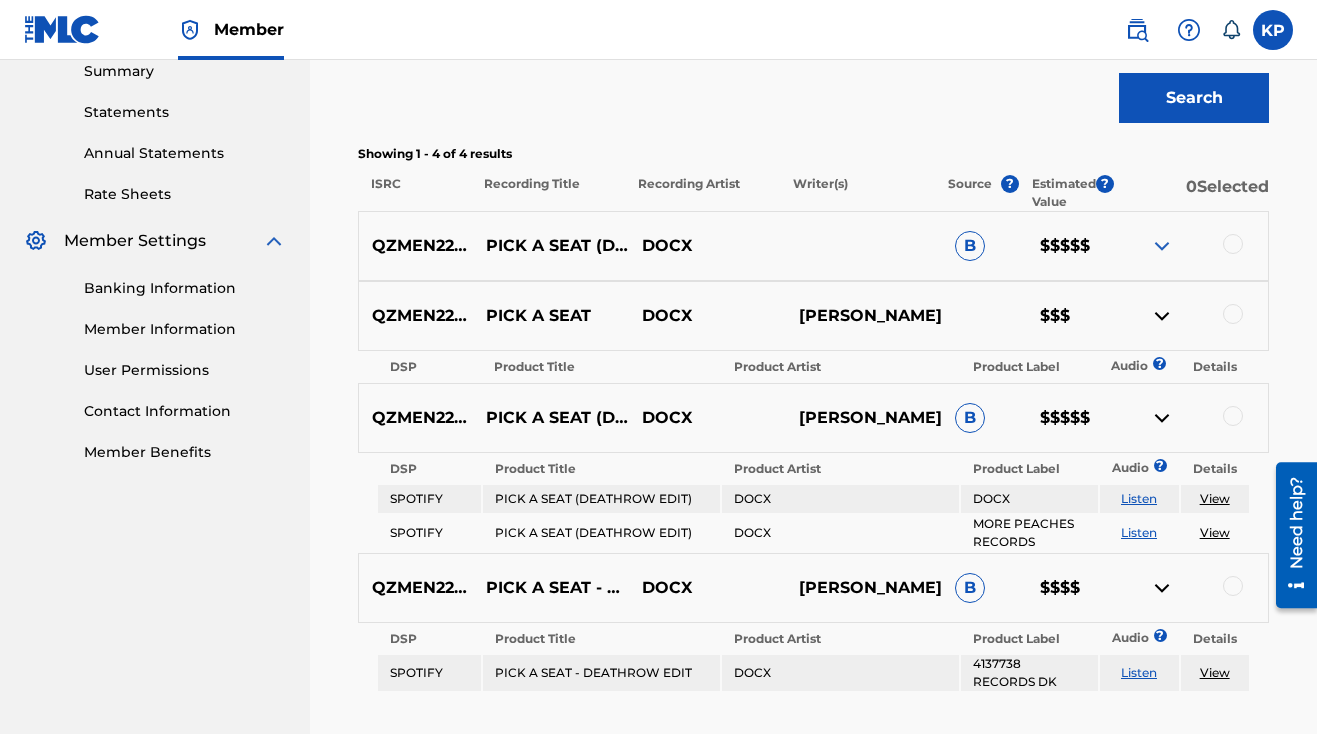 click at bounding box center (1162, 418) 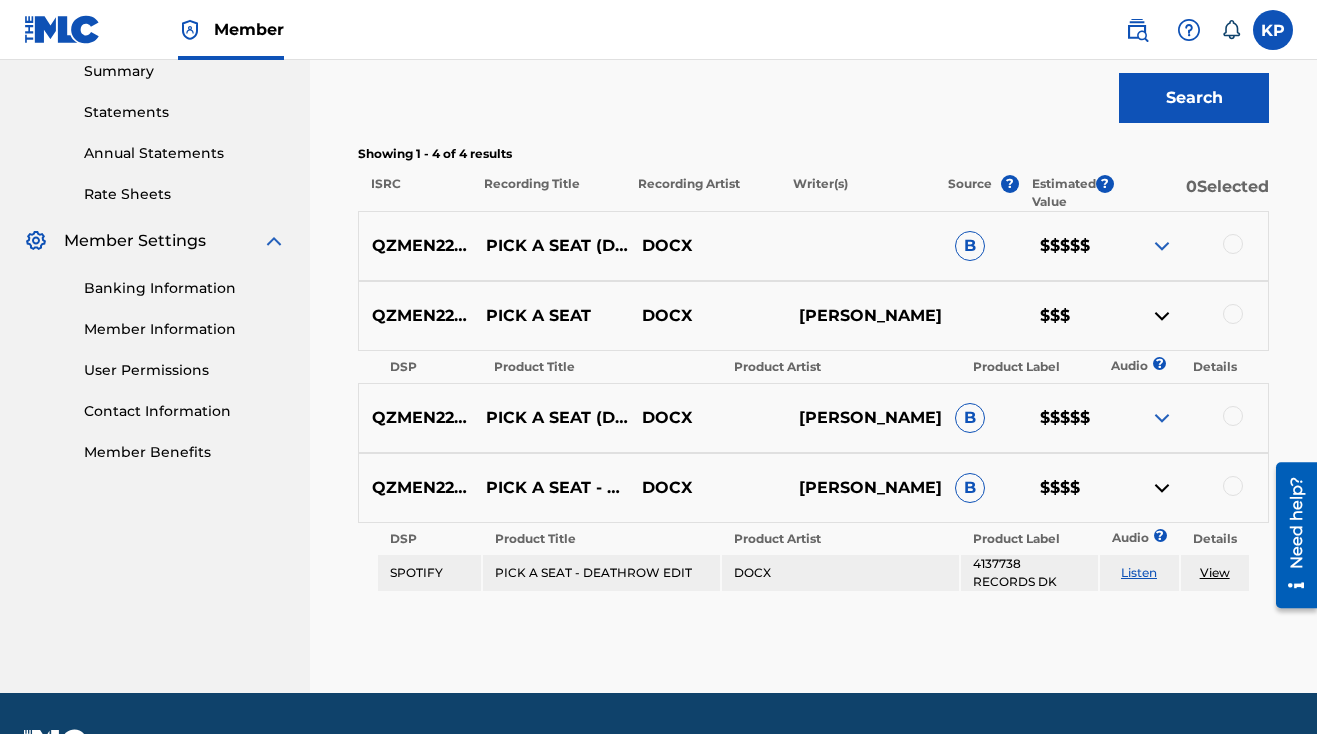 click at bounding box center (1162, 488) 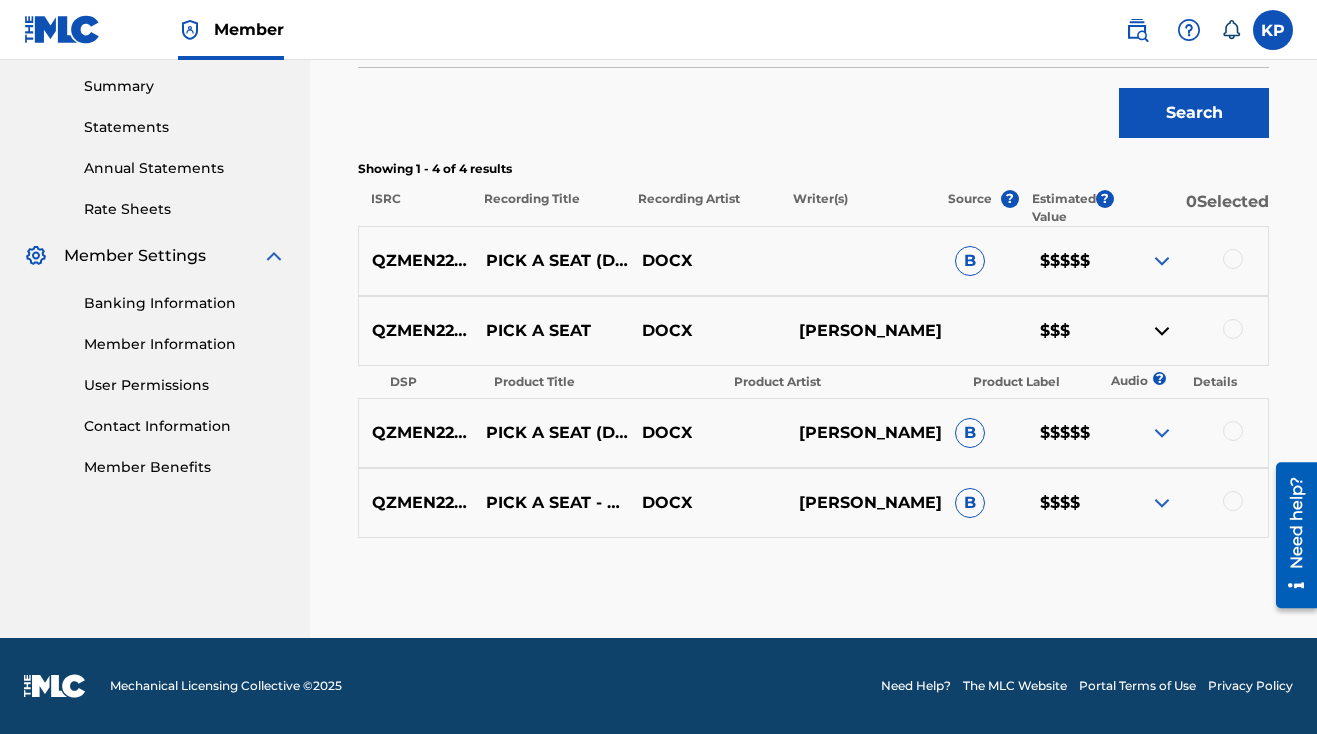 click at bounding box center (1233, 259) 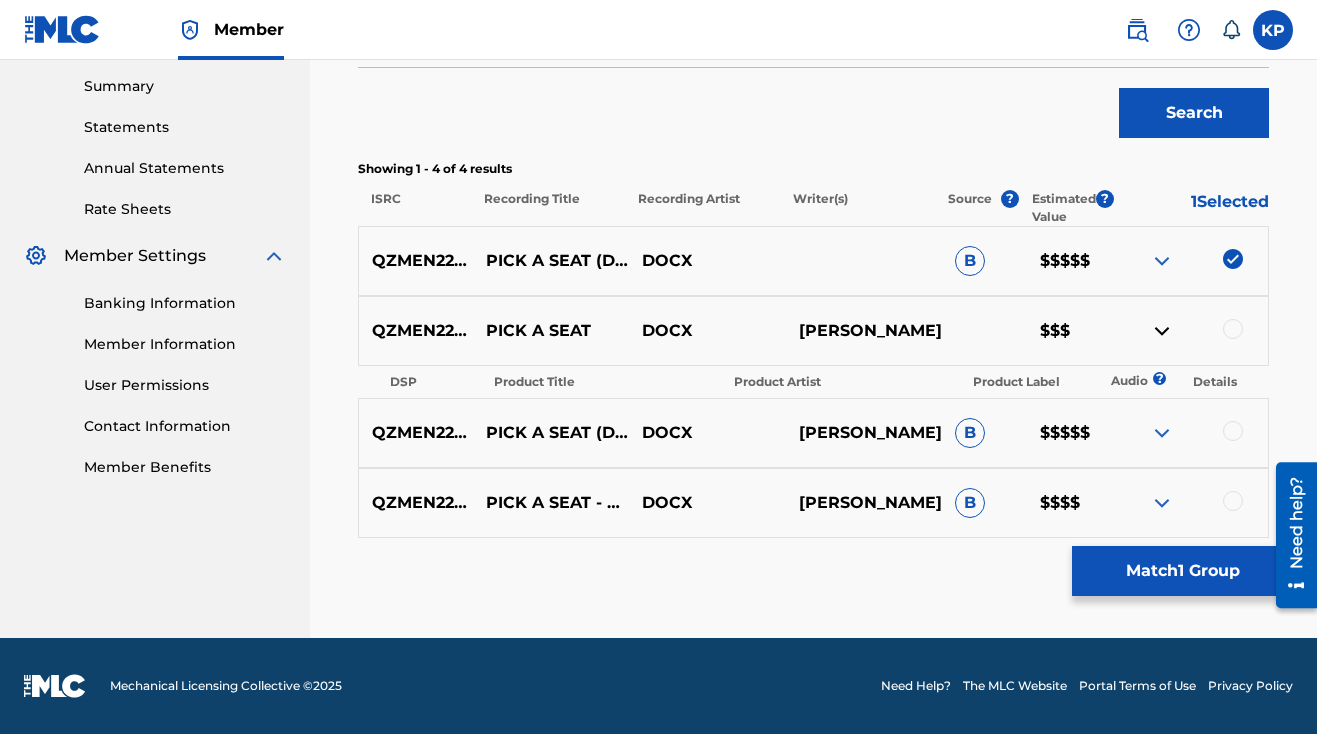 click at bounding box center [1190, 331] 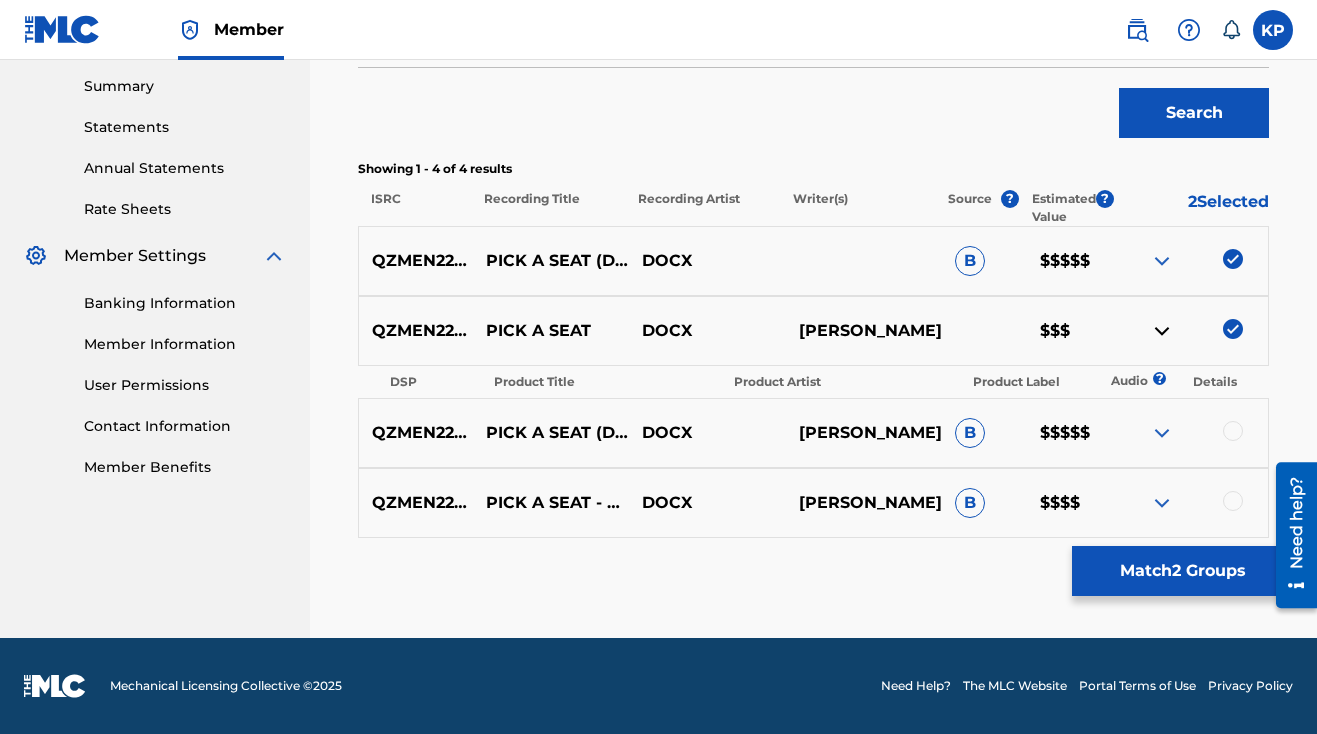 click at bounding box center (1233, 431) 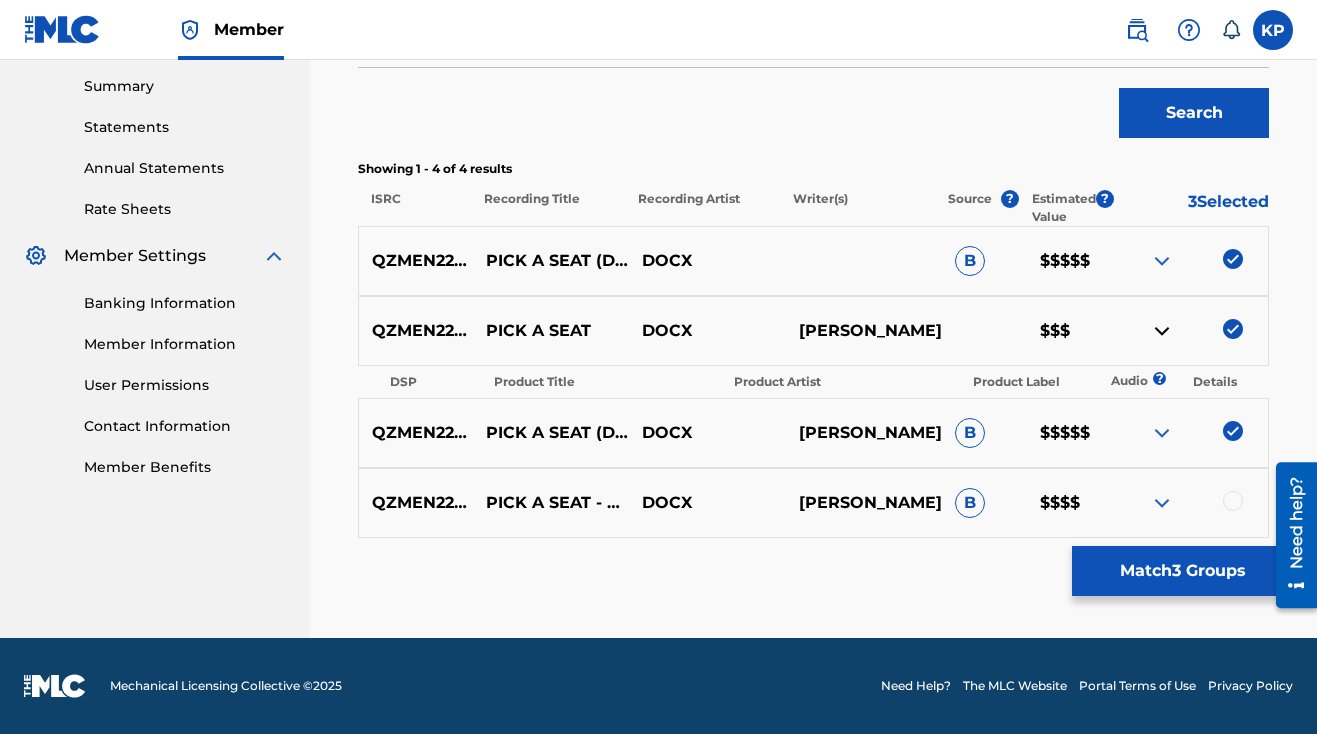 click at bounding box center (1233, 501) 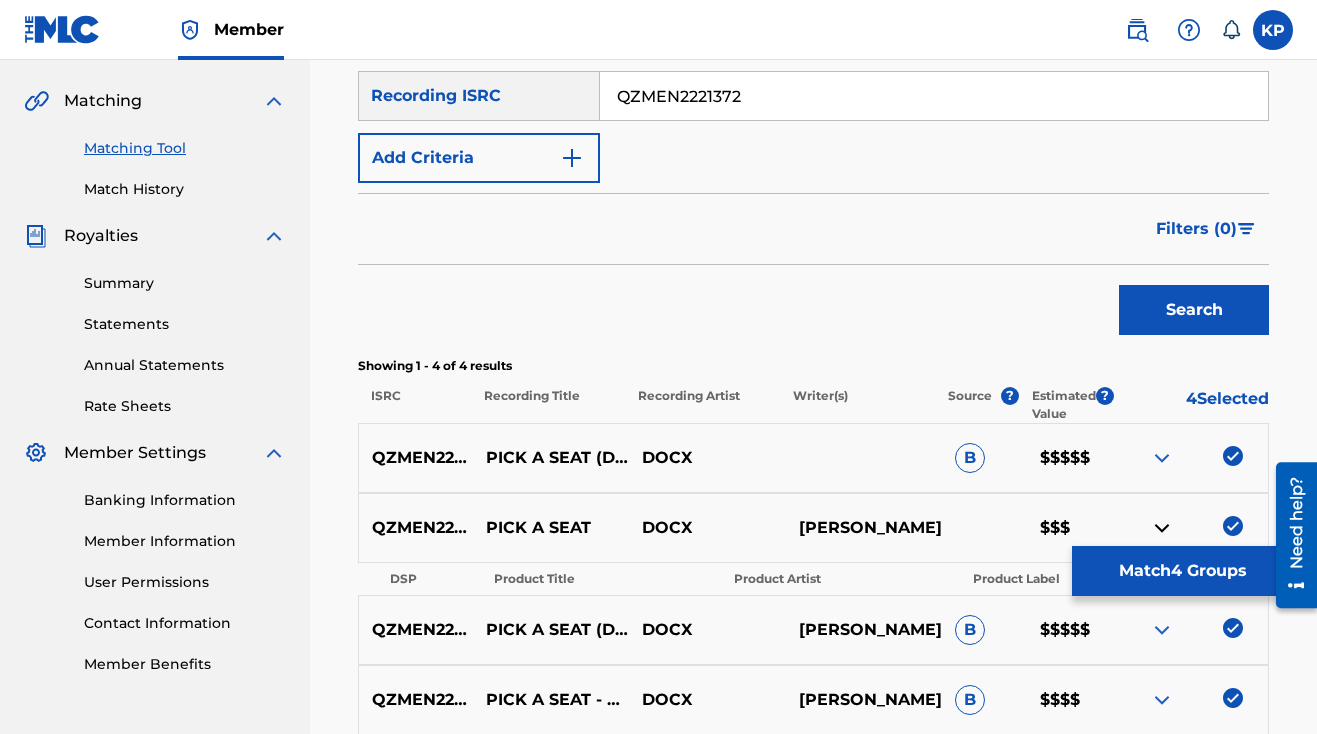 scroll, scrollTop: 443, scrollLeft: 0, axis: vertical 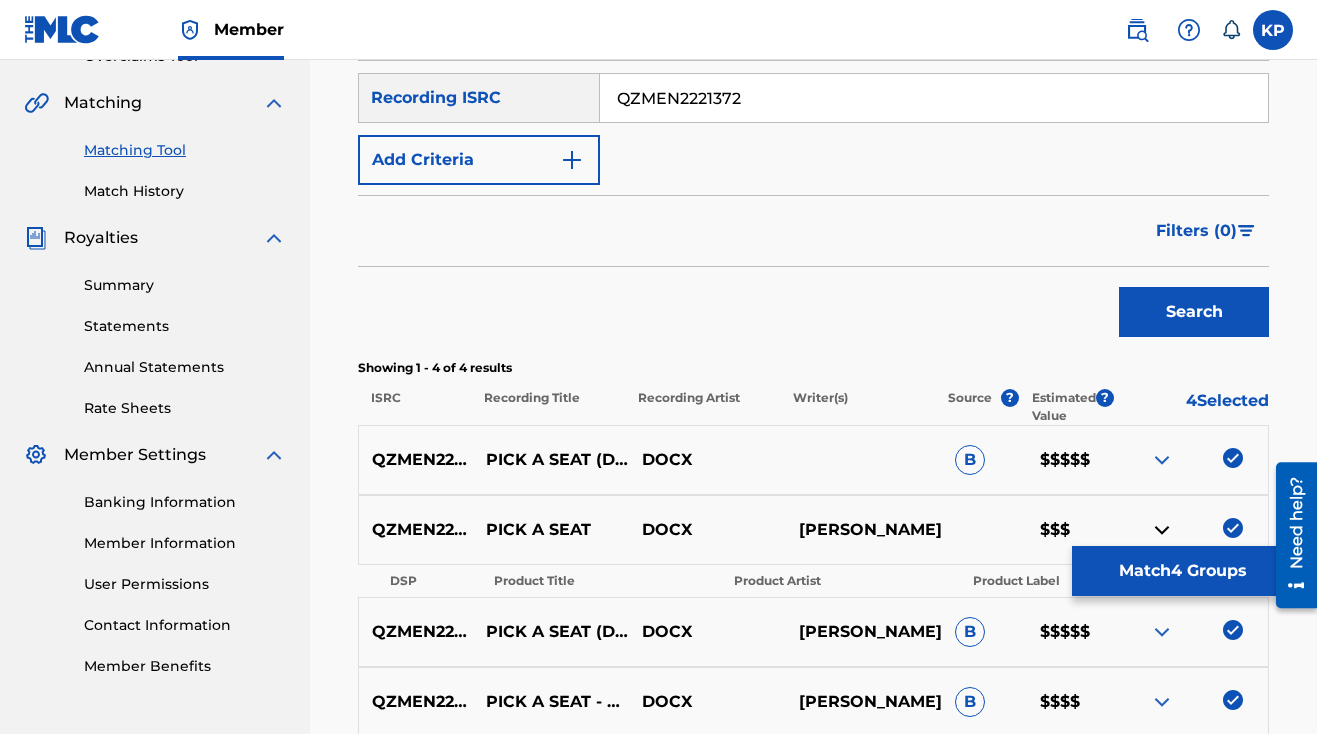 click on "Match History" at bounding box center [185, 191] 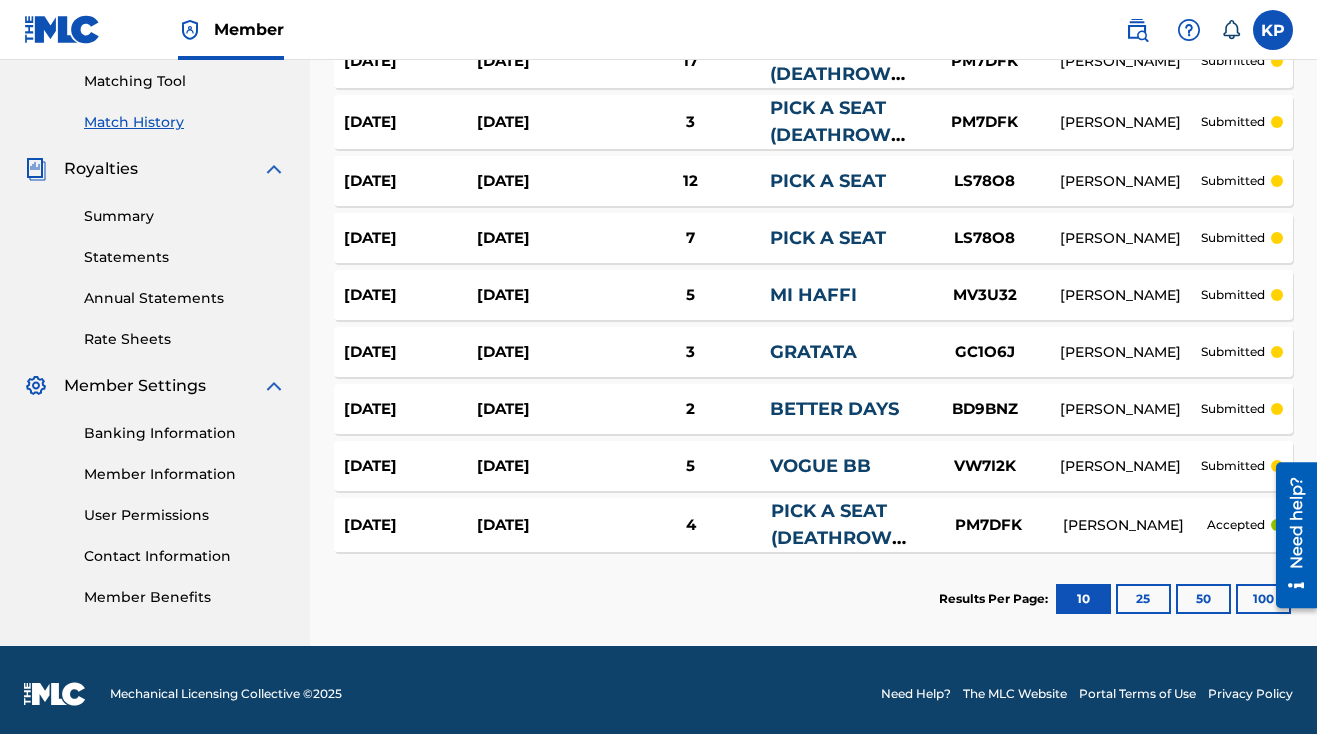 scroll, scrollTop: 511, scrollLeft: 0, axis: vertical 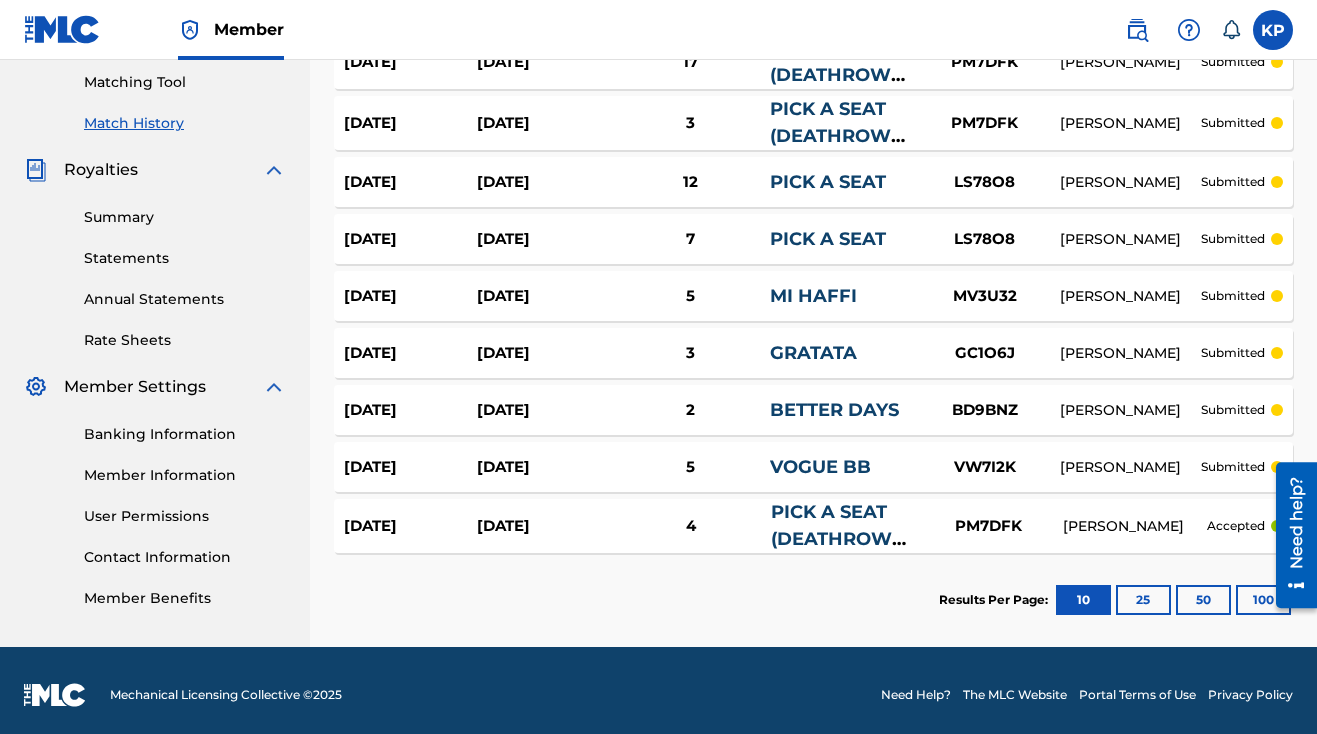 click on "Apr 22, 2025" at bounding box center [410, 526] 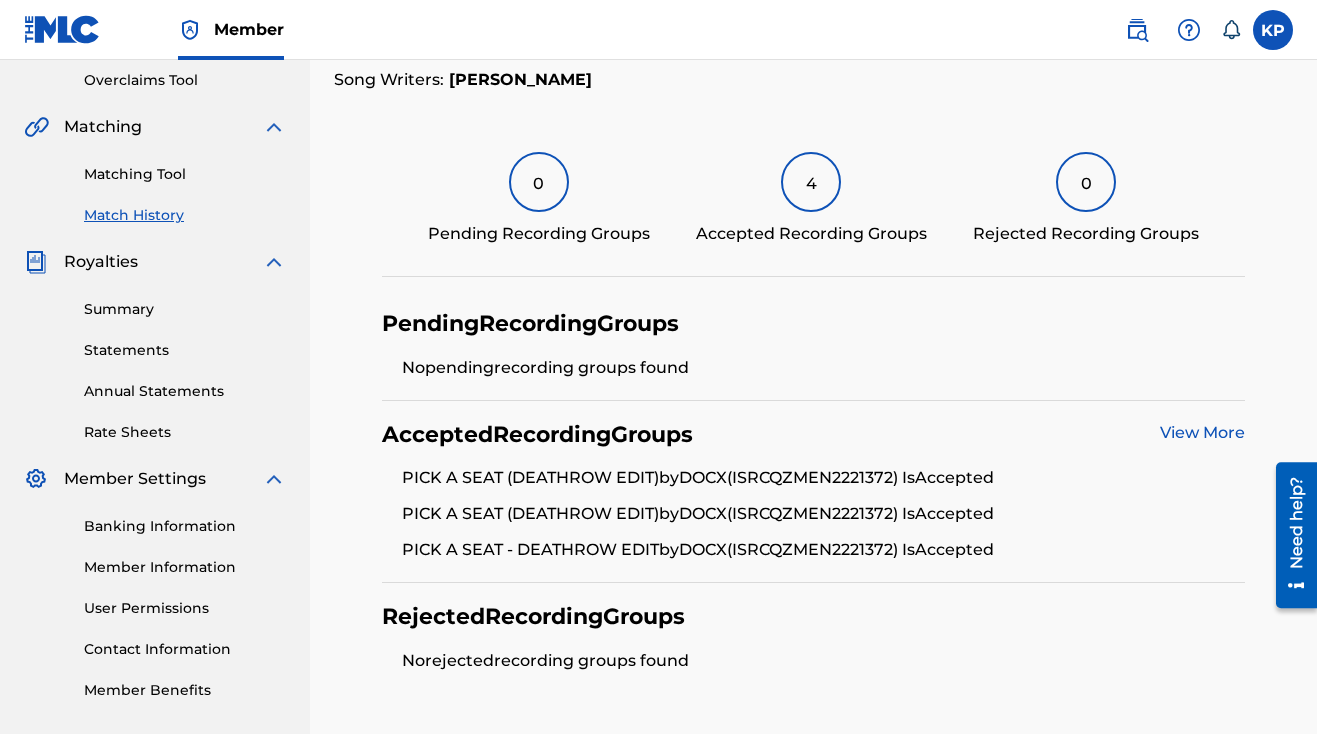 scroll, scrollTop: 441, scrollLeft: 0, axis: vertical 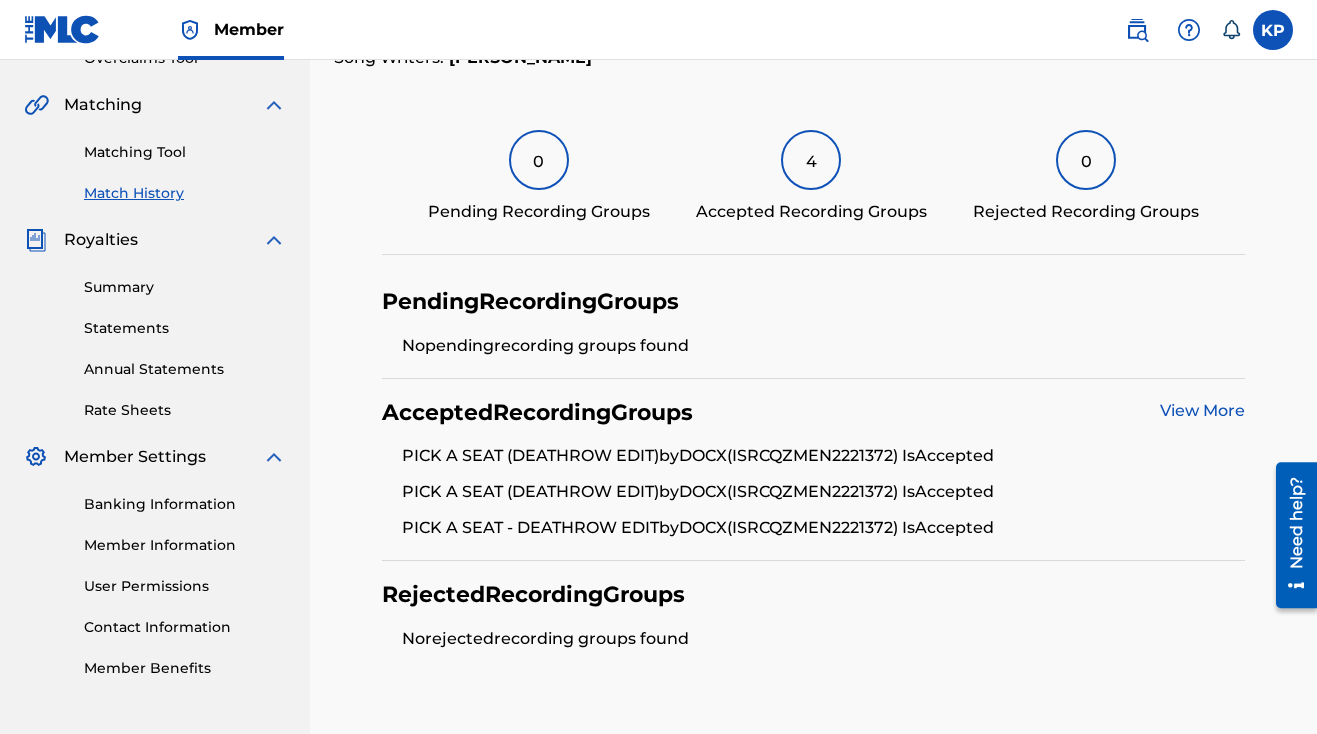 click on "Matching Tool" at bounding box center [185, 152] 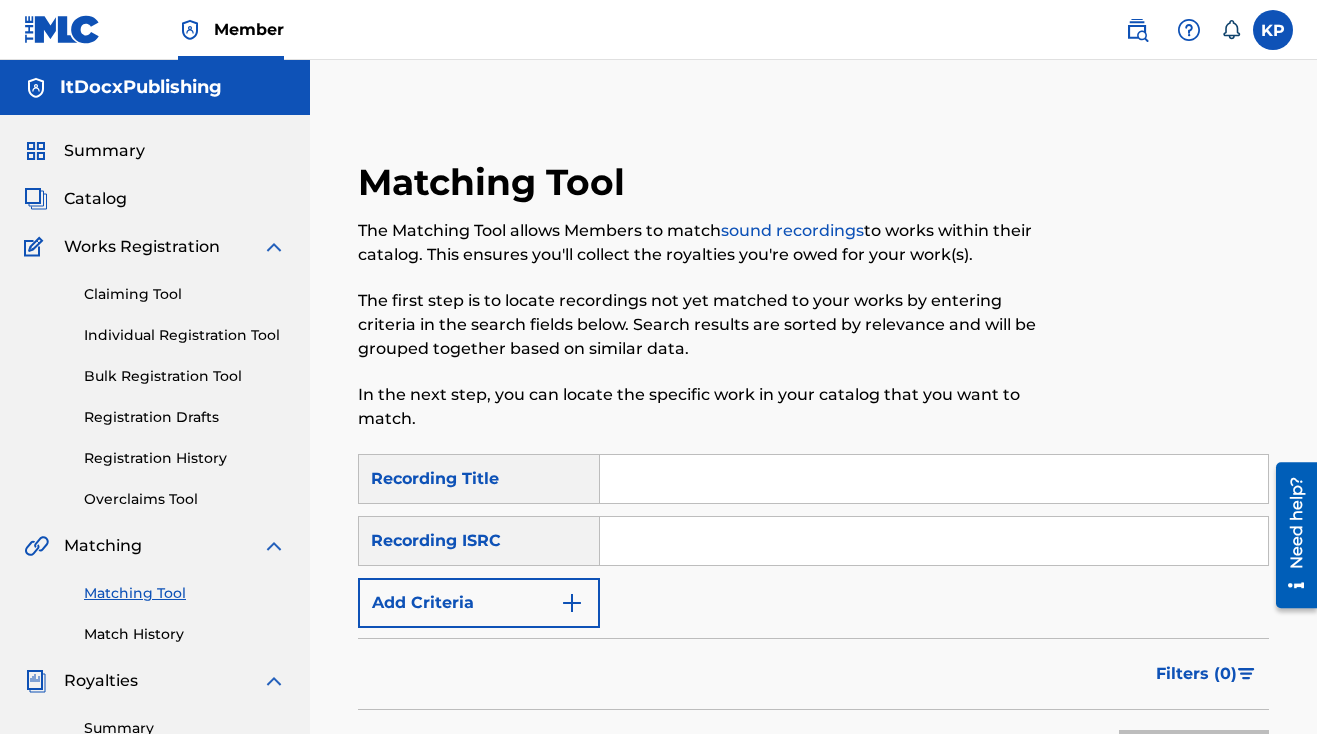 click at bounding box center [934, 479] 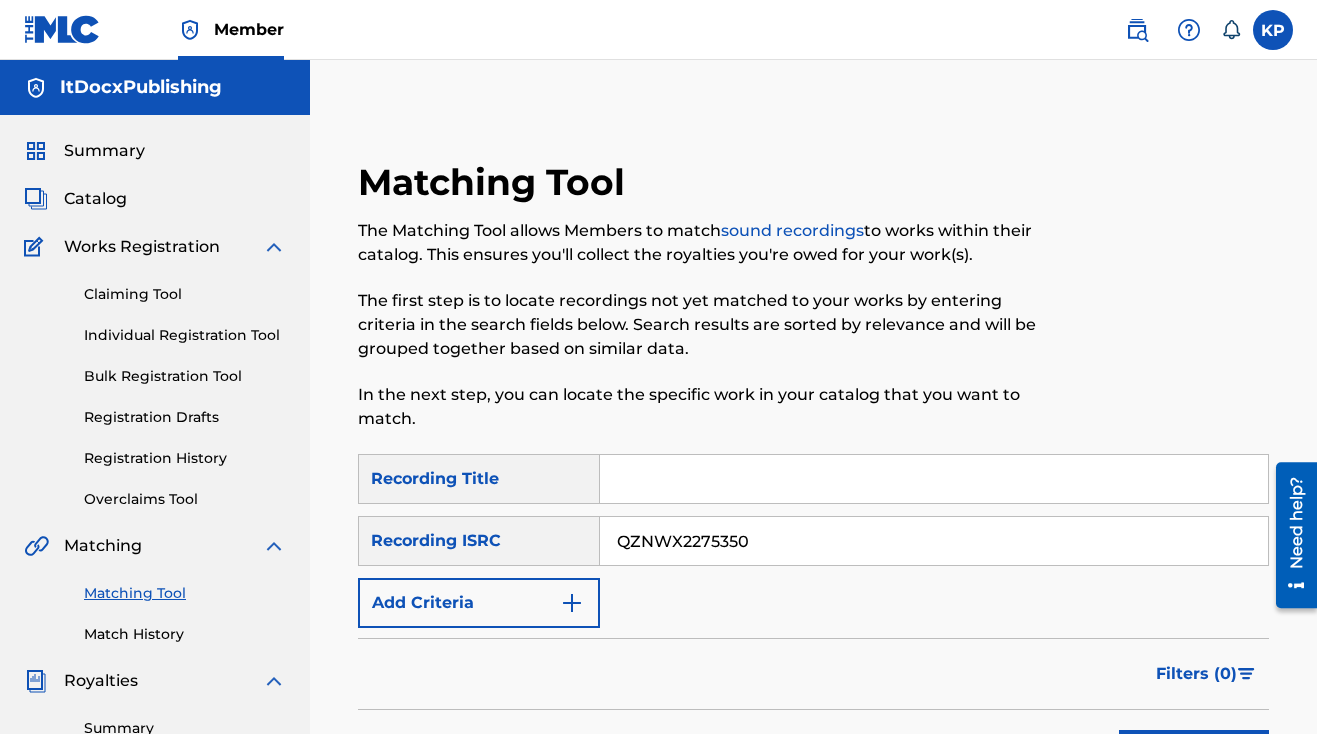type on "QZNWX2275350" 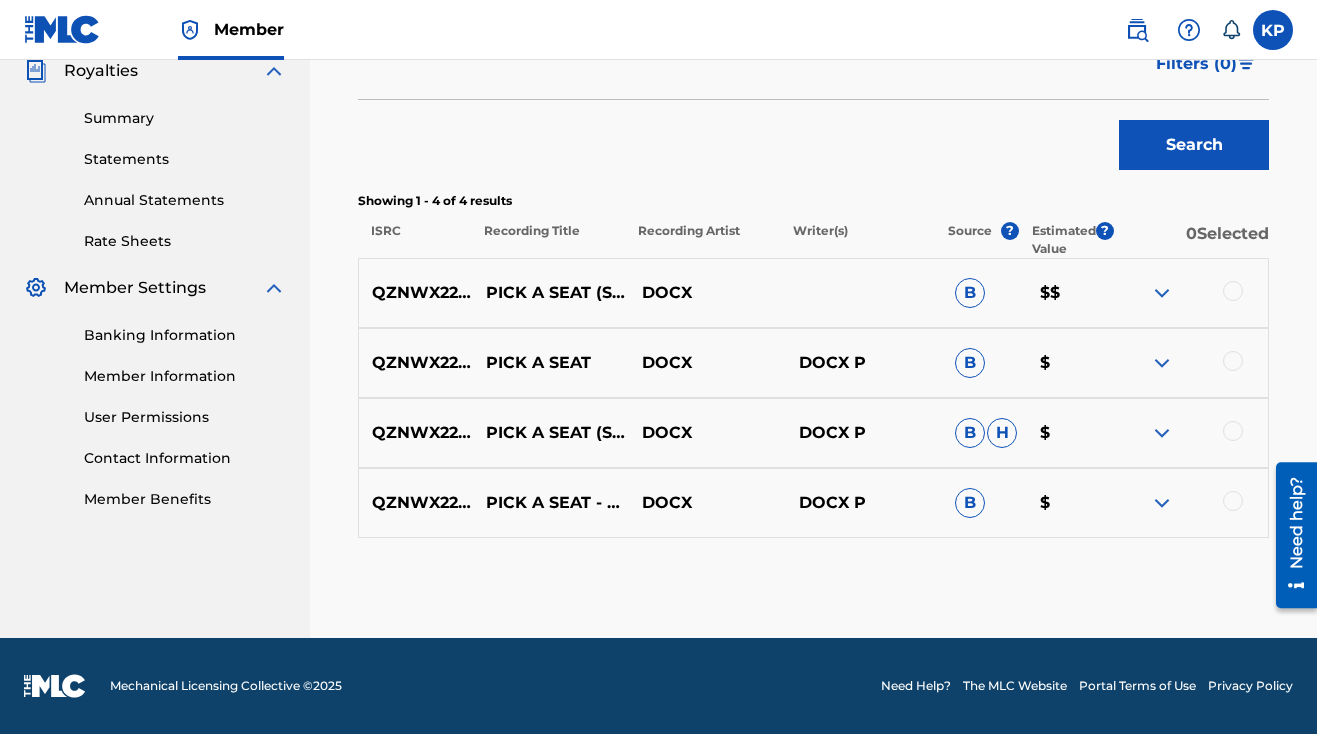 scroll, scrollTop: 610, scrollLeft: 0, axis: vertical 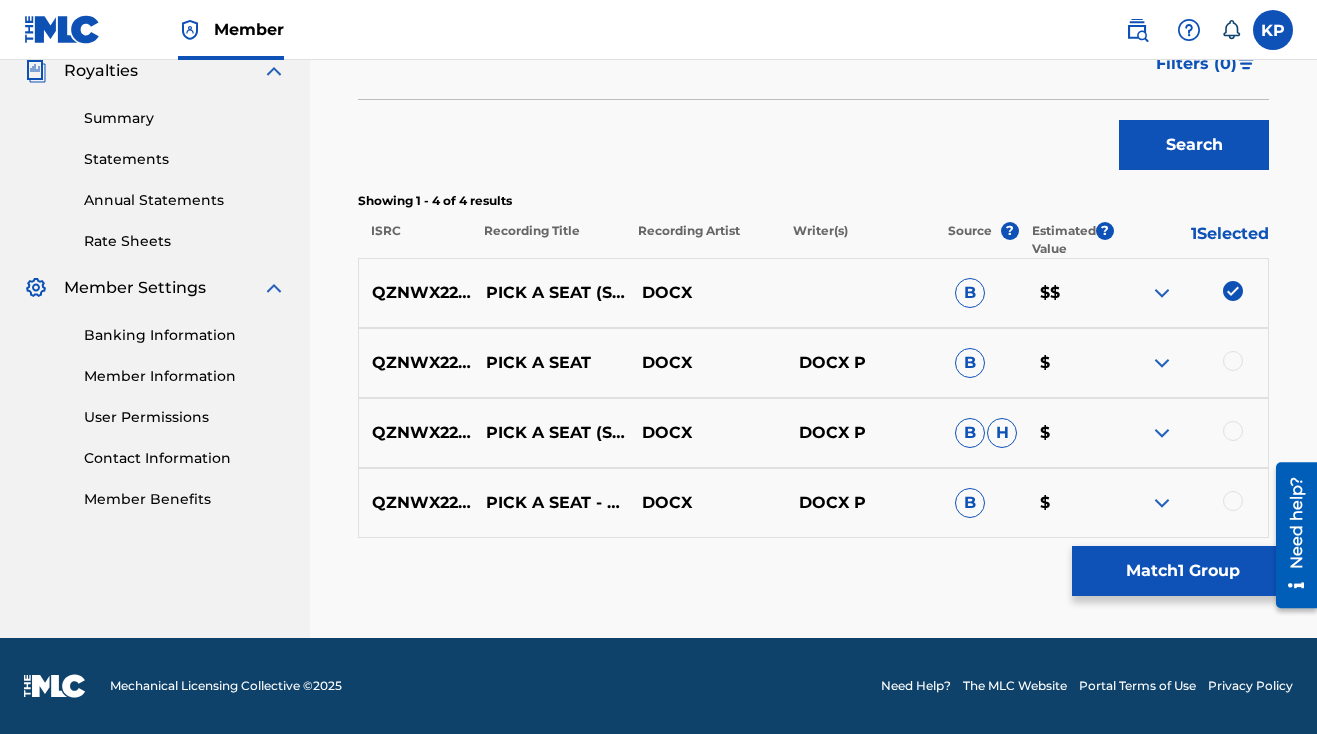 click at bounding box center (1233, 361) 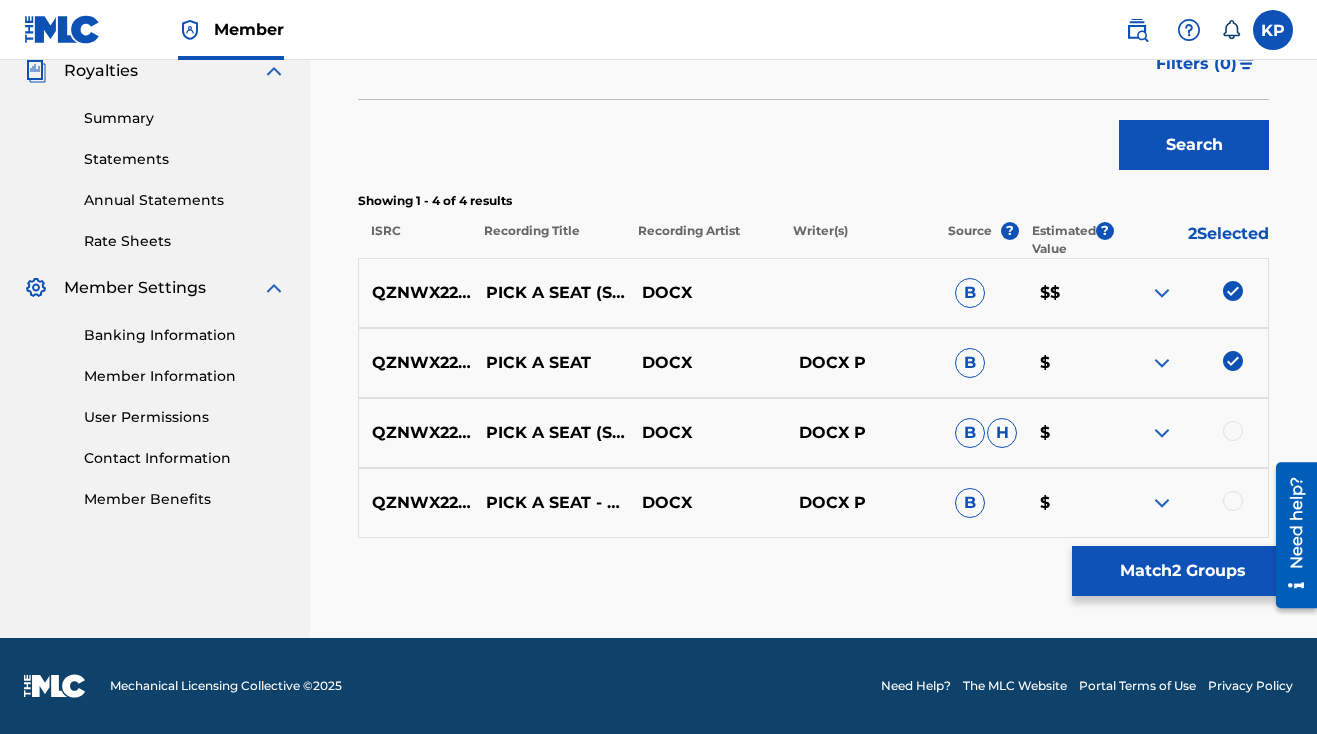 click at bounding box center (1233, 431) 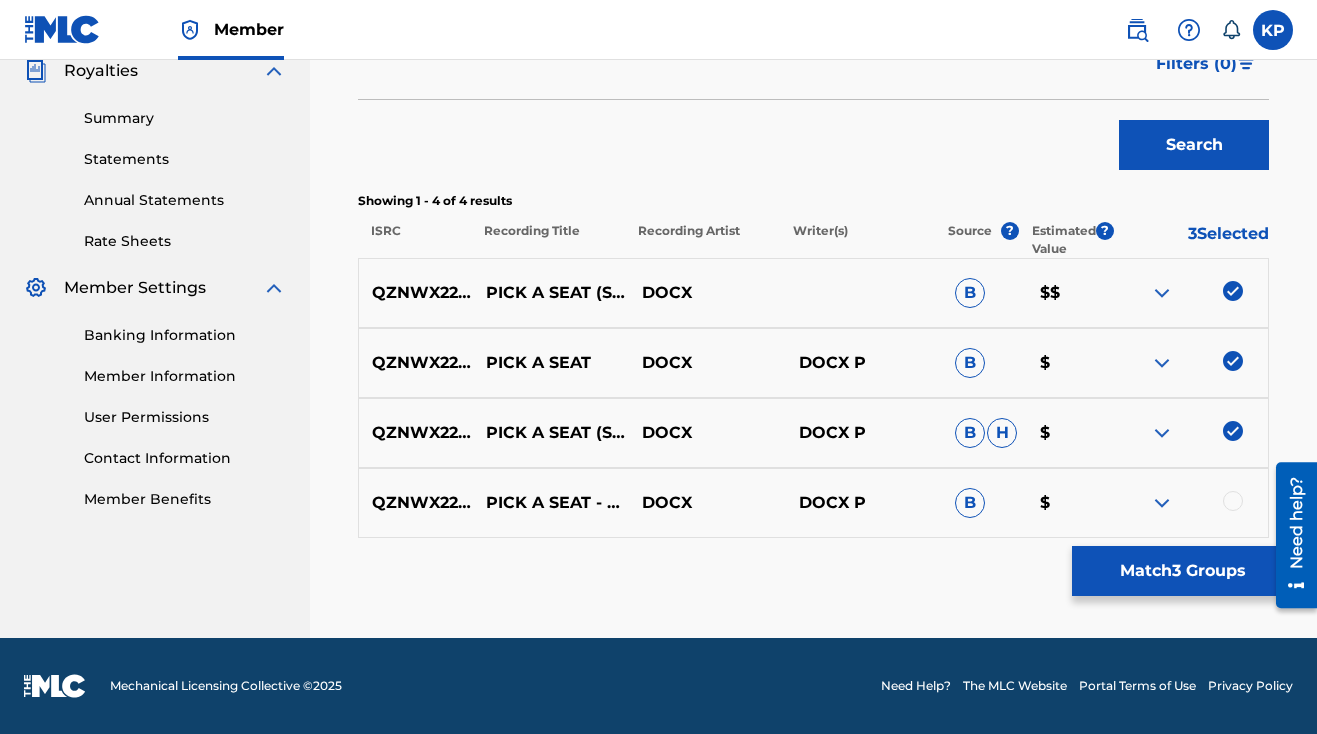 click at bounding box center (1233, 501) 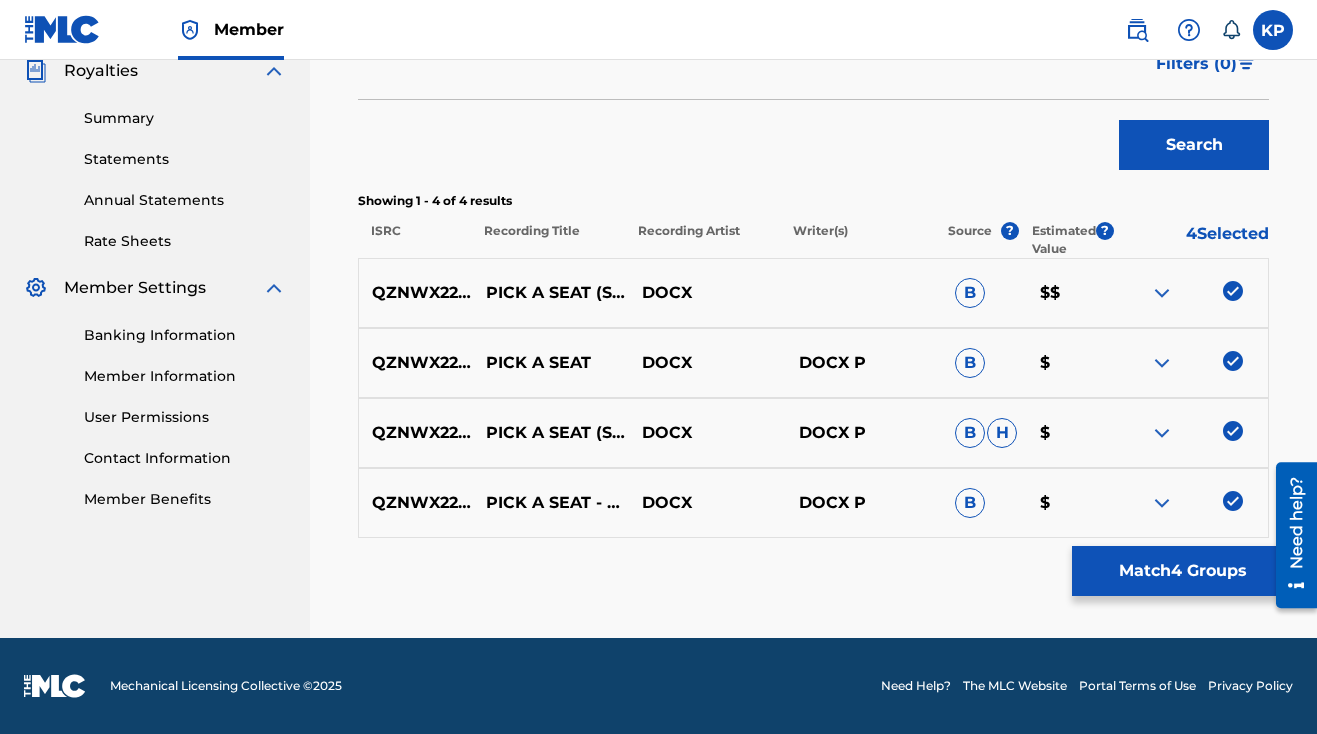 click on "Match  4 Groups" at bounding box center [1182, 571] 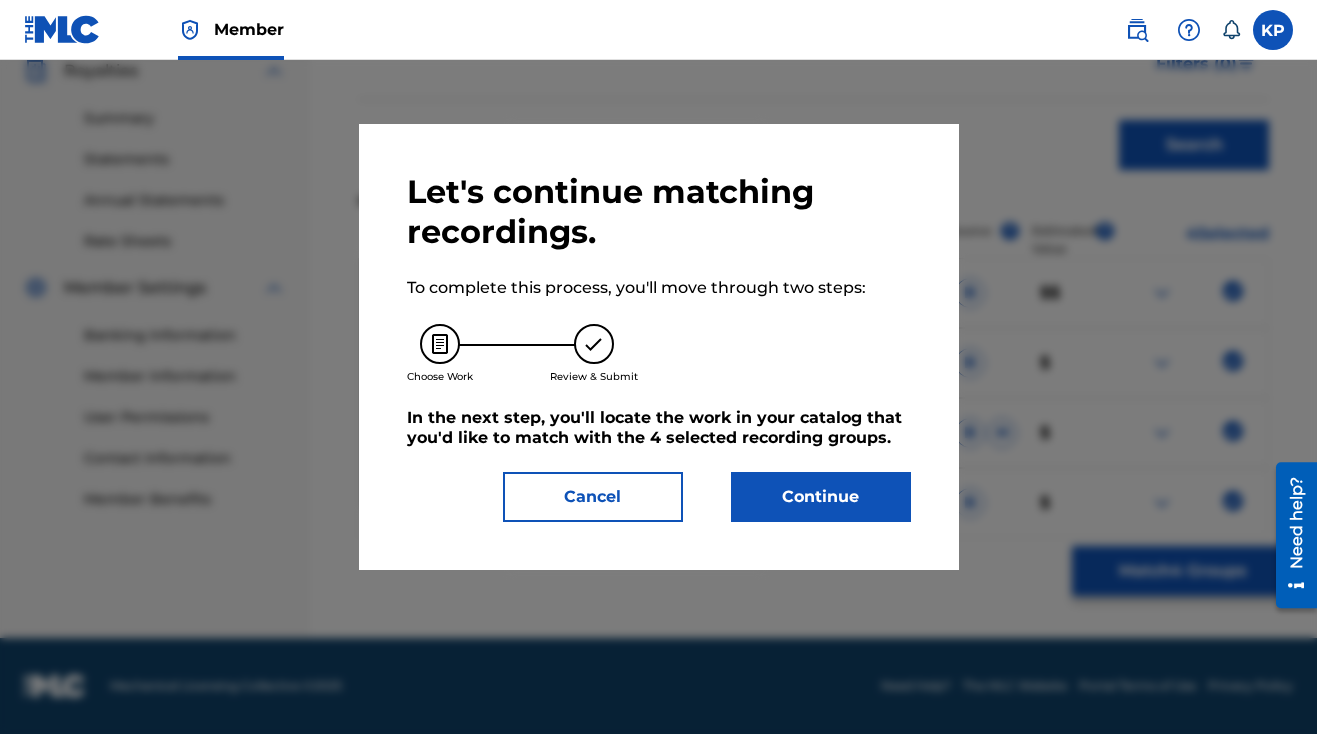 click on "Continue" at bounding box center [821, 497] 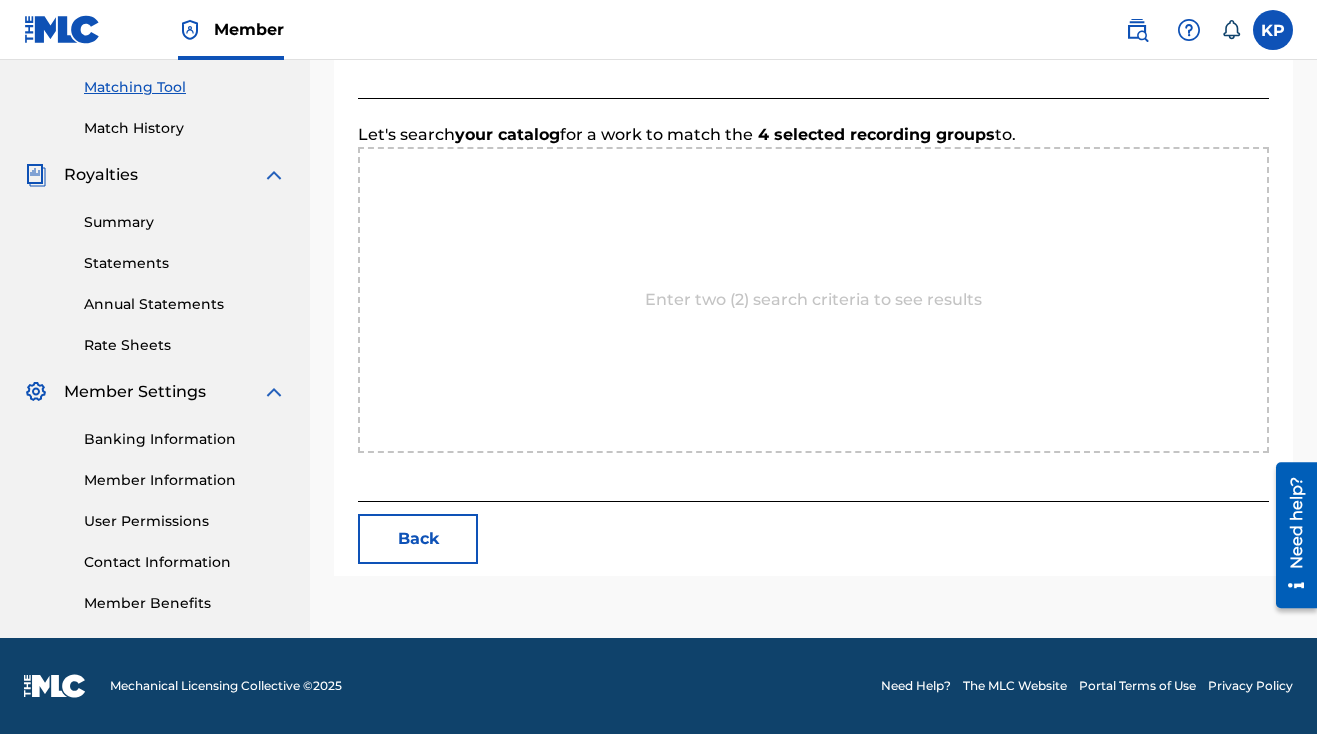 scroll, scrollTop: 506, scrollLeft: 0, axis: vertical 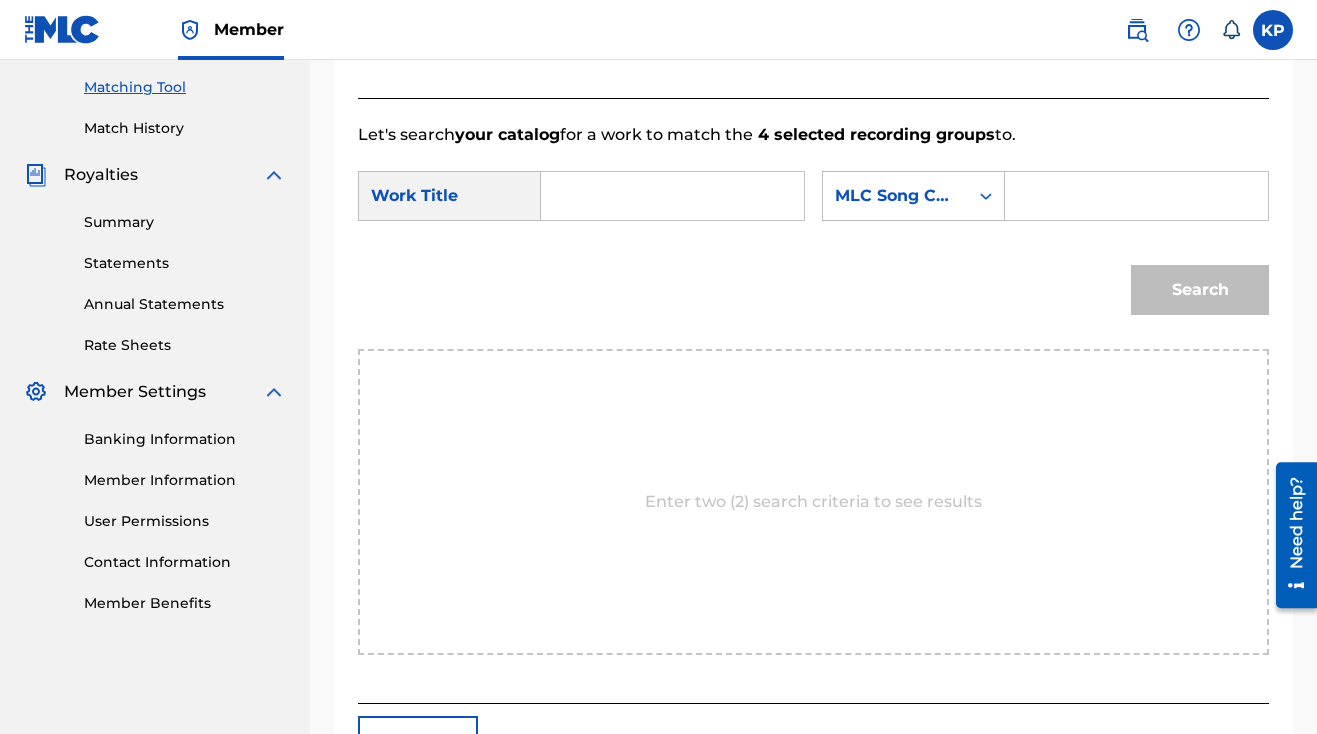 click at bounding box center [672, 196] 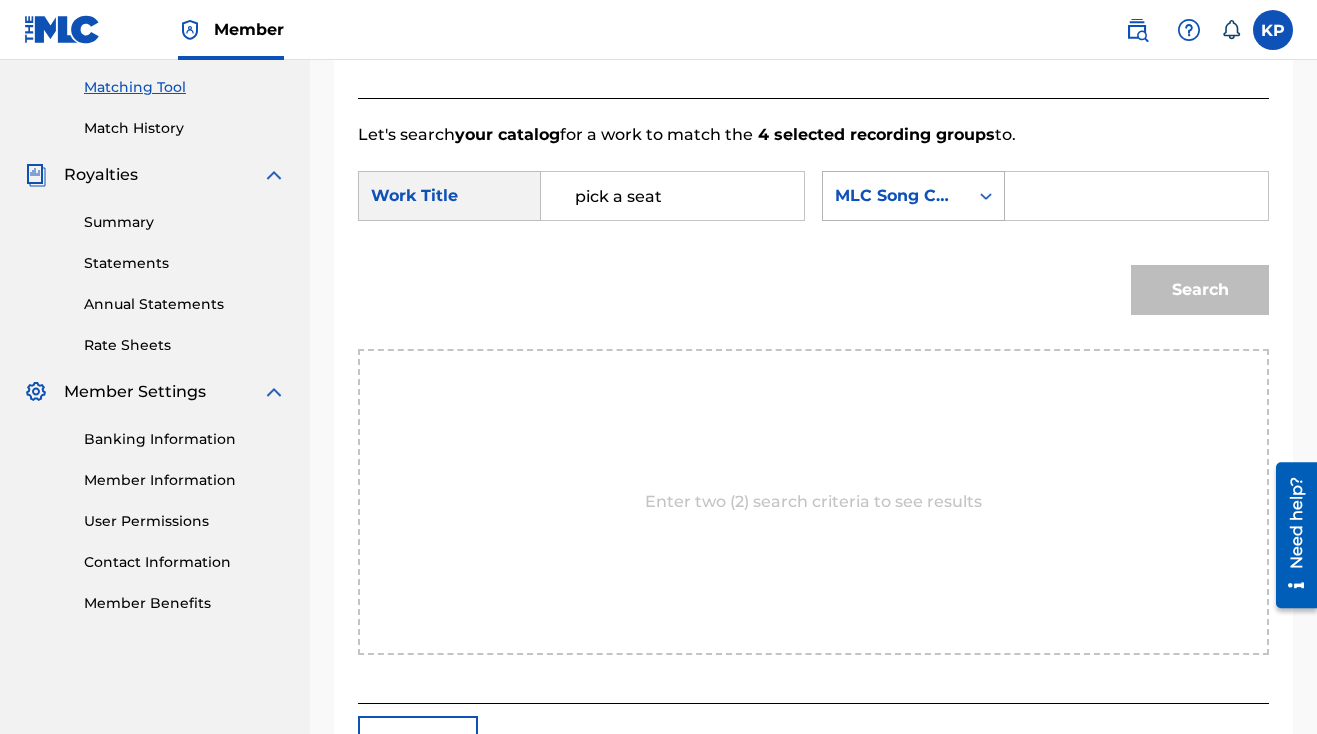 type on "pick a seat" 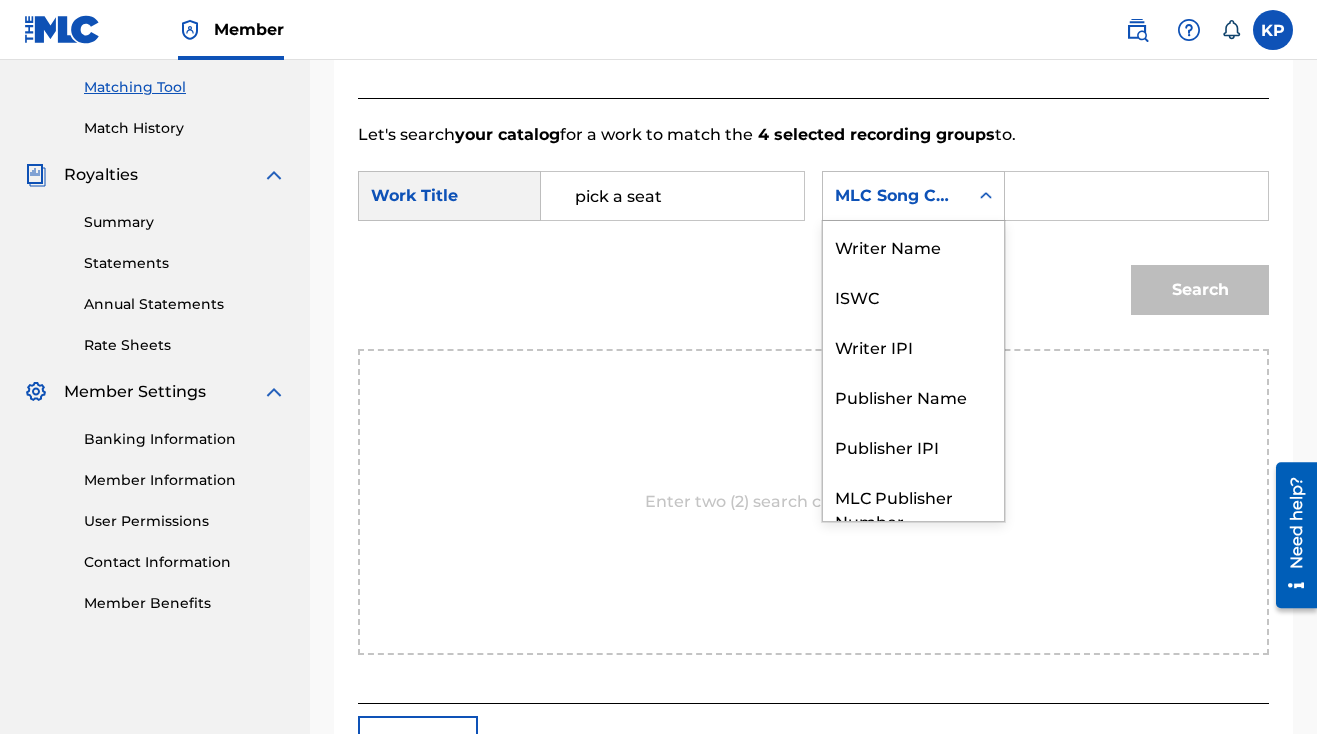 click at bounding box center [986, 196] 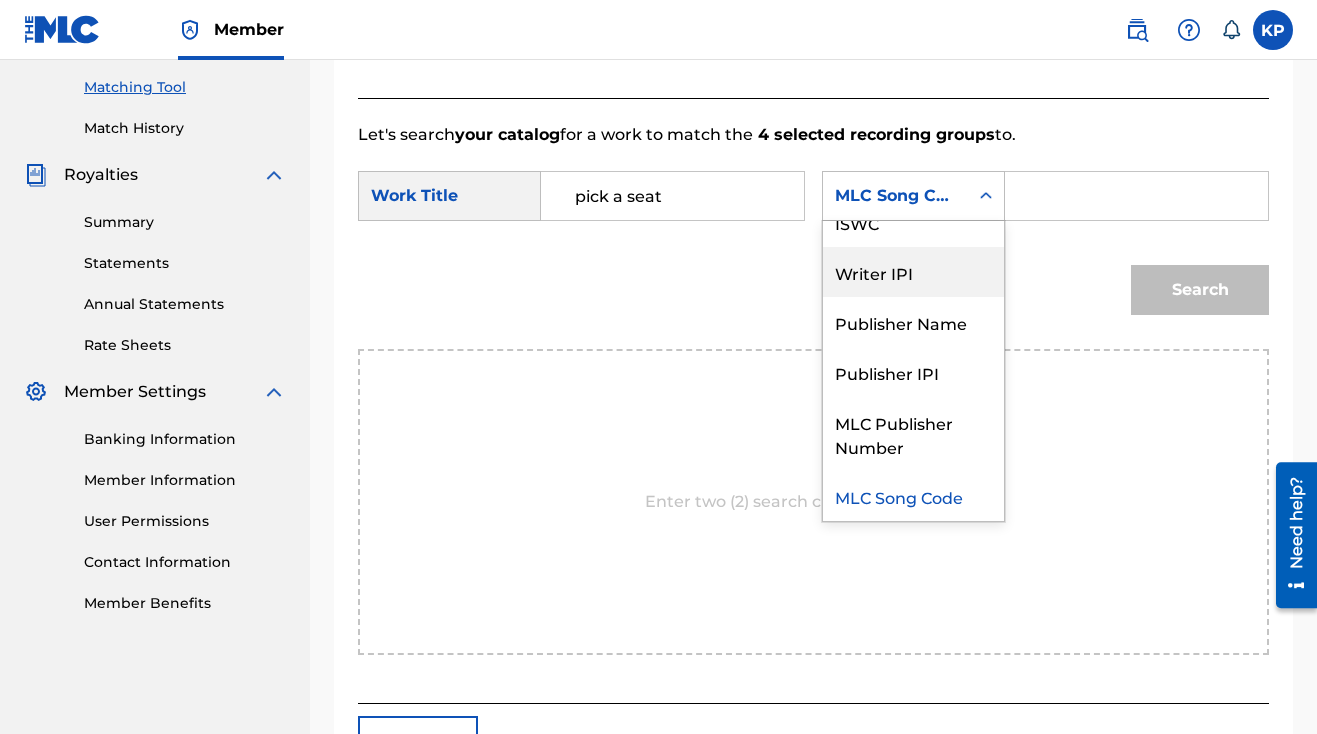 scroll, scrollTop: 0, scrollLeft: 0, axis: both 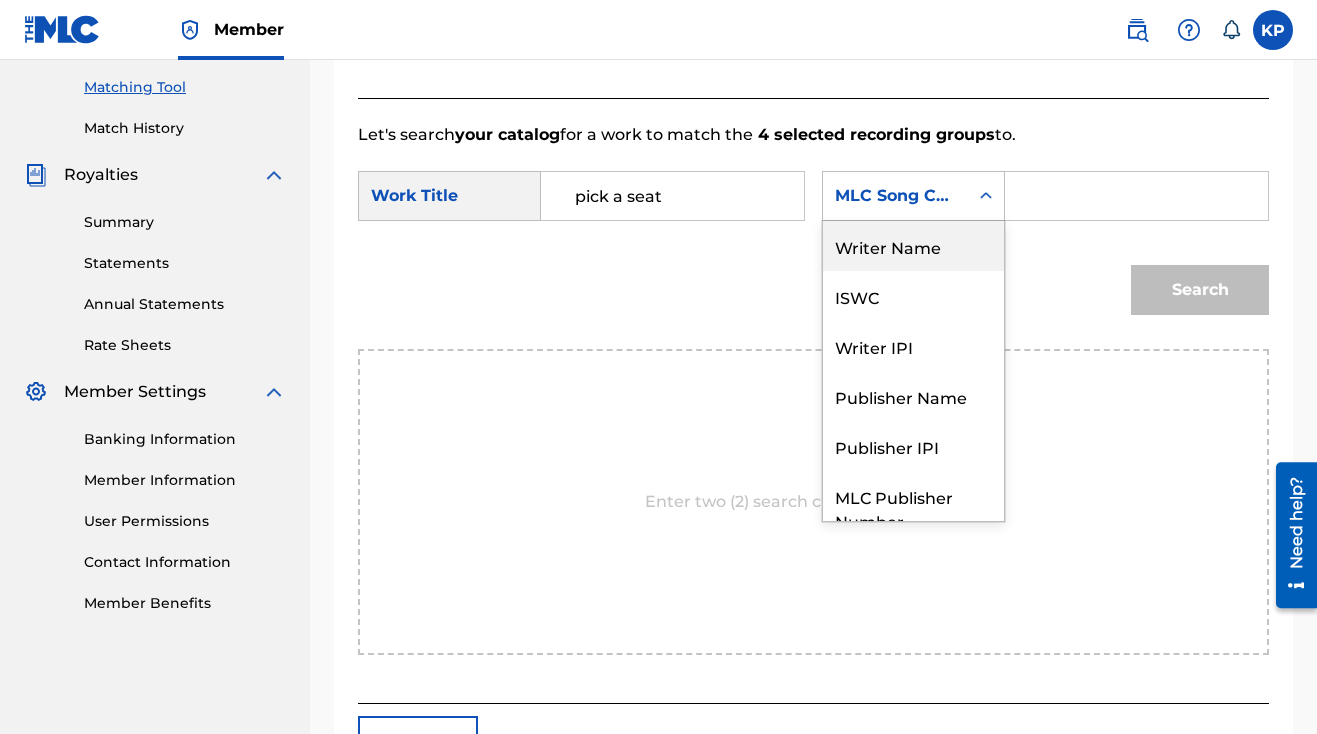 click on "Writer Name" at bounding box center (913, 246) 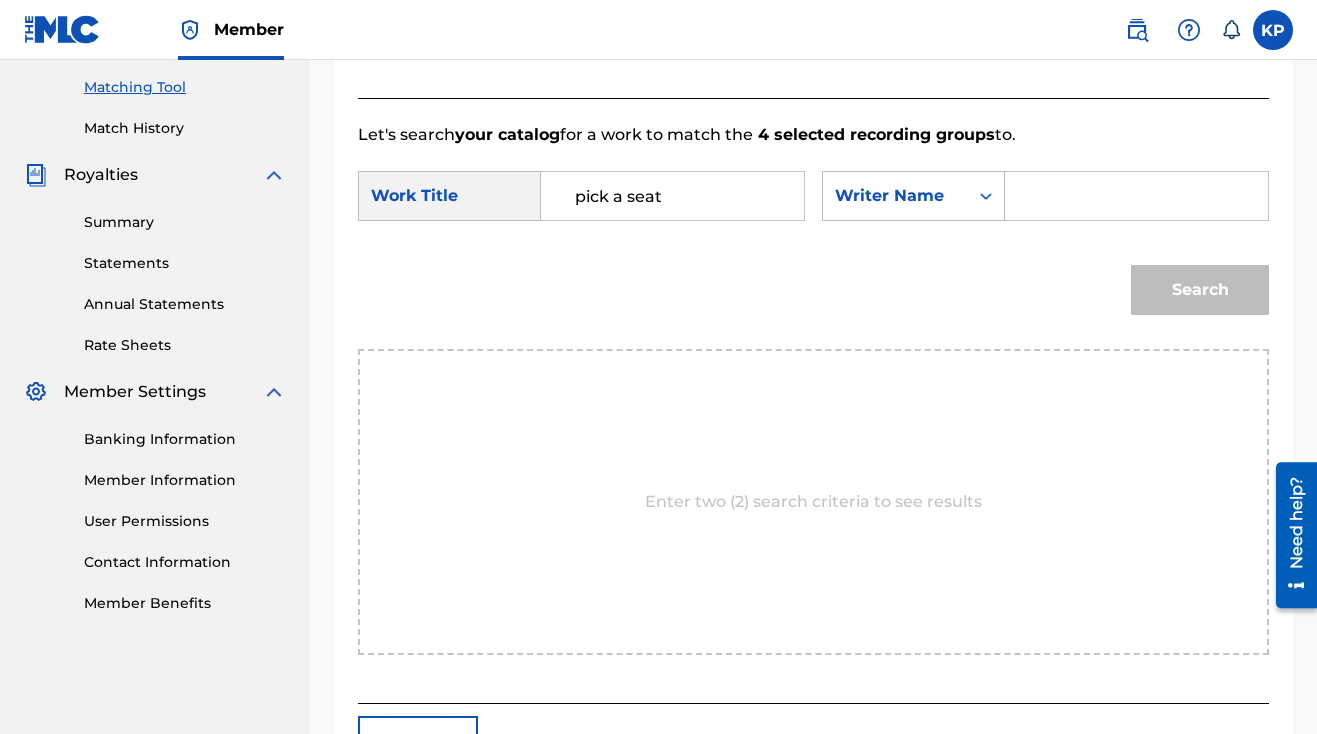 click at bounding box center (1136, 196) 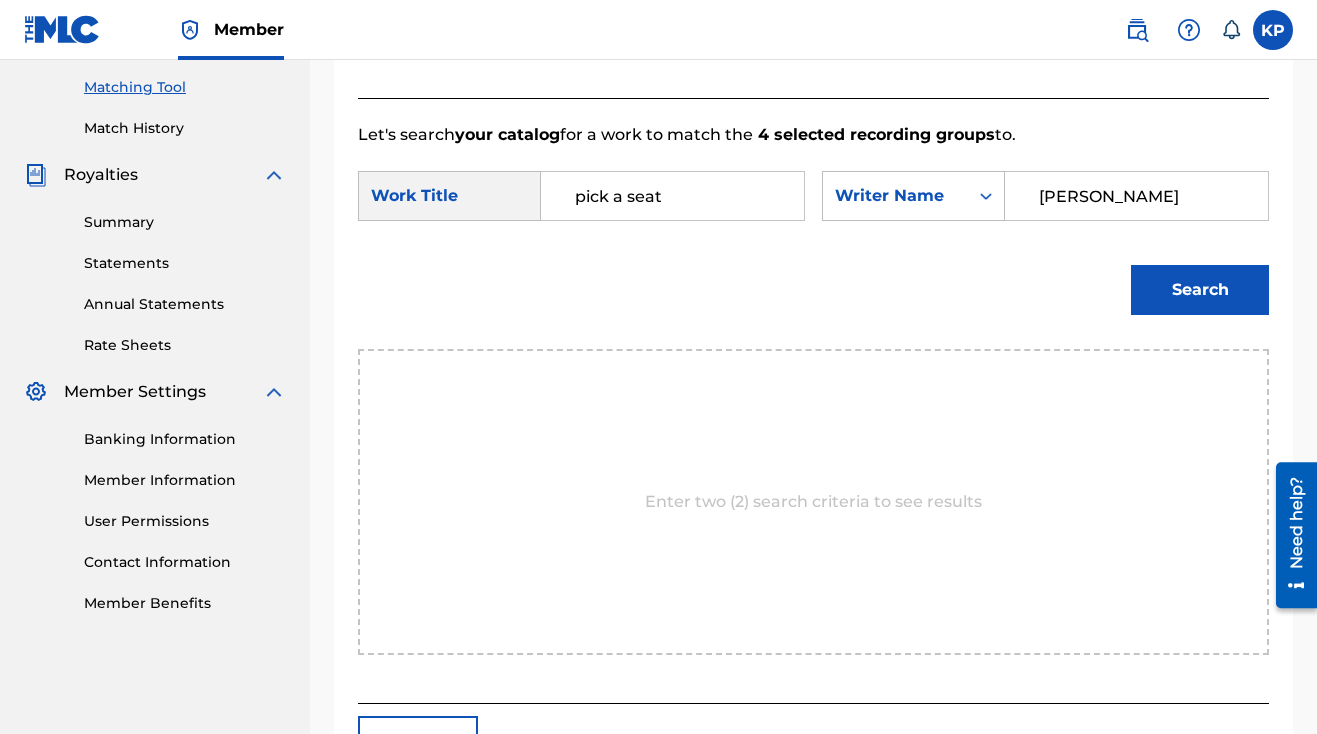 type on "alandre porter" 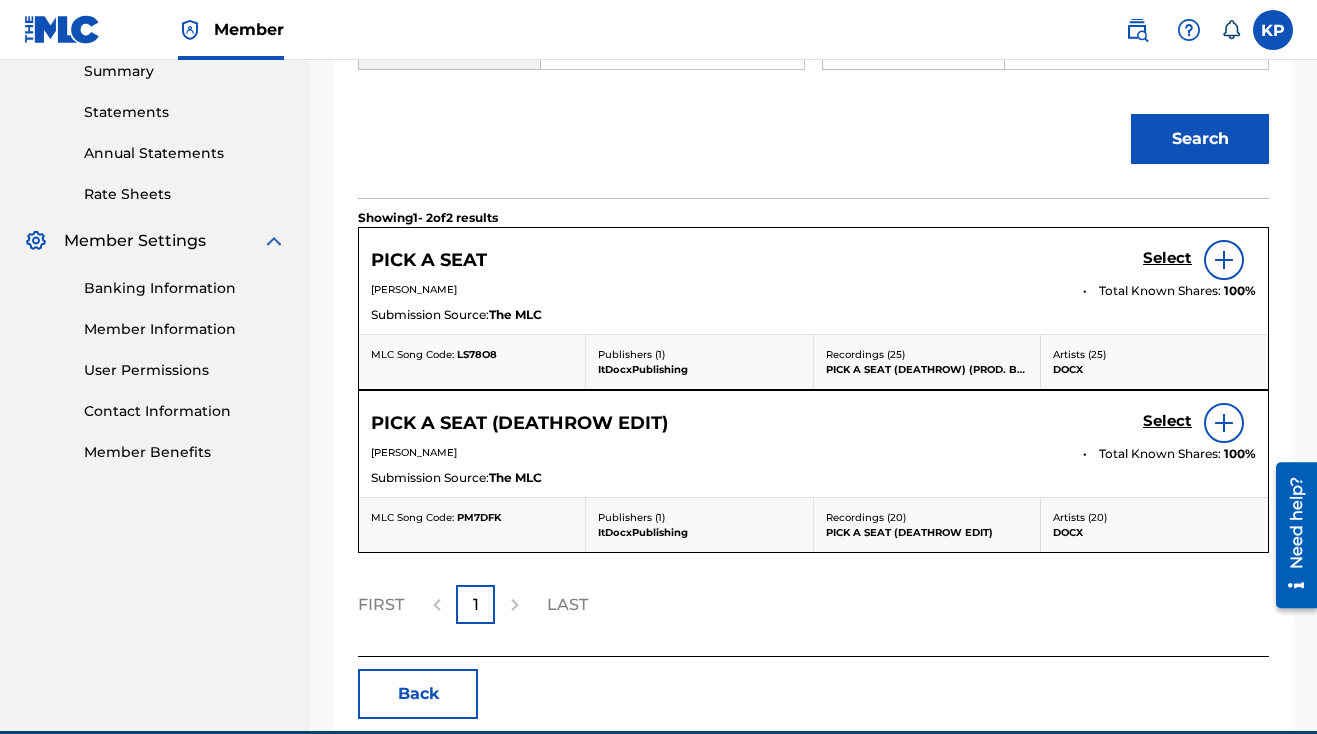 scroll, scrollTop: 659, scrollLeft: 0, axis: vertical 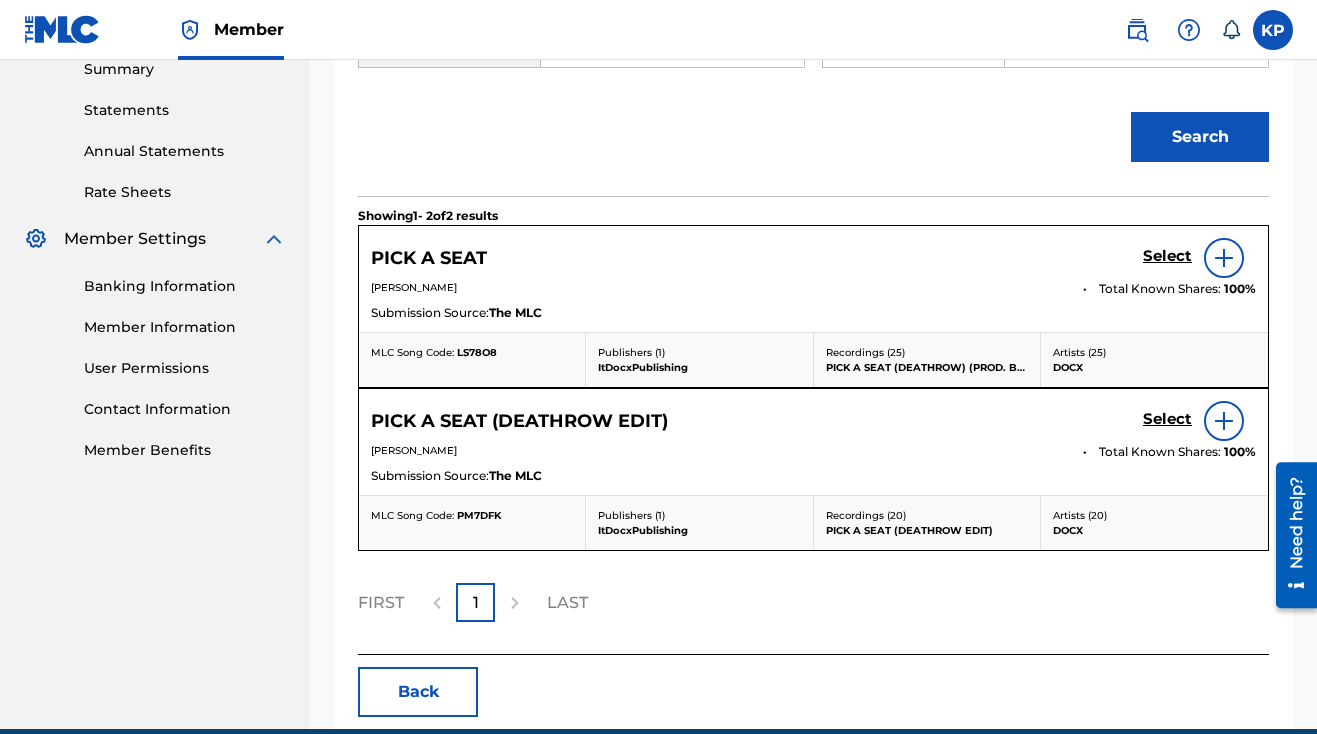 click at bounding box center [1224, 258] 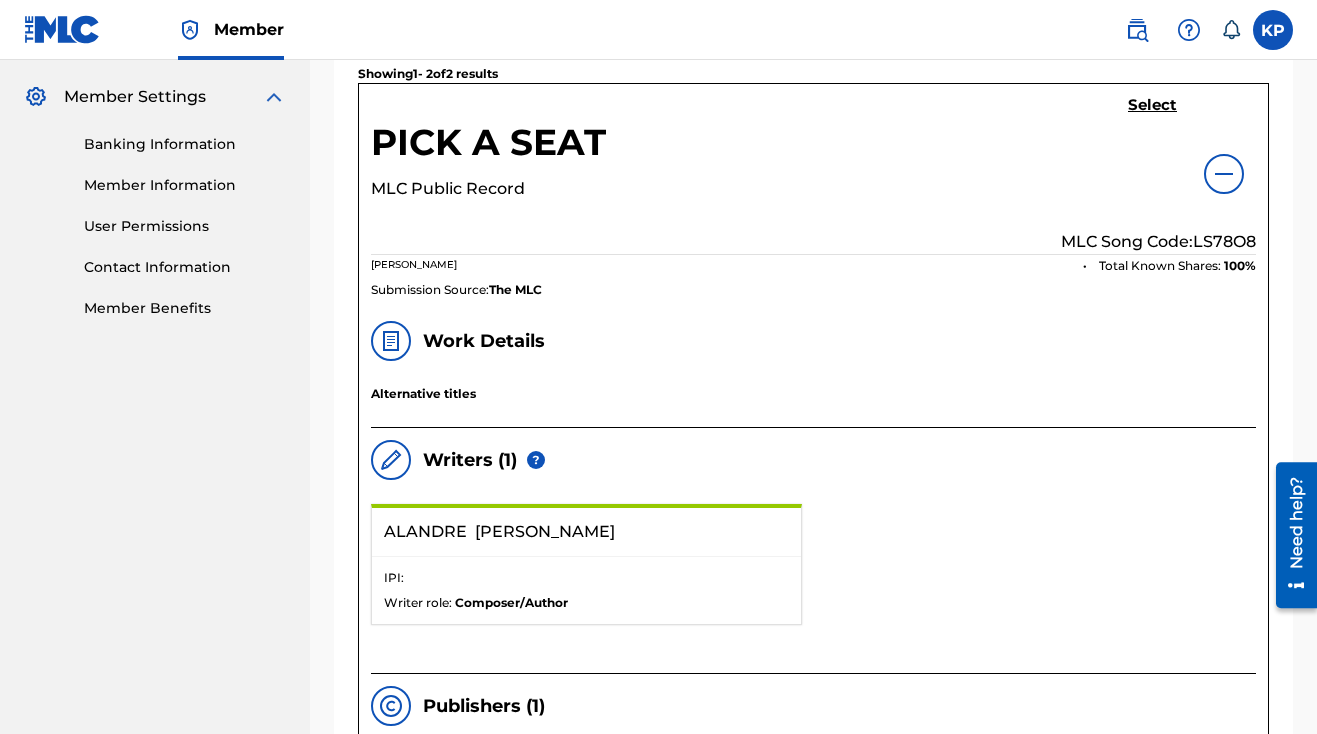 scroll, scrollTop: 771, scrollLeft: 0, axis: vertical 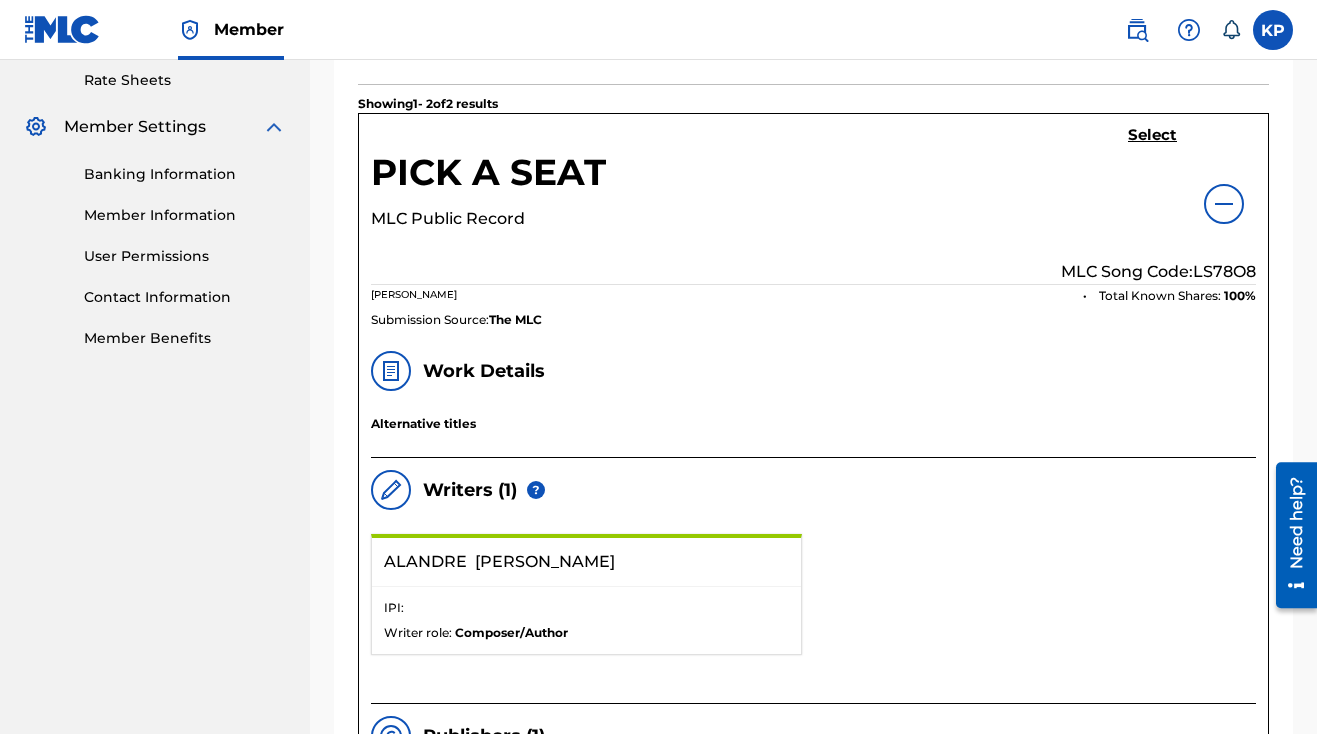 click on "Select" at bounding box center [1152, 135] 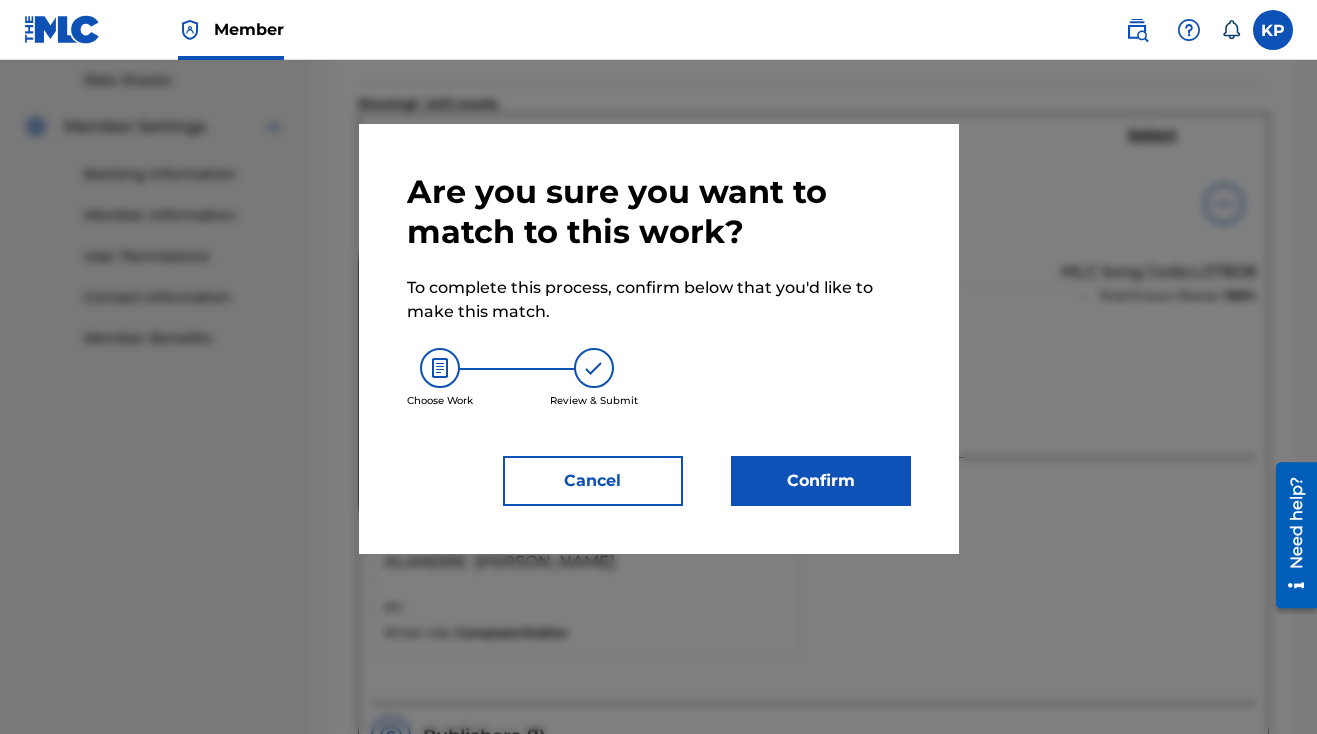 click on "Confirm" at bounding box center (821, 481) 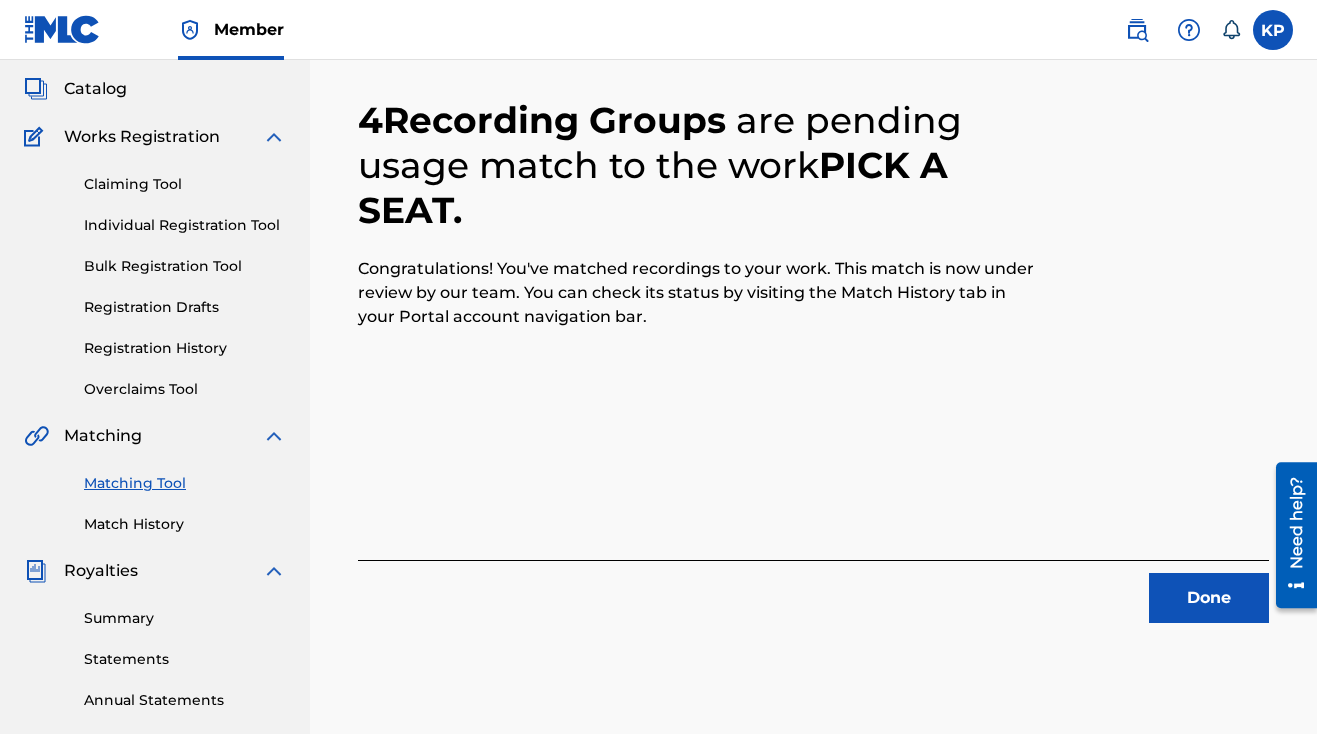 scroll, scrollTop: 111, scrollLeft: 0, axis: vertical 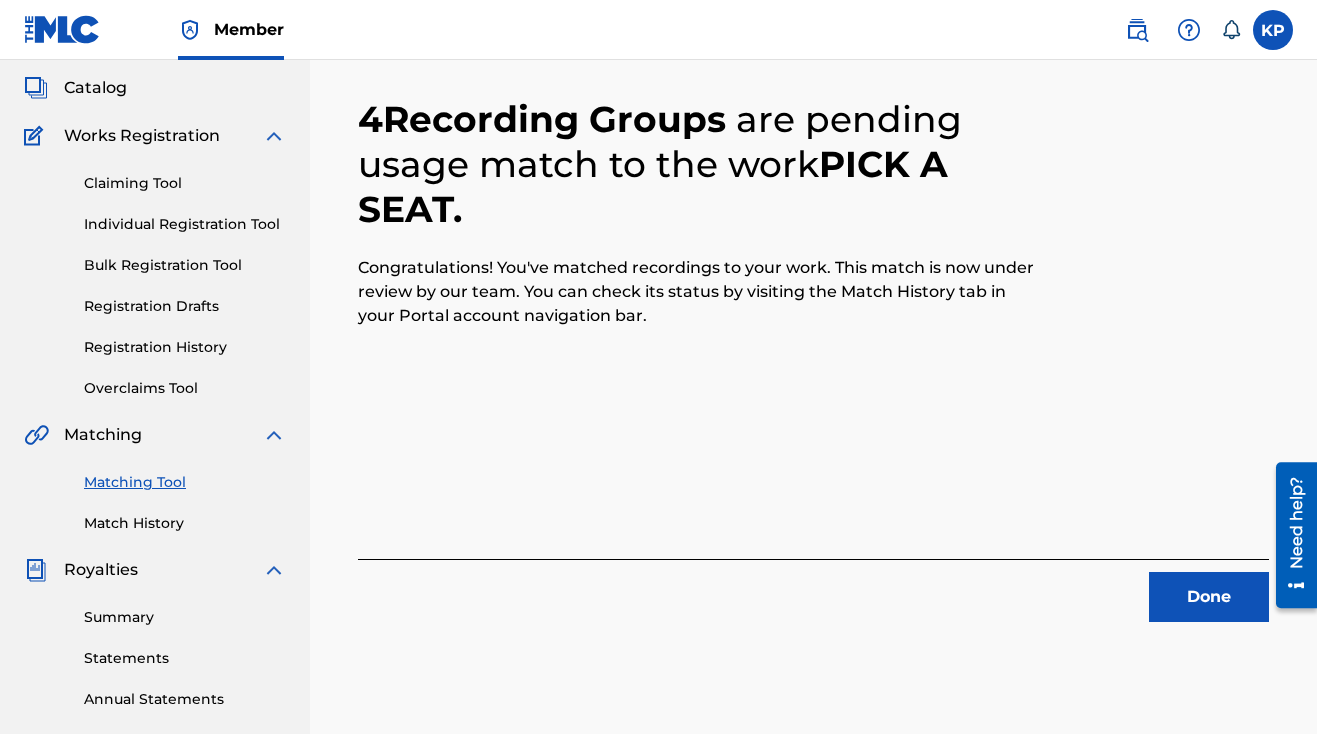 click on "Done" at bounding box center (1209, 597) 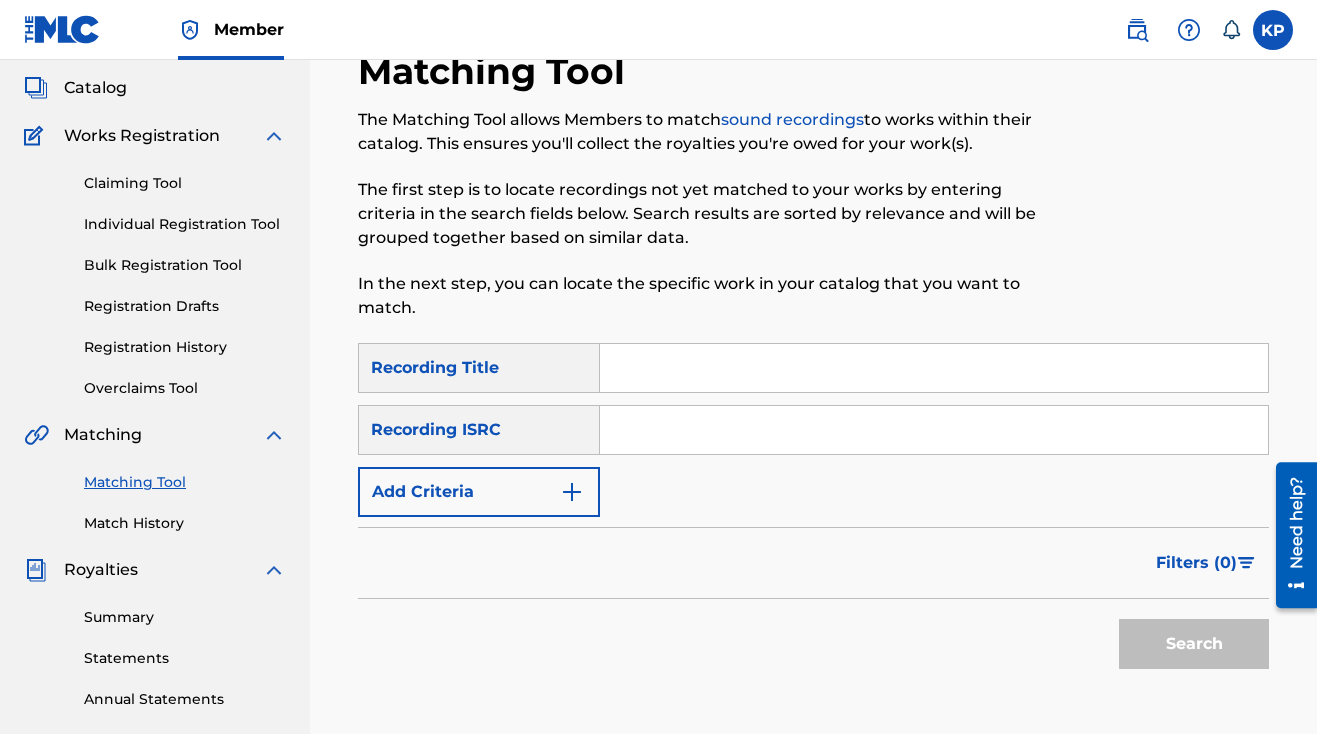 click at bounding box center [934, 430] 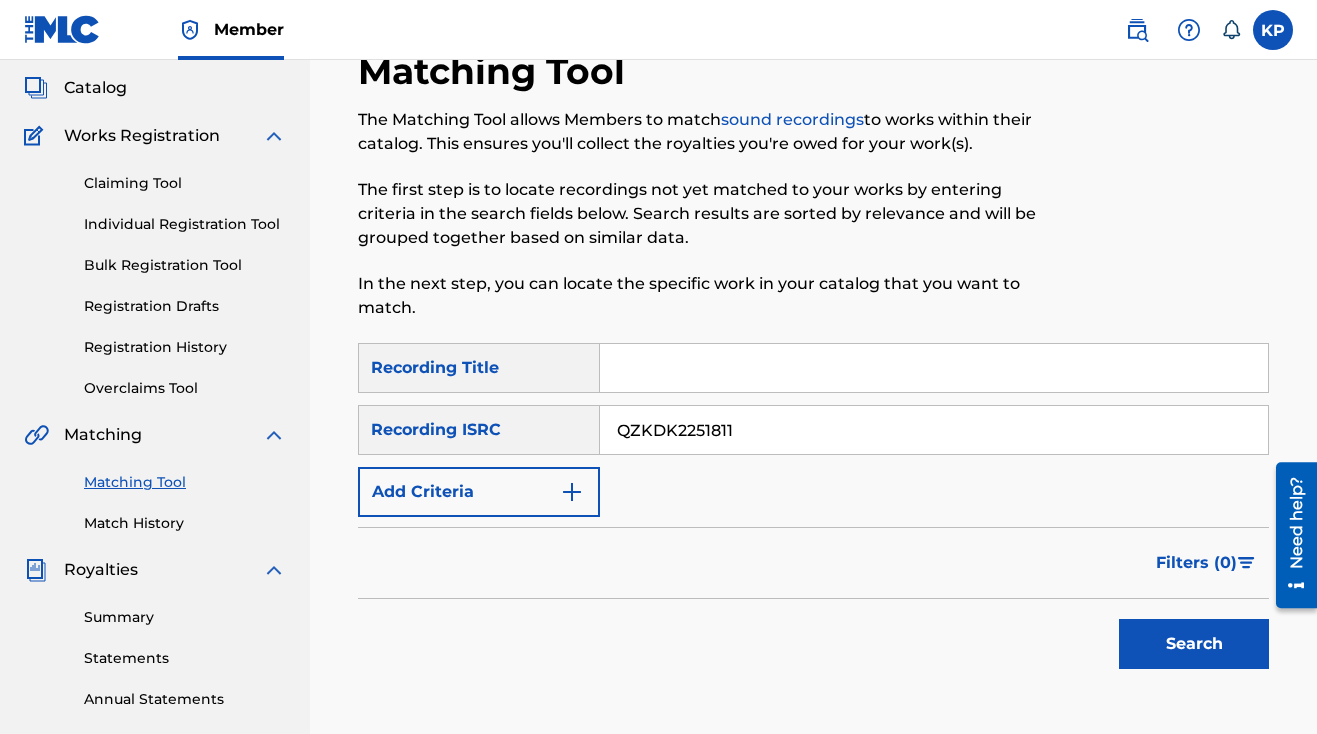 type on "QZKDK2251811" 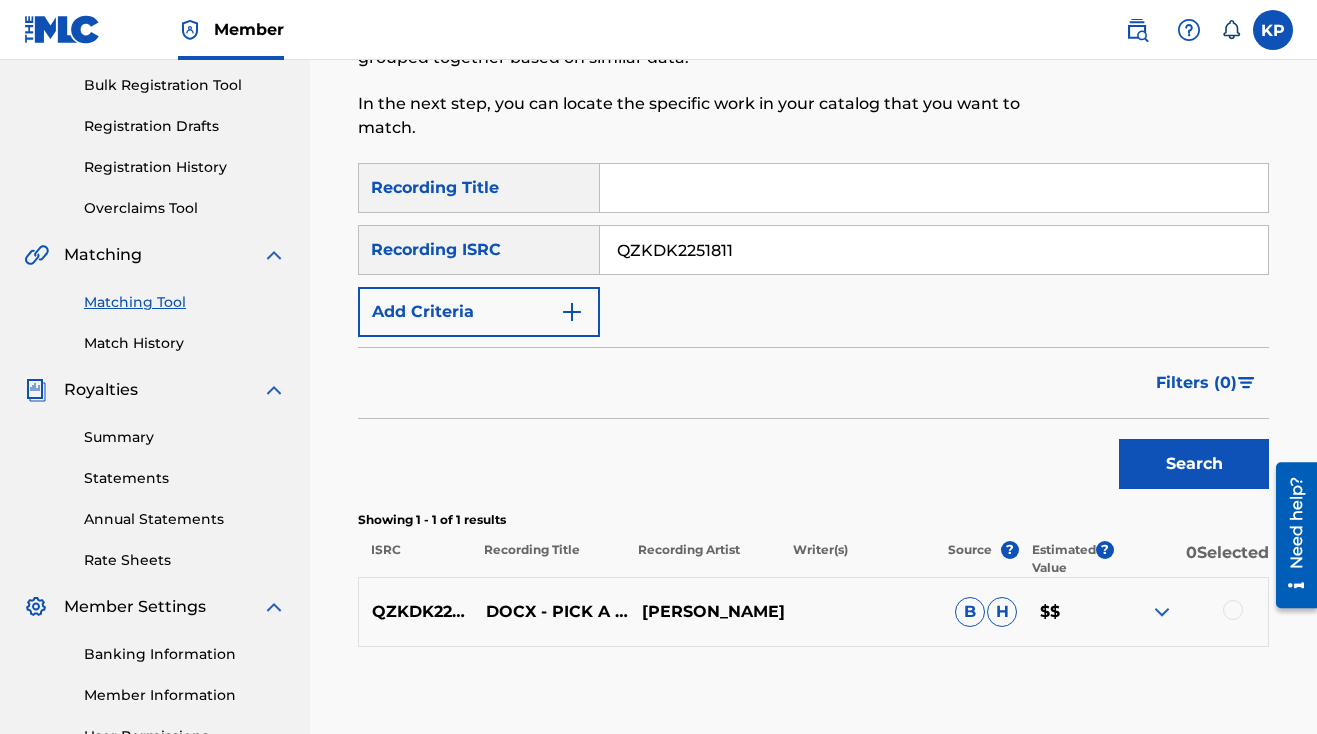 scroll, scrollTop: 422, scrollLeft: 0, axis: vertical 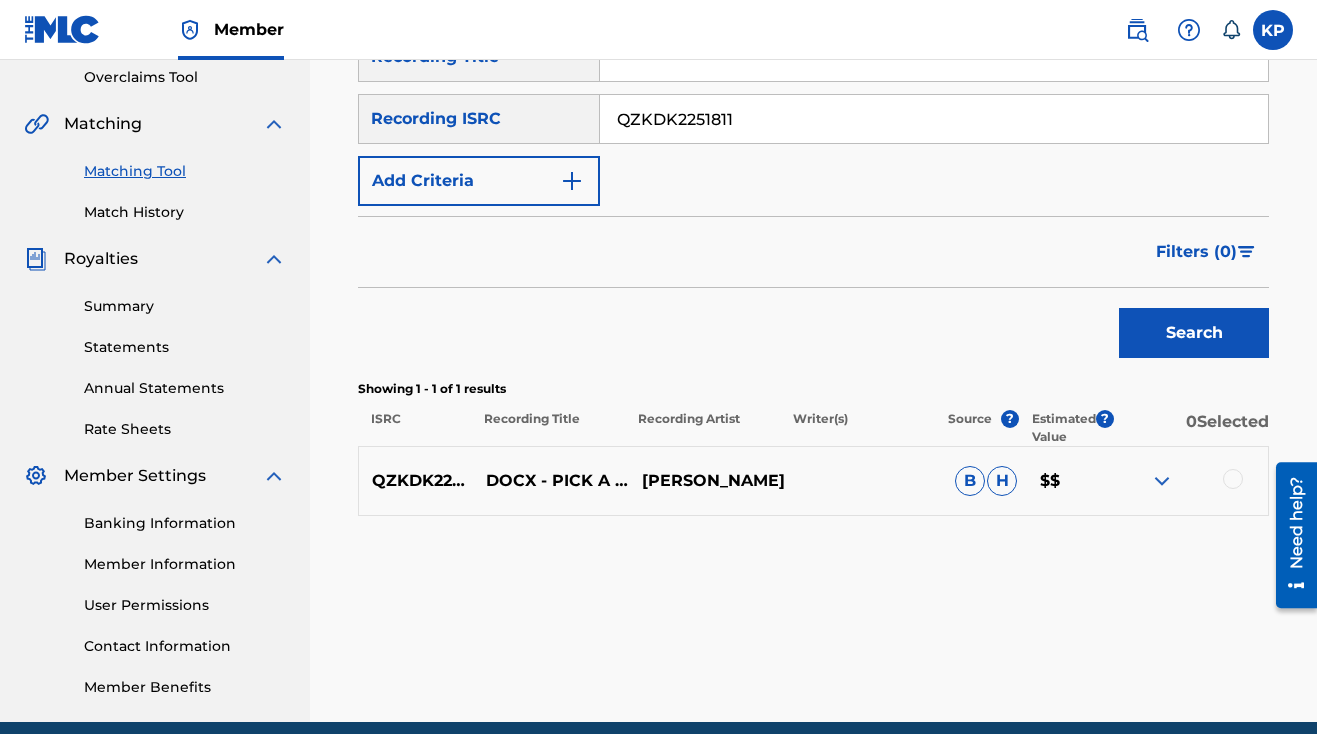 click at bounding box center (1233, 479) 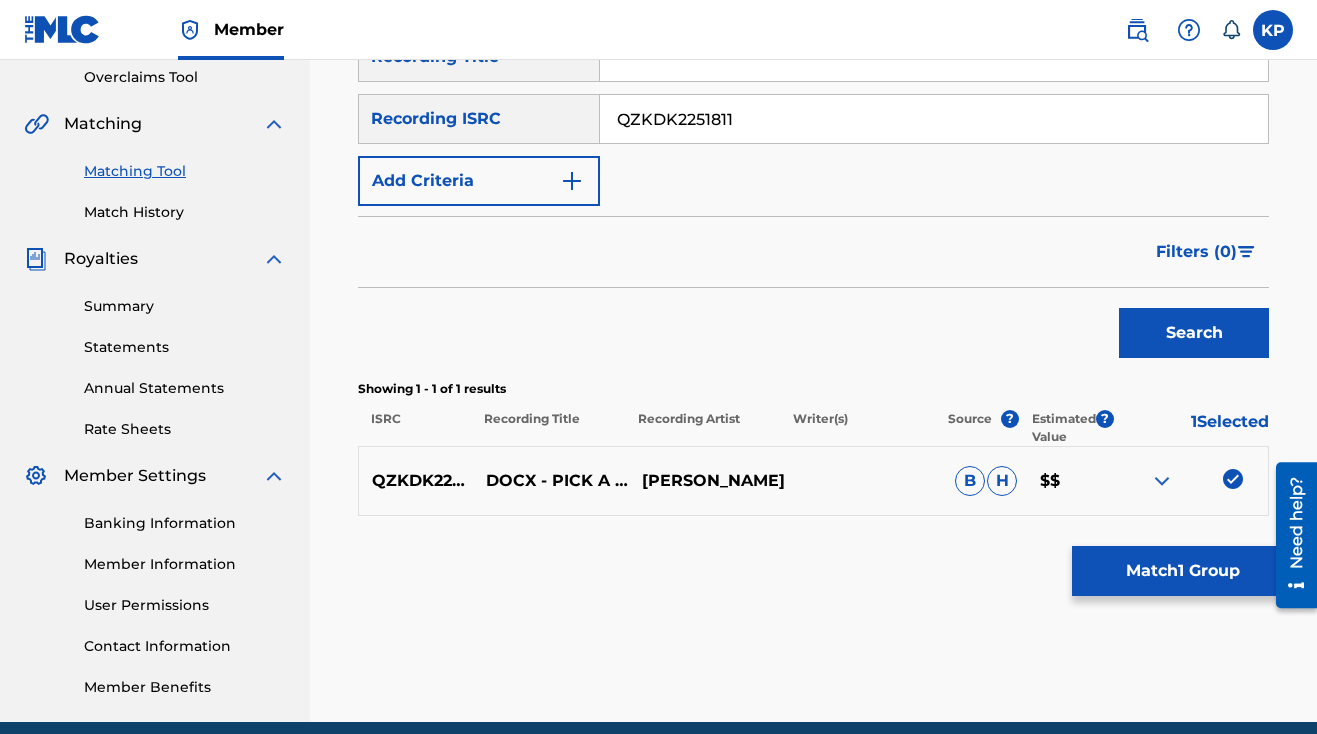 click on "Match  1 Group" at bounding box center [1182, 571] 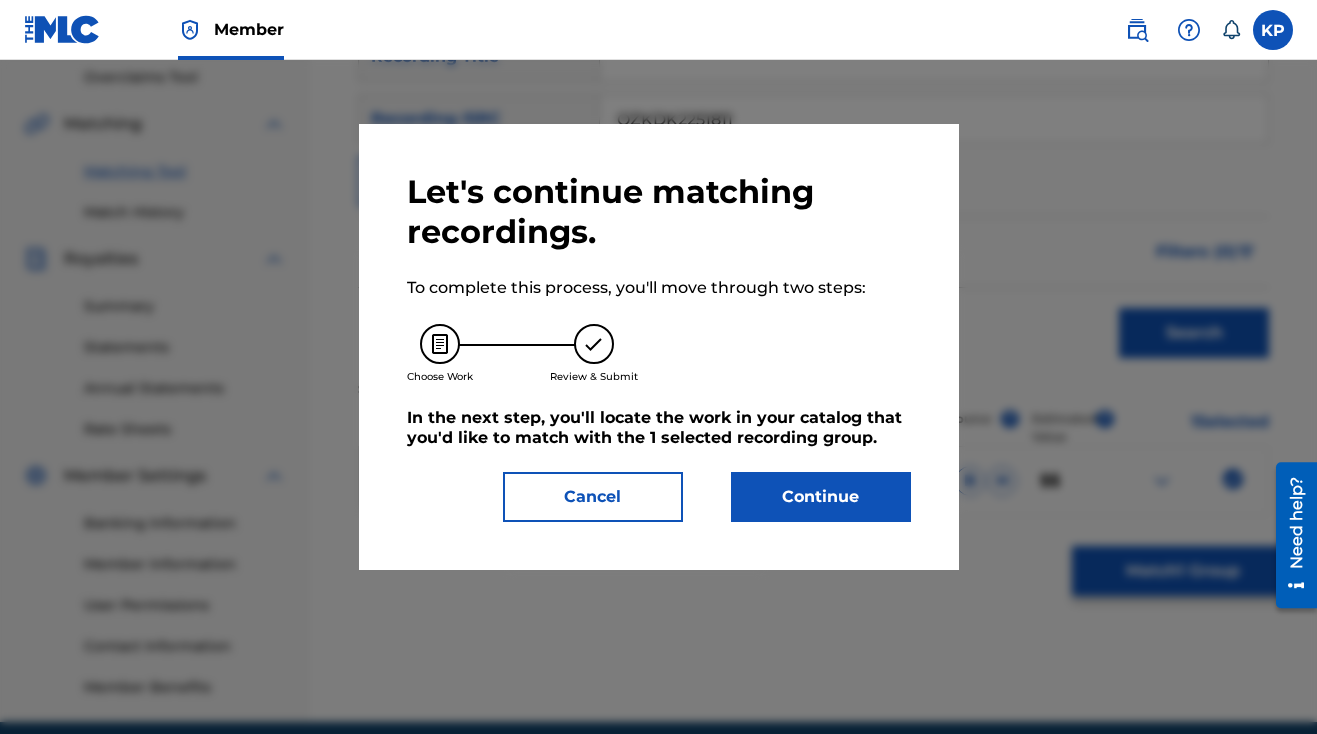 click on "Continue" at bounding box center [821, 497] 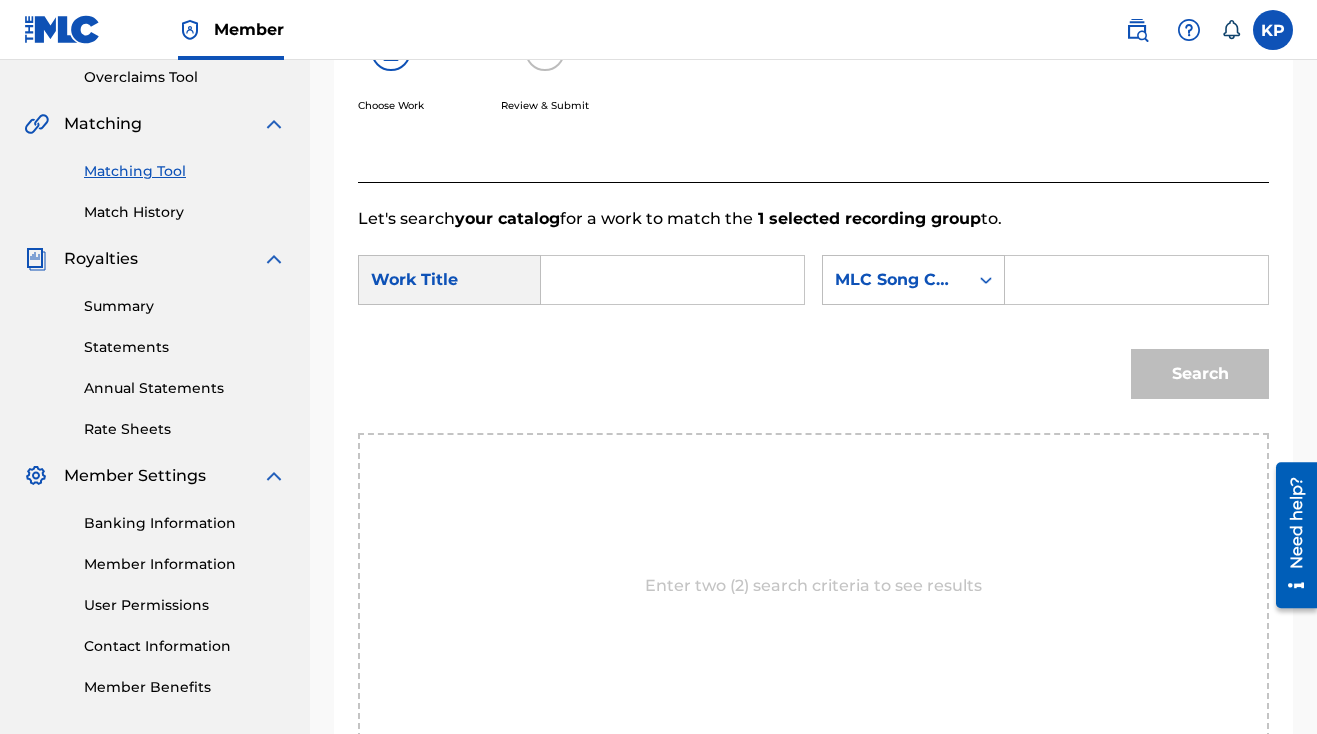 click at bounding box center (1136, 280) 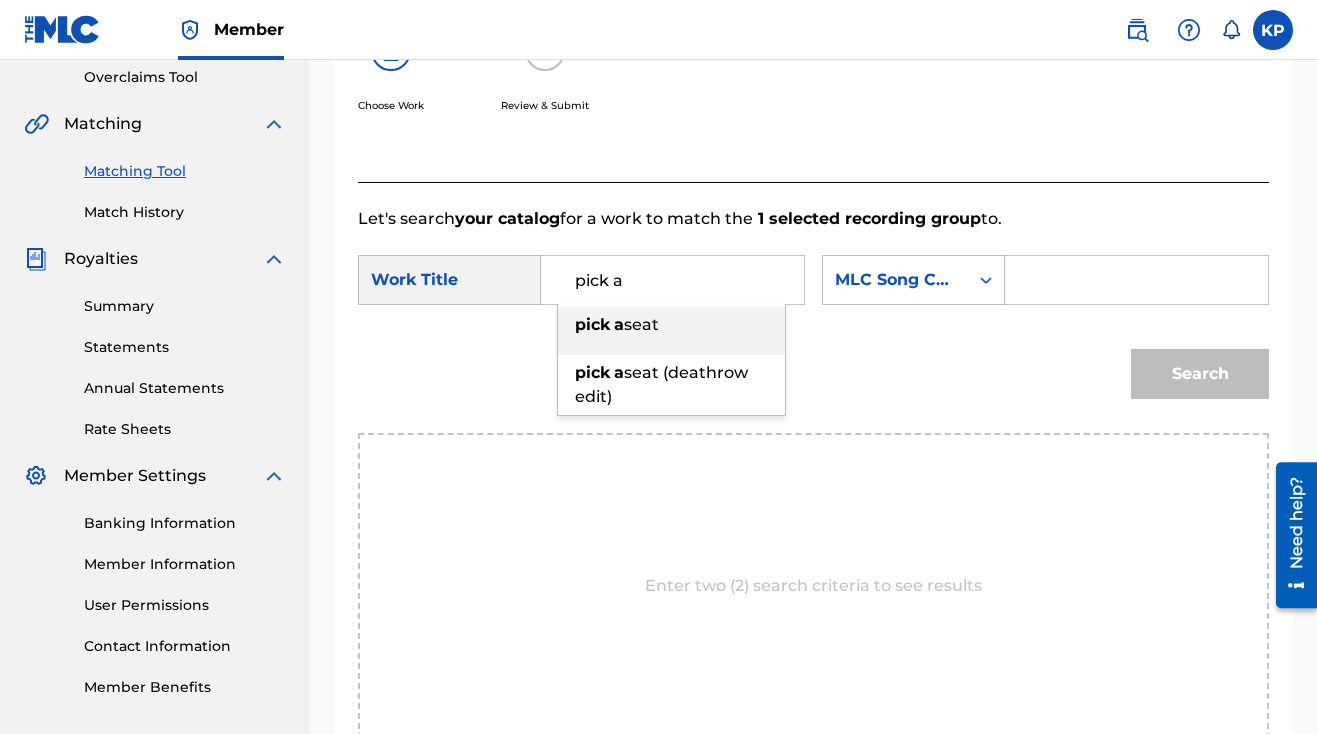 click on "a" at bounding box center [619, 324] 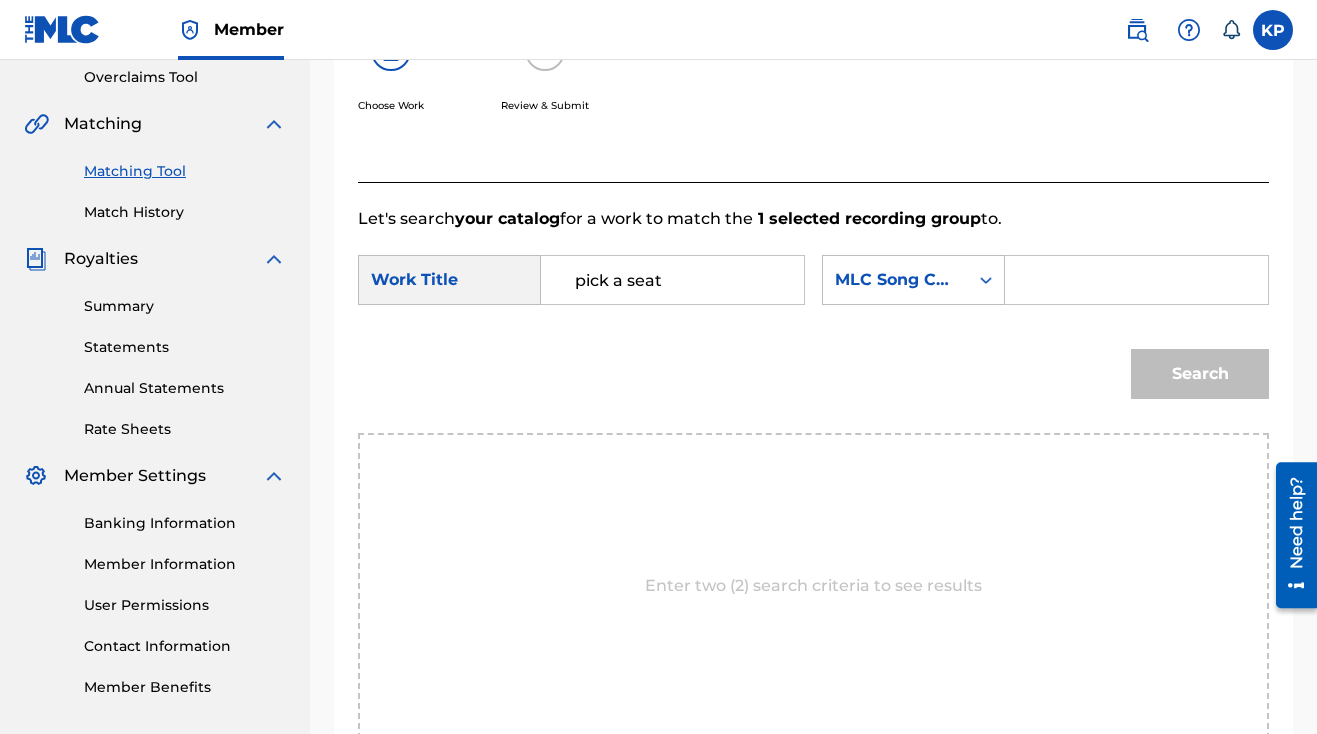 click at bounding box center (1136, 280) 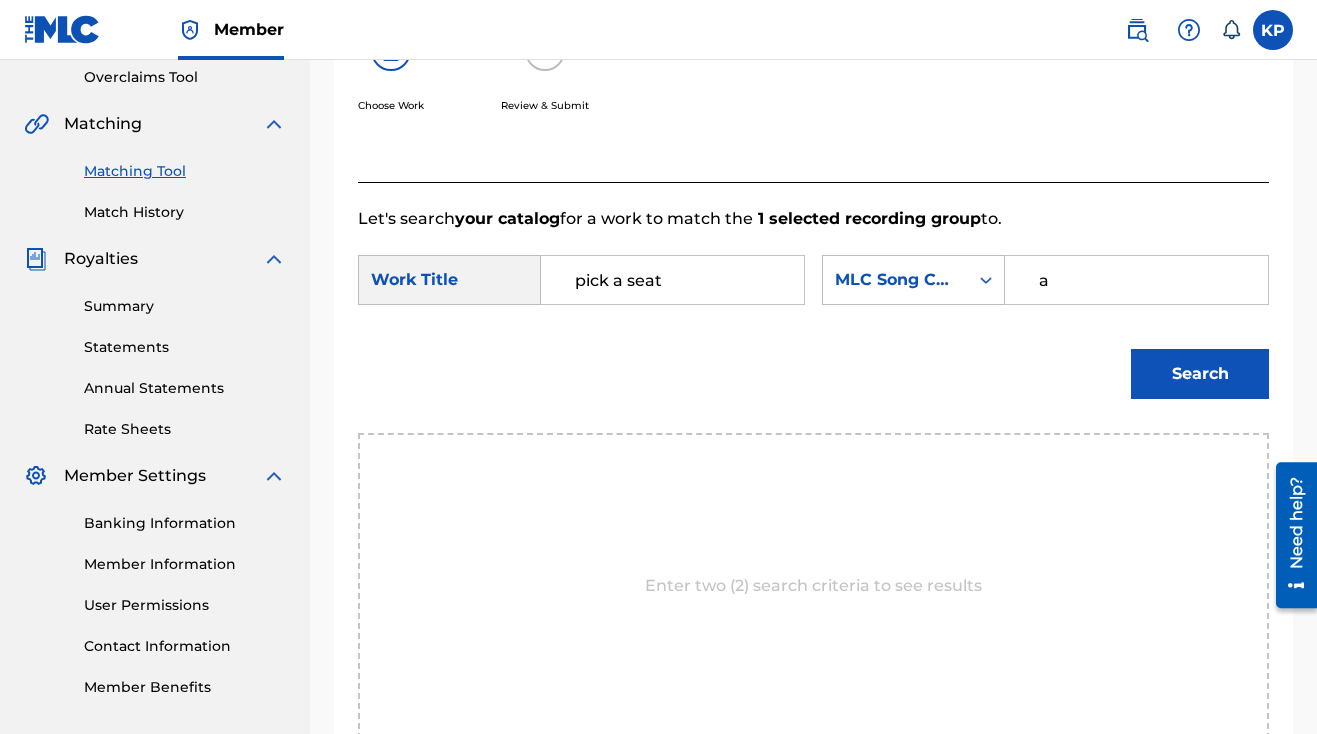 type 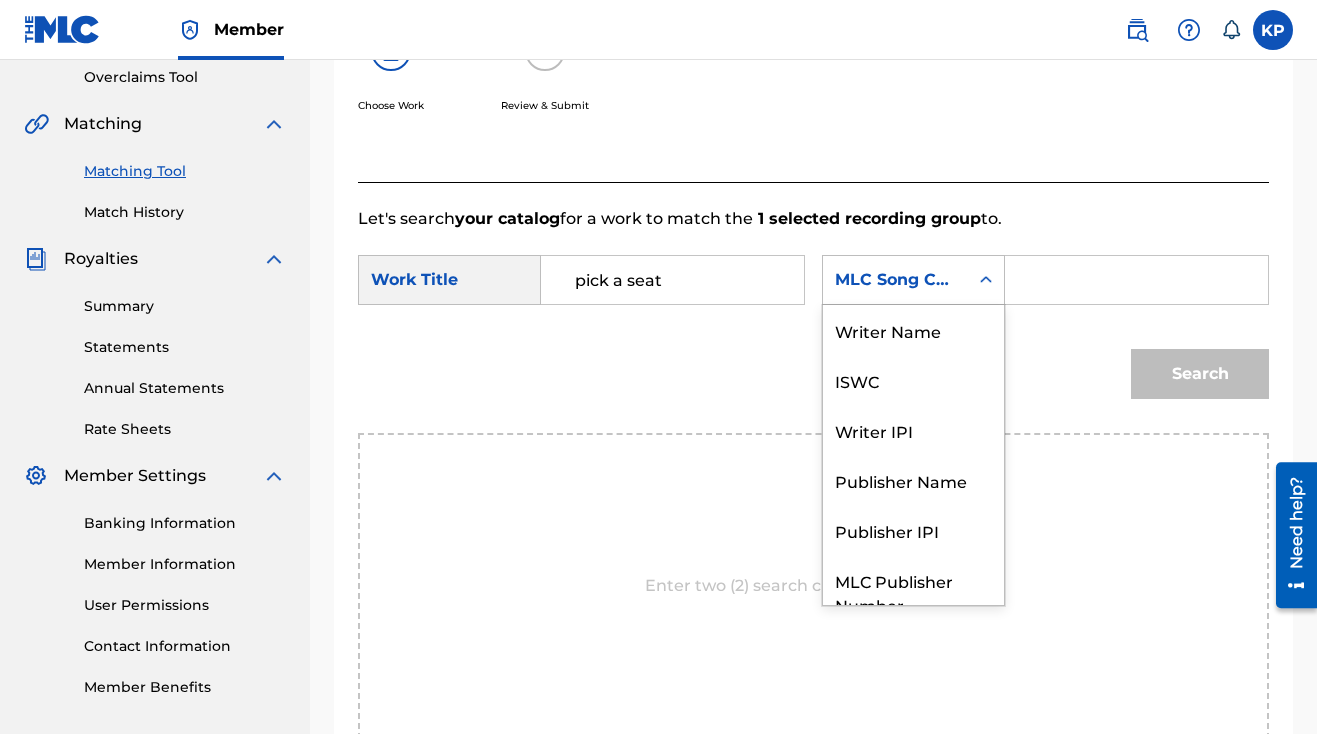 click on "MLC Song Code" at bounding box center (913, 280) 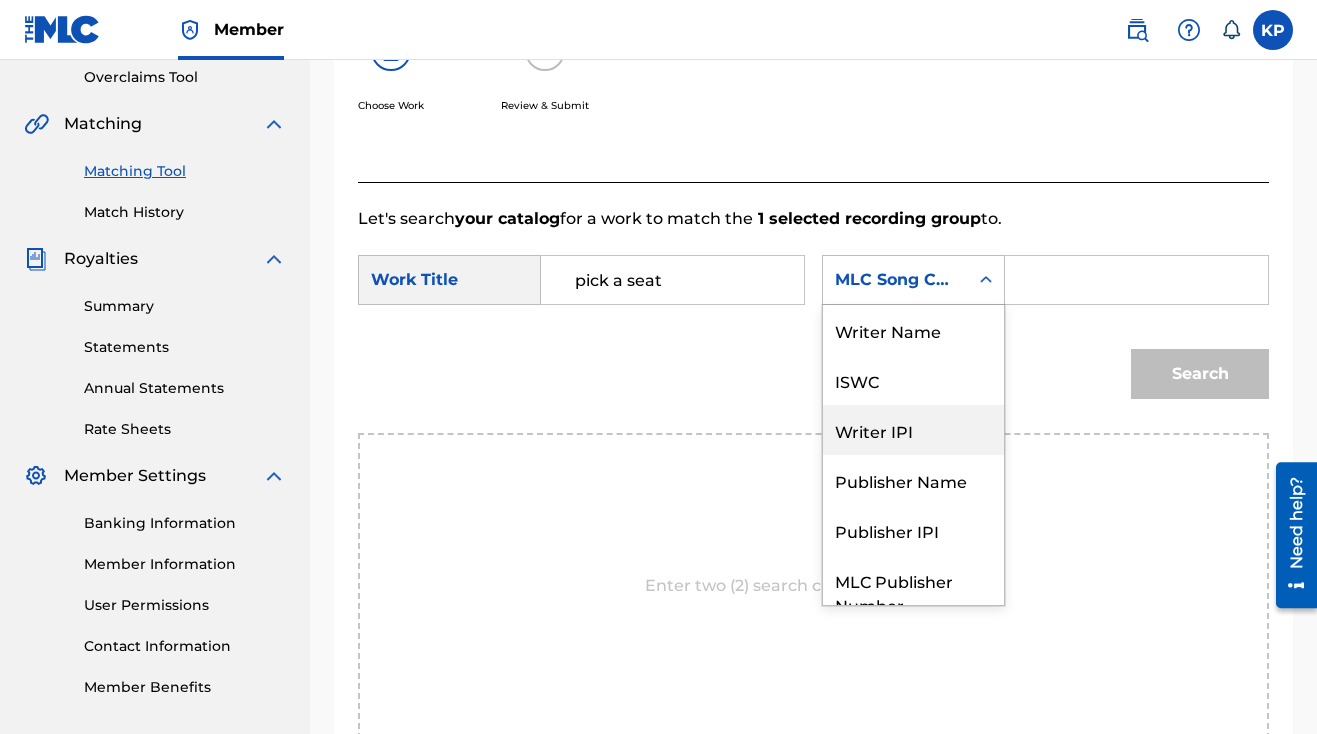 scroll, scrollTop: 0, scrollLeft: 0, axis: both 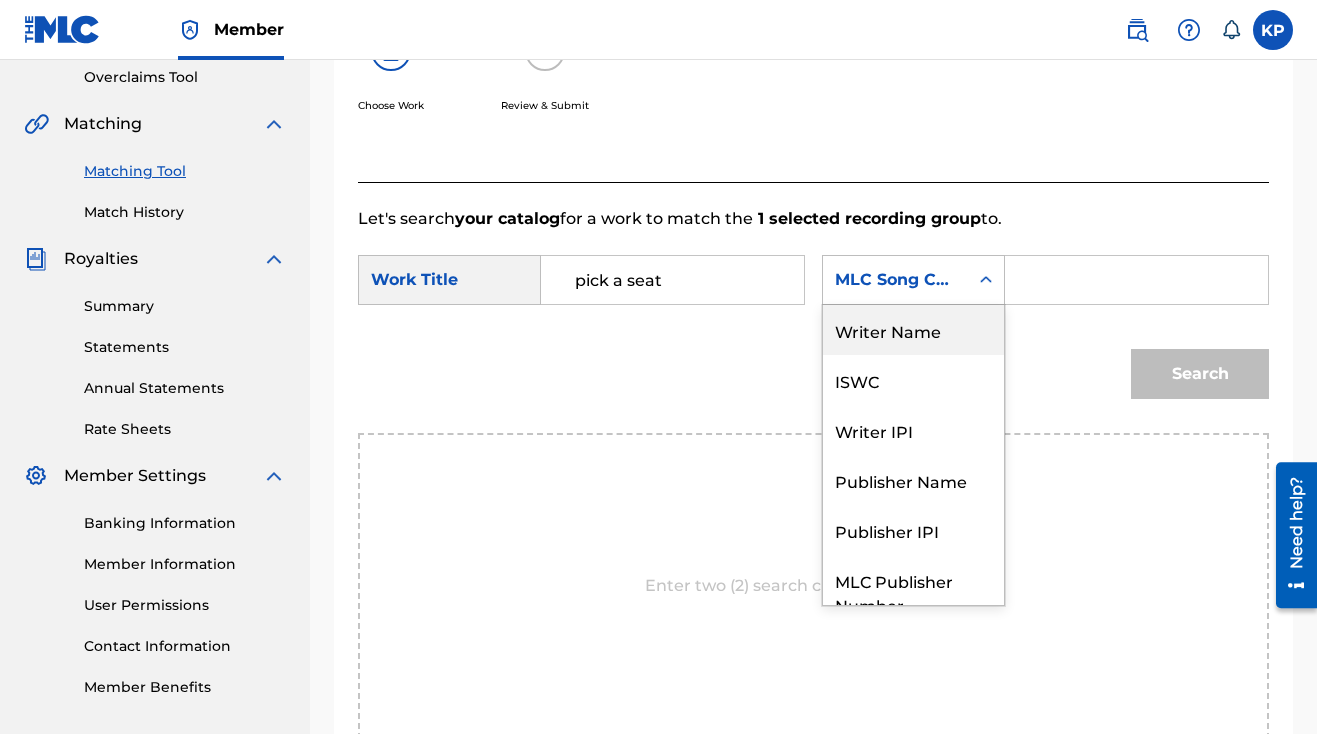 click on "Writer Name" at bounding box center [913, 330] 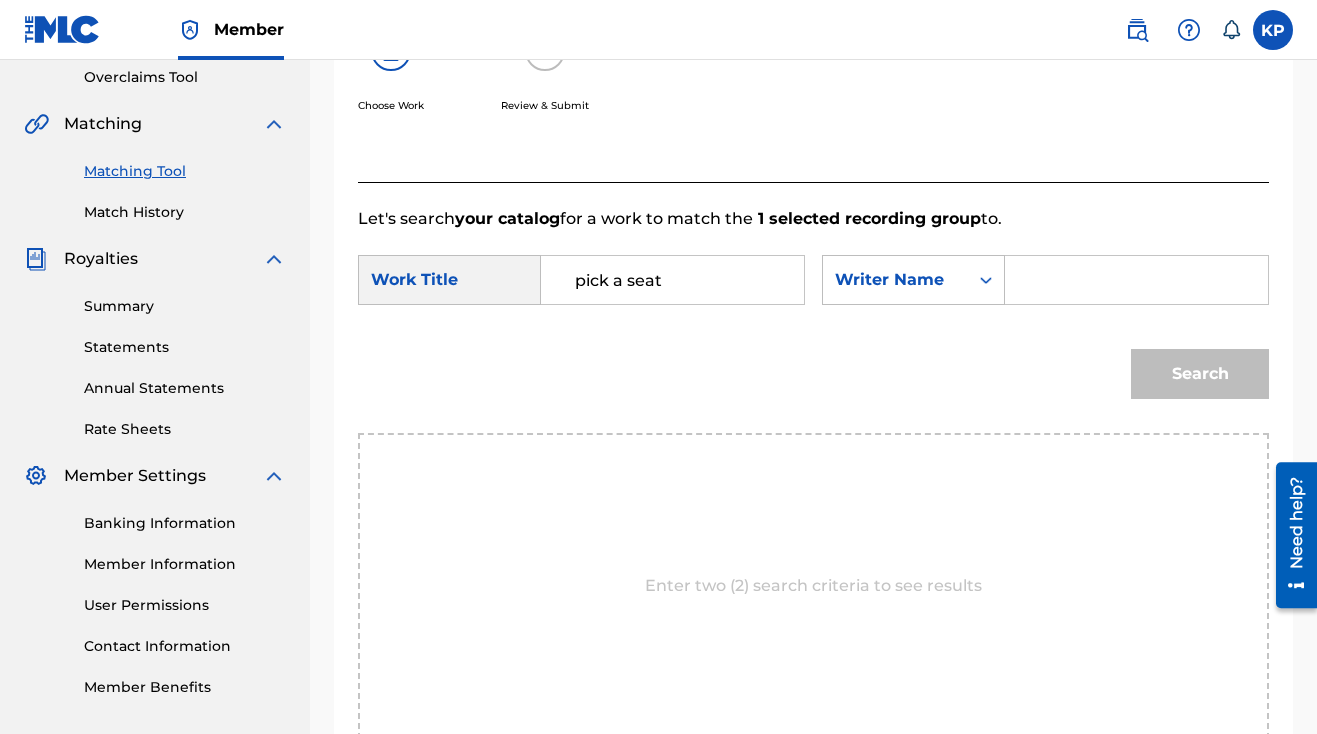 click on "SearchWithCriteriace76a0fa-d3af-4d49-a883-8dda7254ab5b Work Title pick a seat SearchWithCriteria0685b9e9-4362-415d-bad2-7e60b5631309 Writer Name" at bounding box center (813, 286) 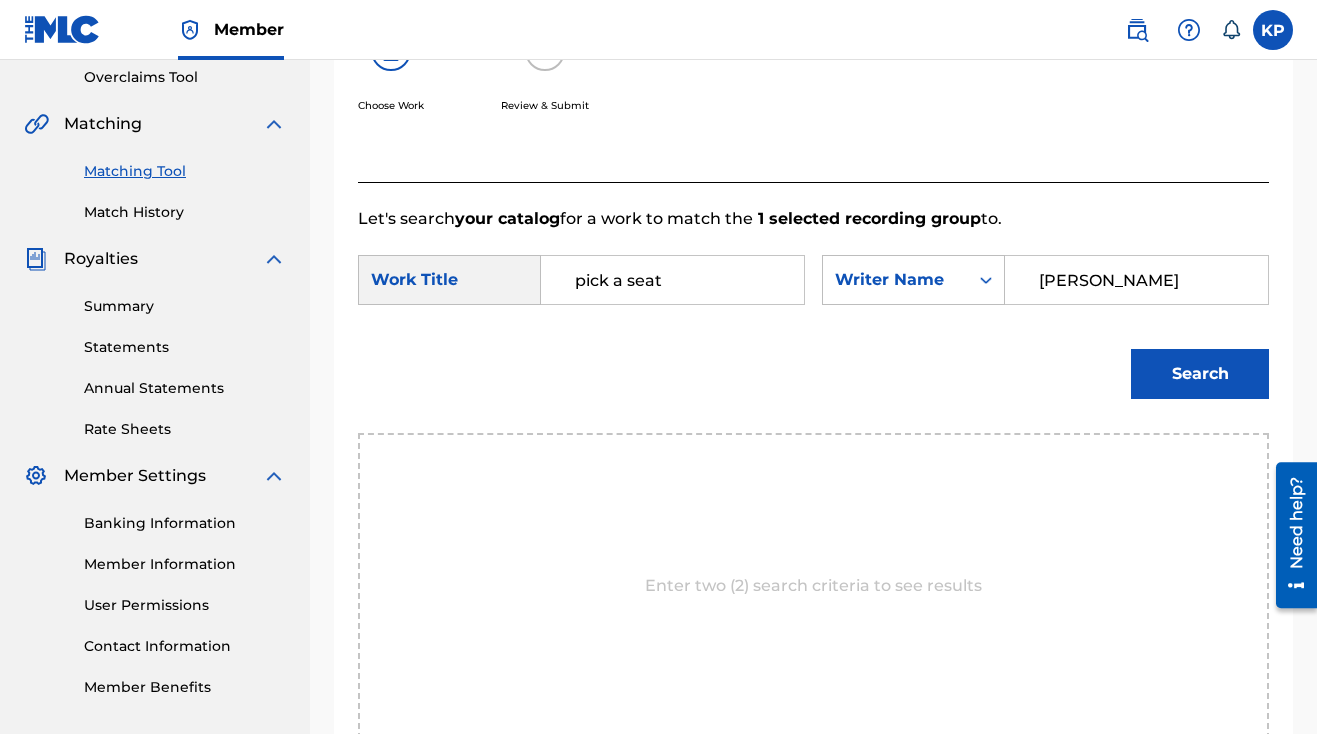 type on "alandre porter" 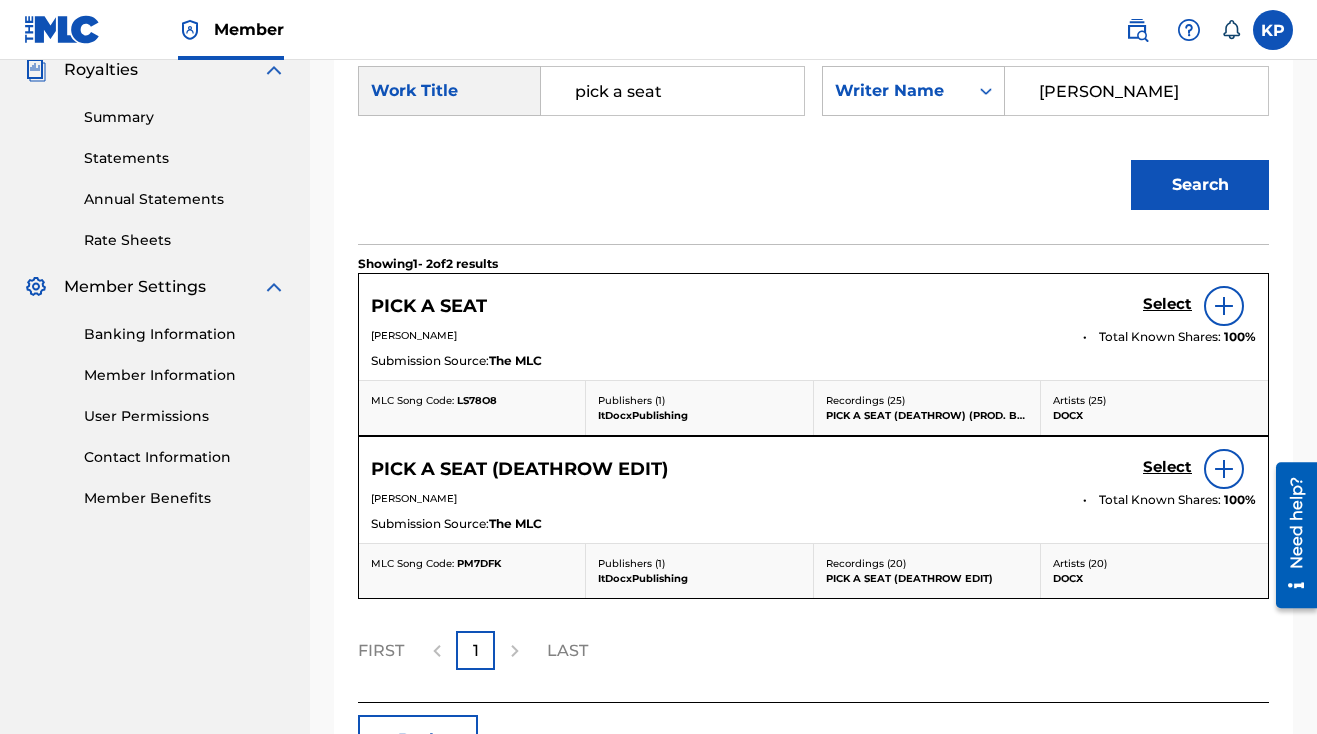 scroll, scrollTop: 633, scrollLeft: 0, axis: vertical 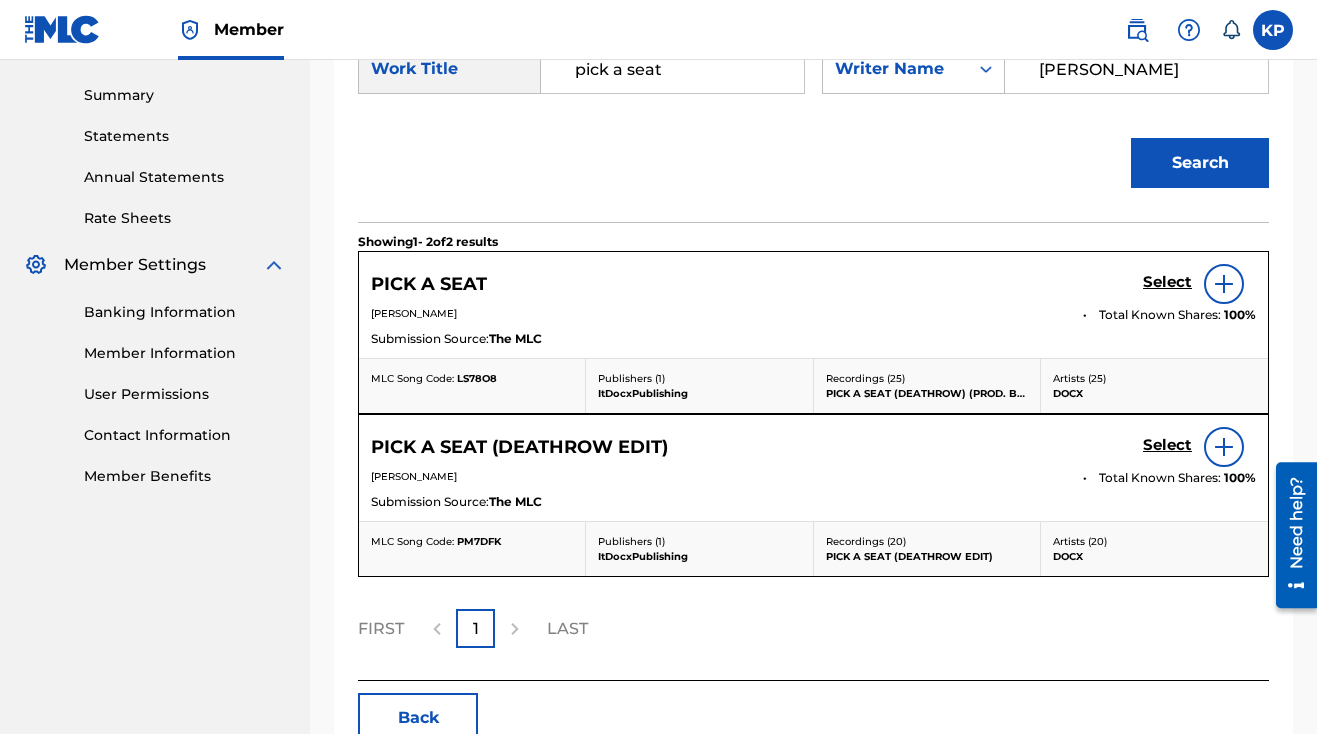 click on "Select" at bounding box center [1167, 282] 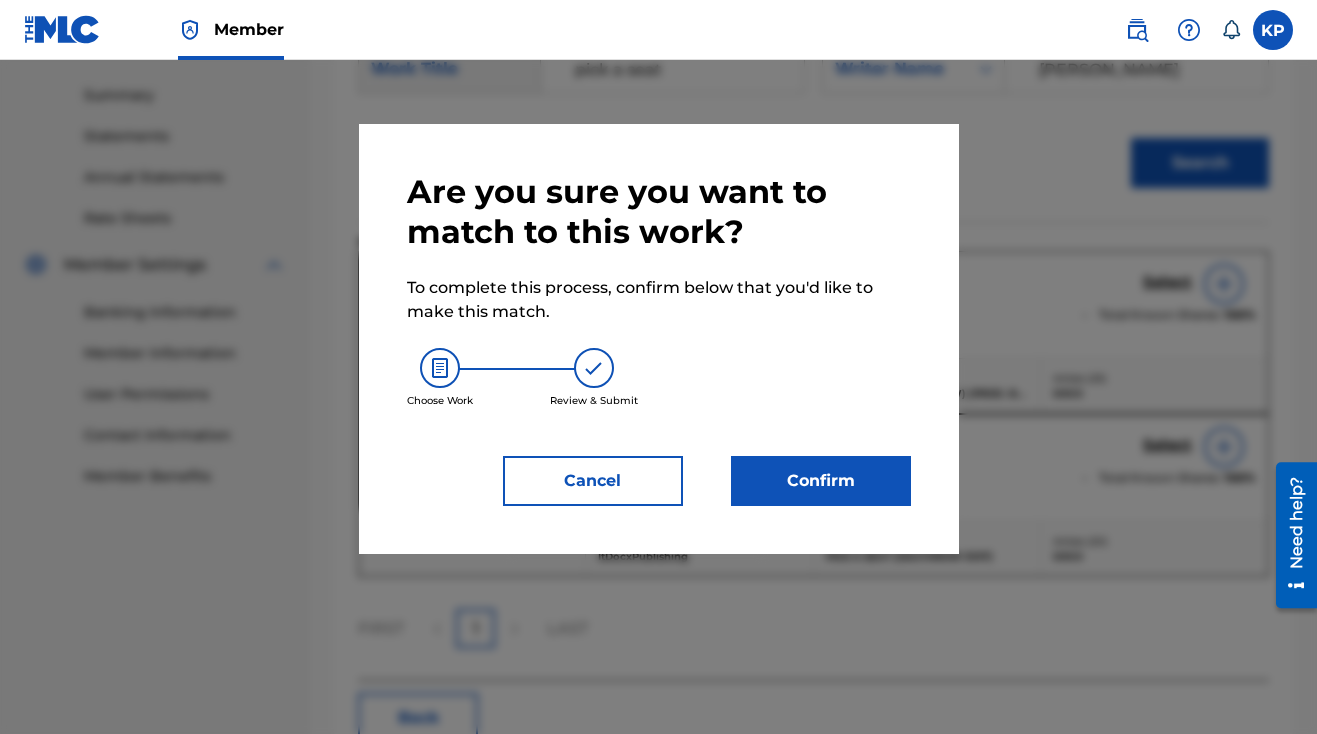 click on "Confirm" at bounding box center (821, 481) 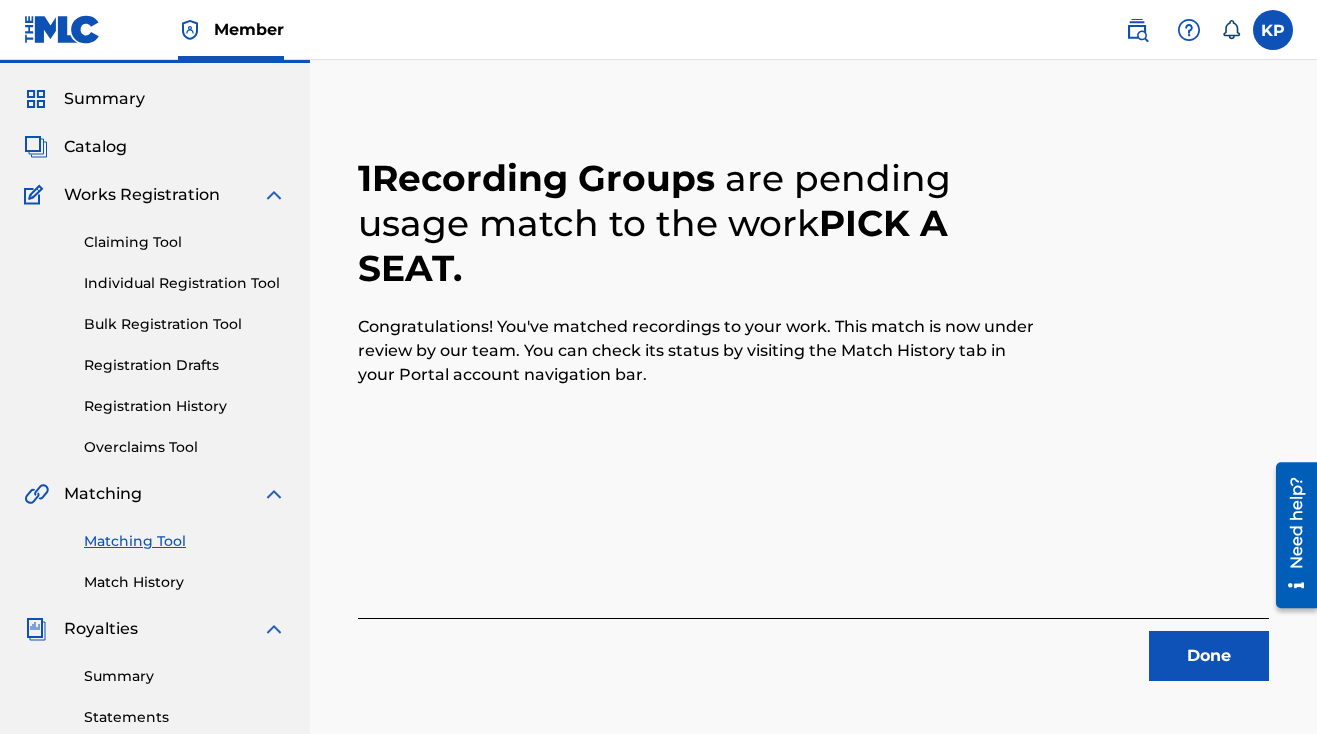 scroll, scrollTop: 60, scrollLeft: 0, axis: vertical 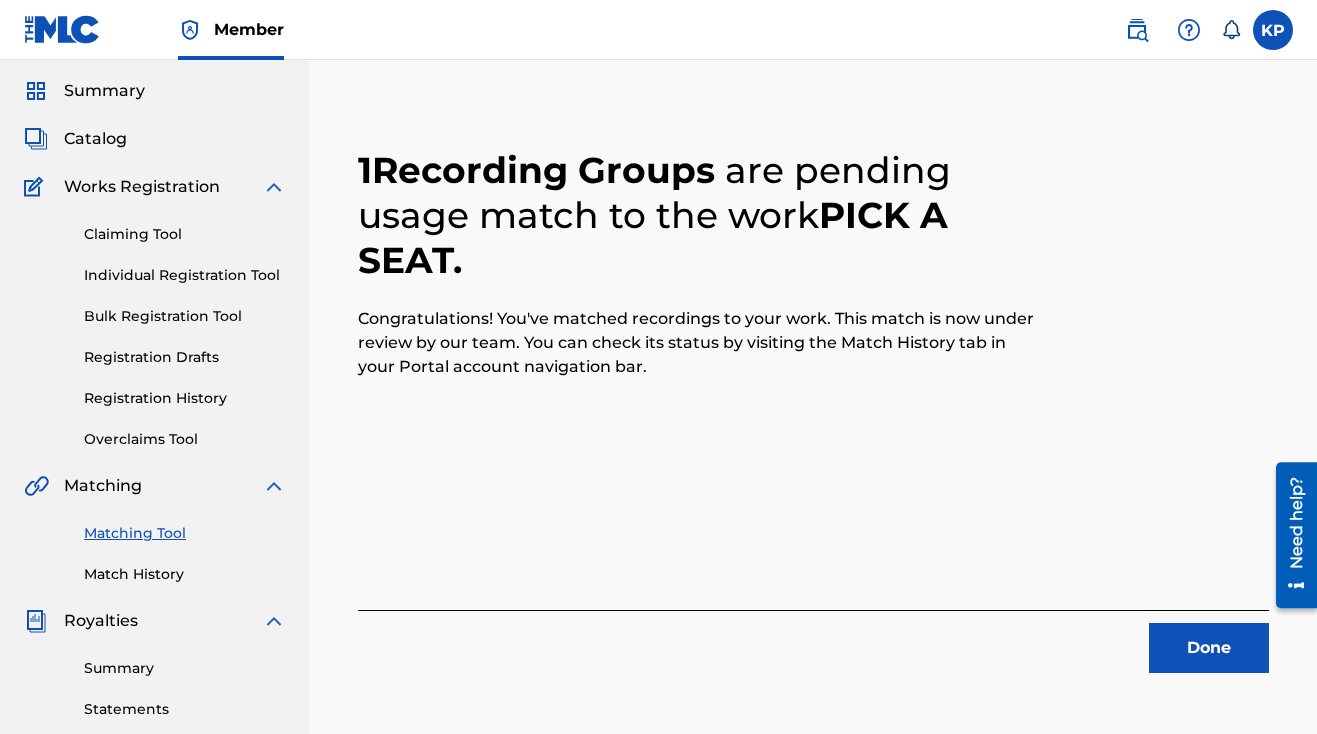 click on "Done" at bounding box center (1209, 648) 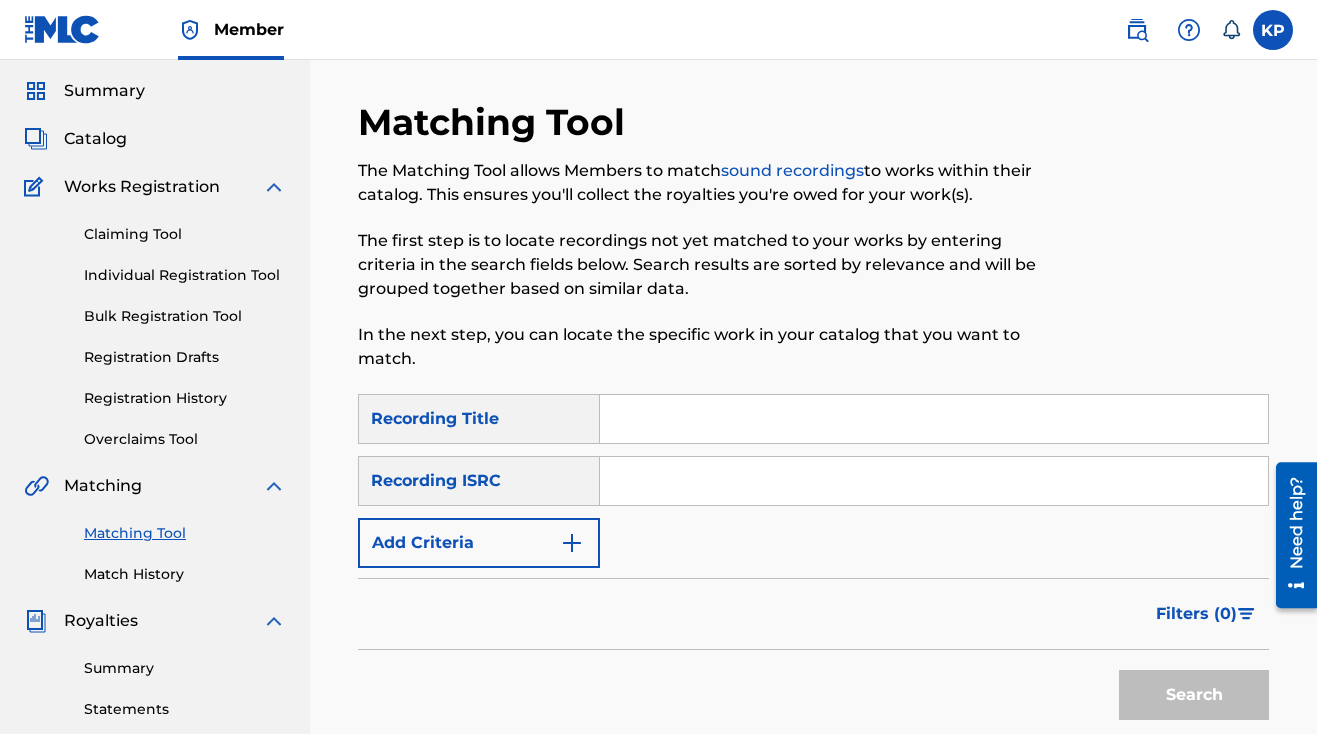 click at bounding box center [934, 481] 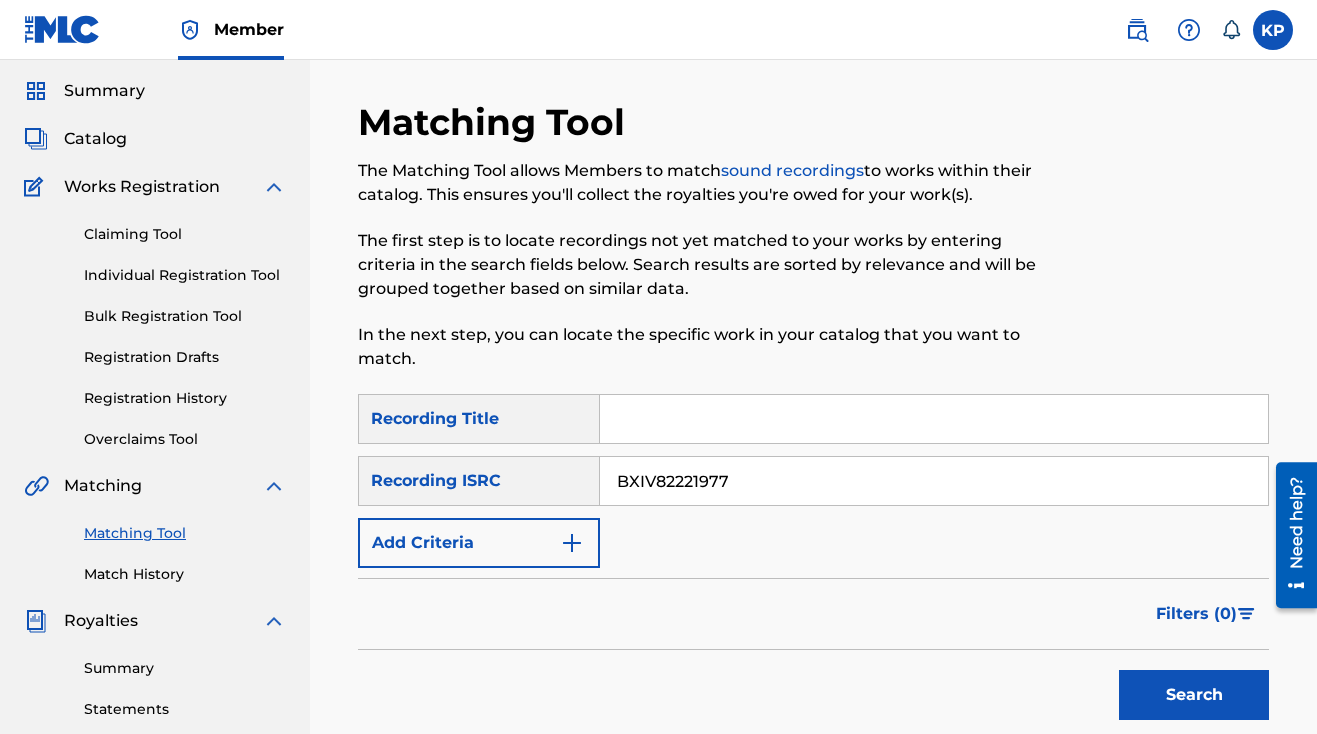 type on "BXIV82221977" 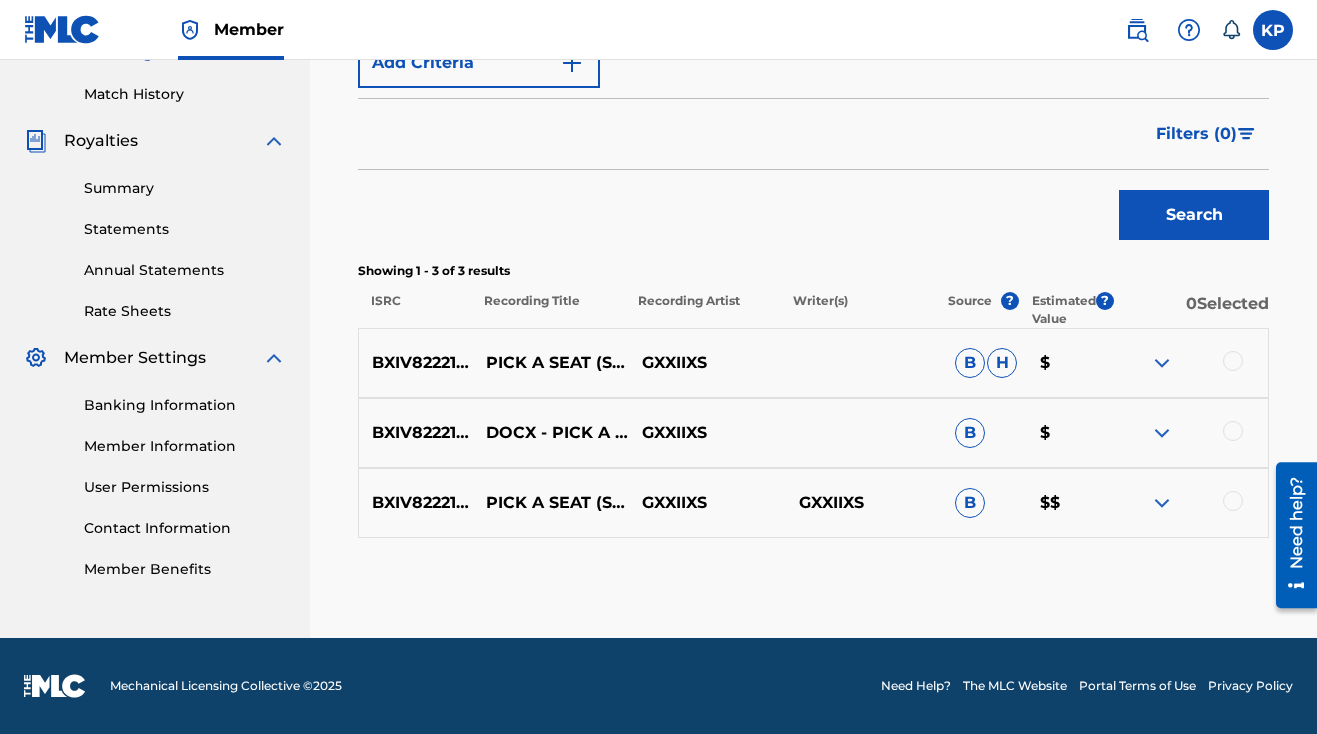 scroll, scrollTop: 540, scrollLeft: 0, axis: vertical 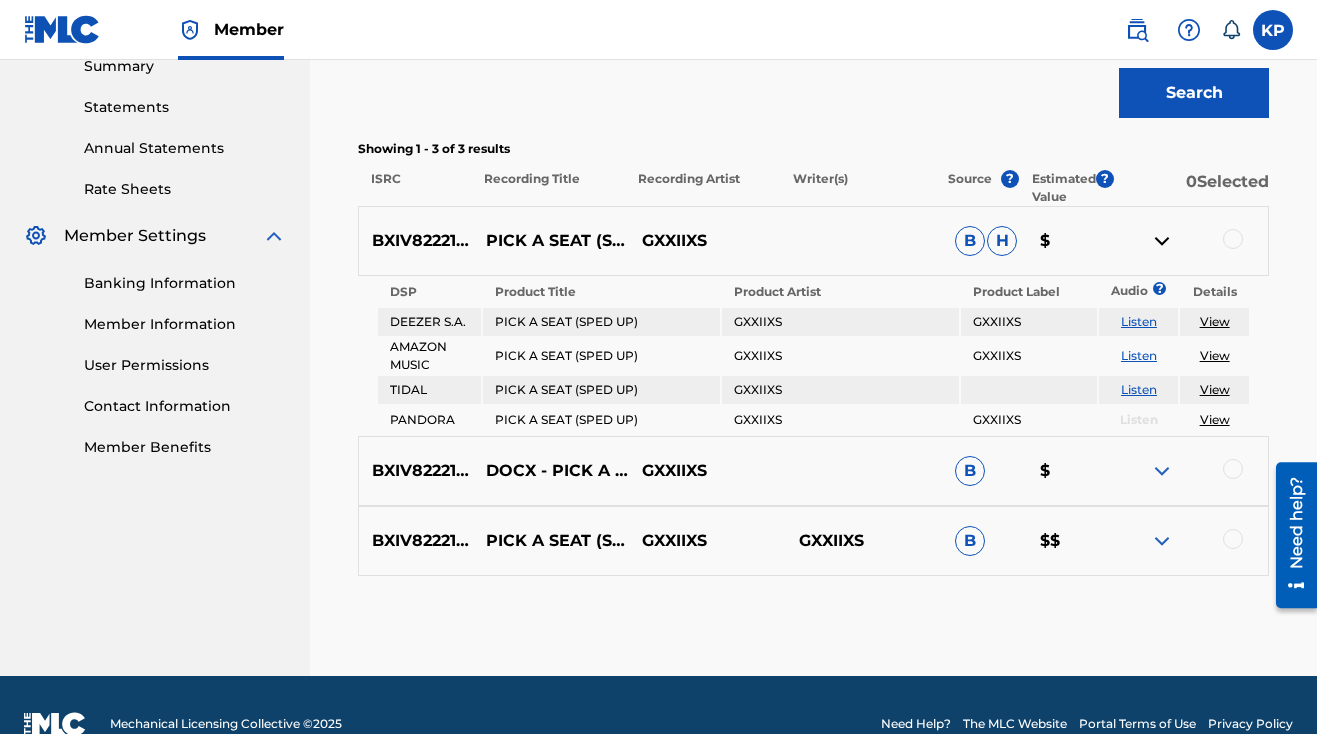click at bounding box center (1233, 239) 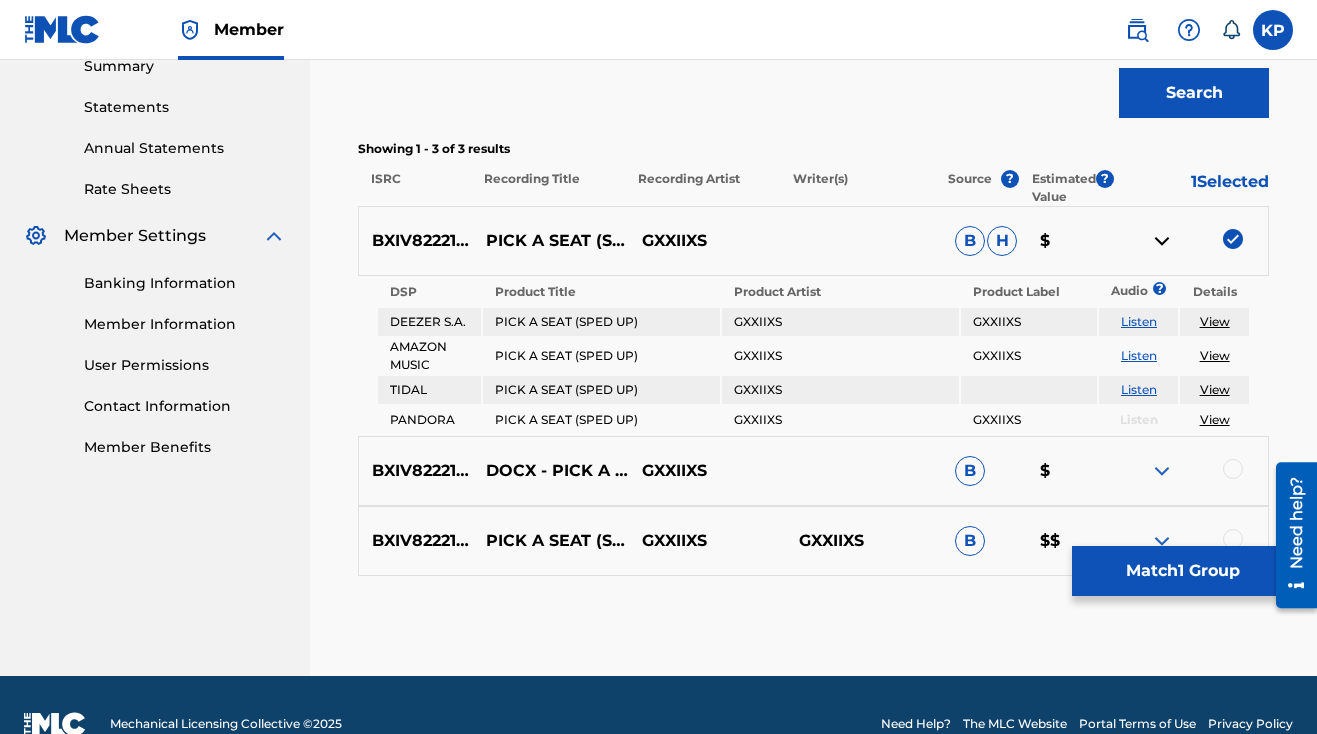 click at bounding box center (1233, 469) 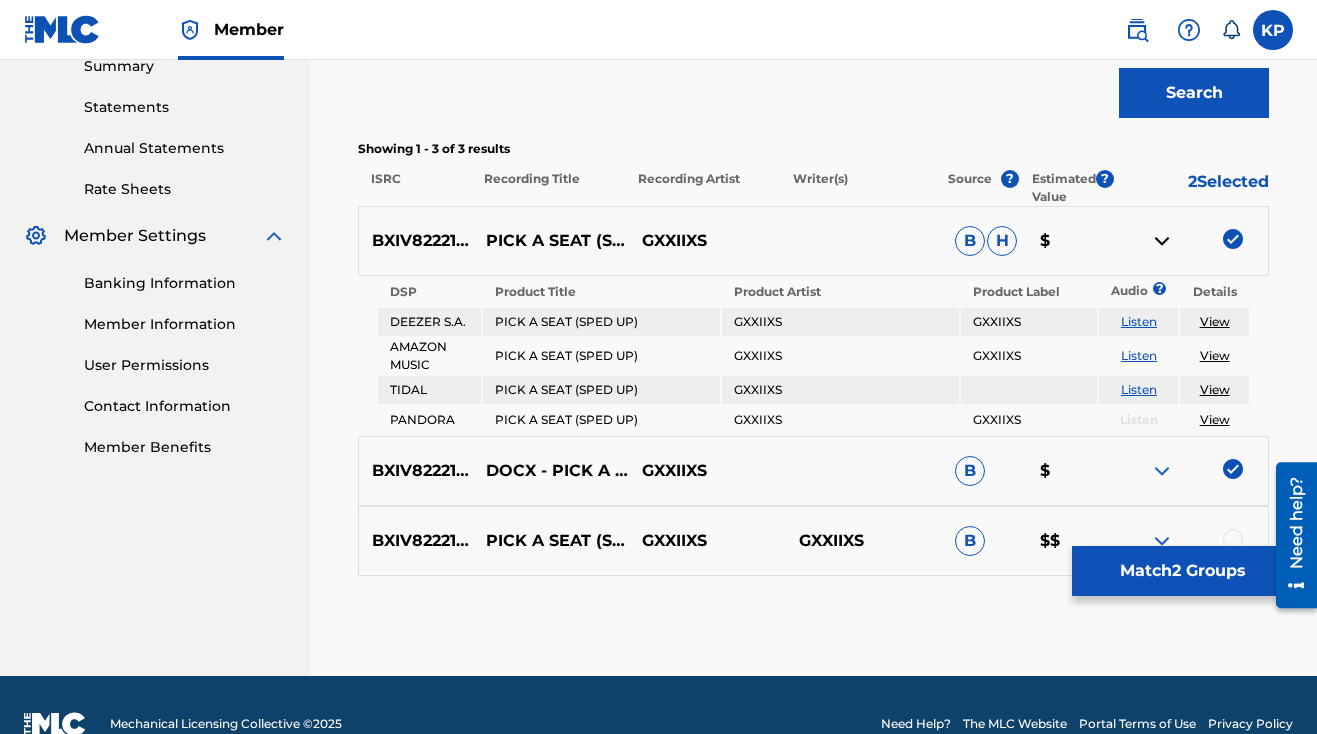 click at bounding box center (1233, 539) 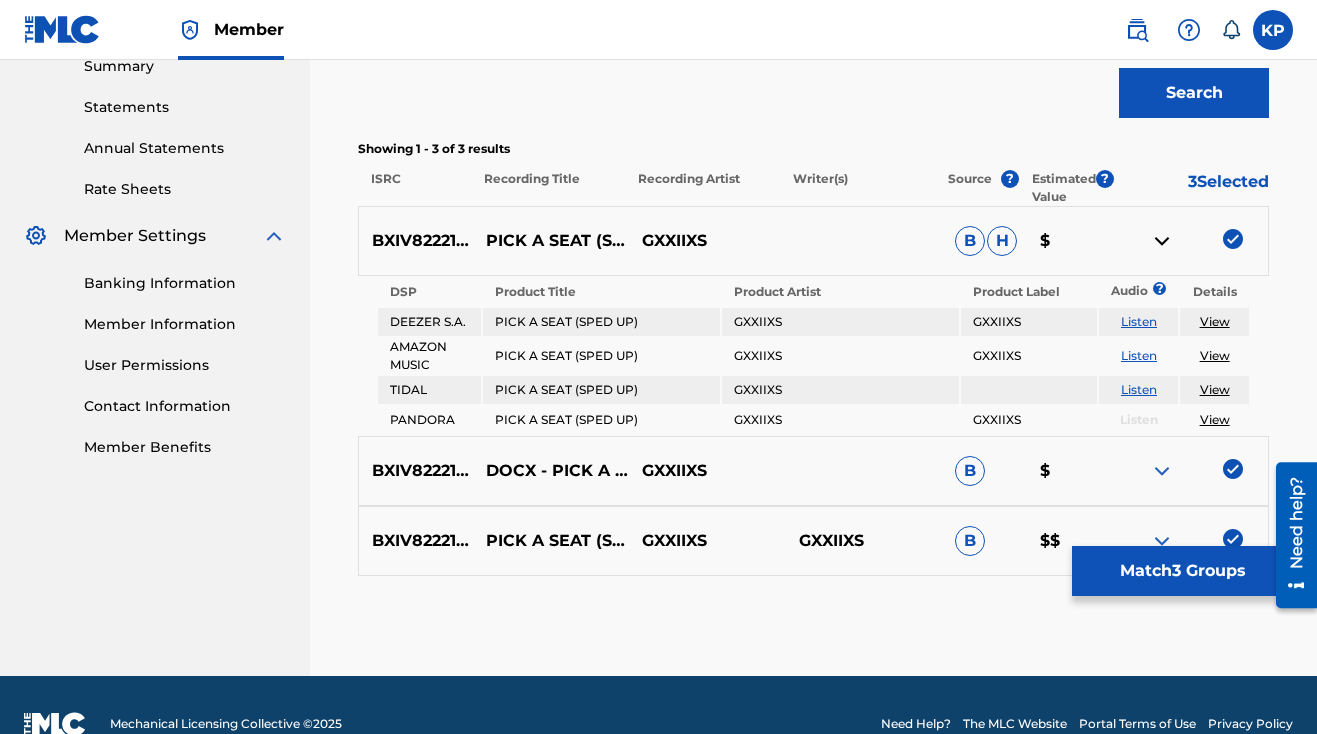 click on "Match  3 Groups" at bounding box center (1182, 571) 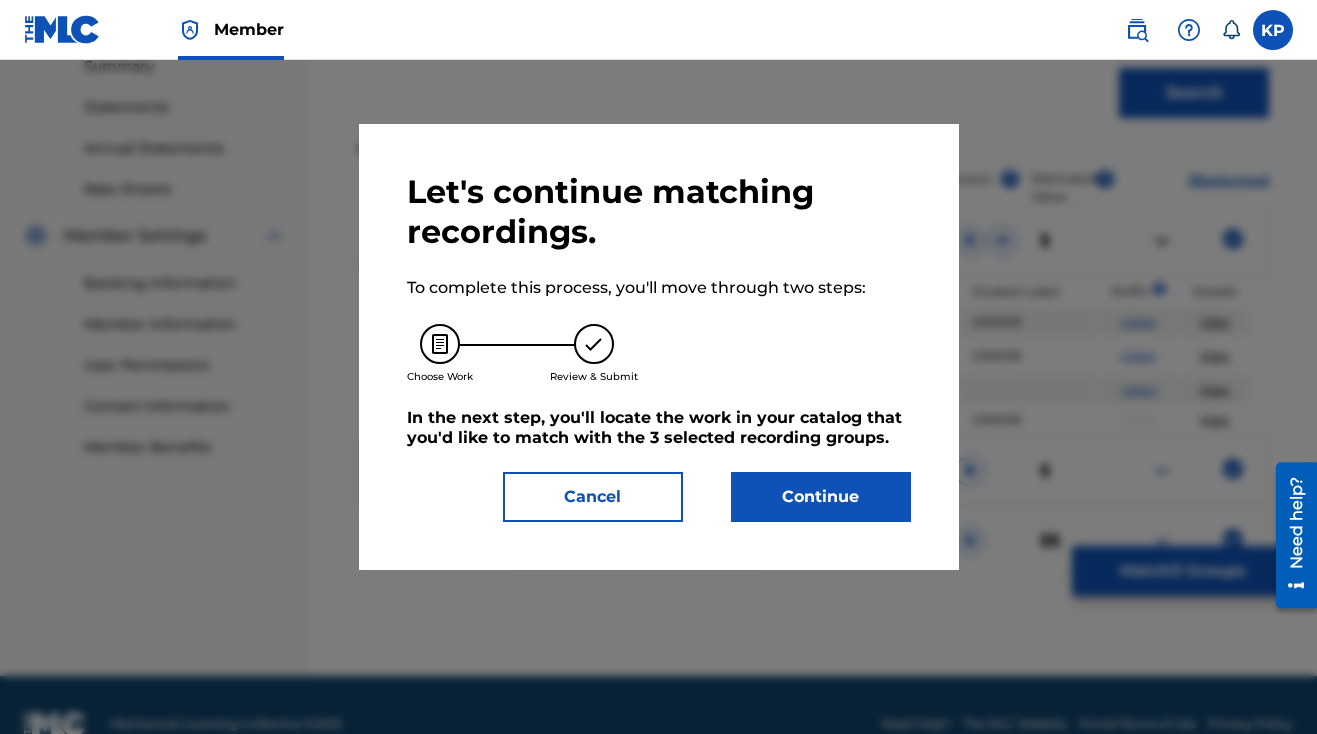 click on "Continue" at bounding box center (821, 497) 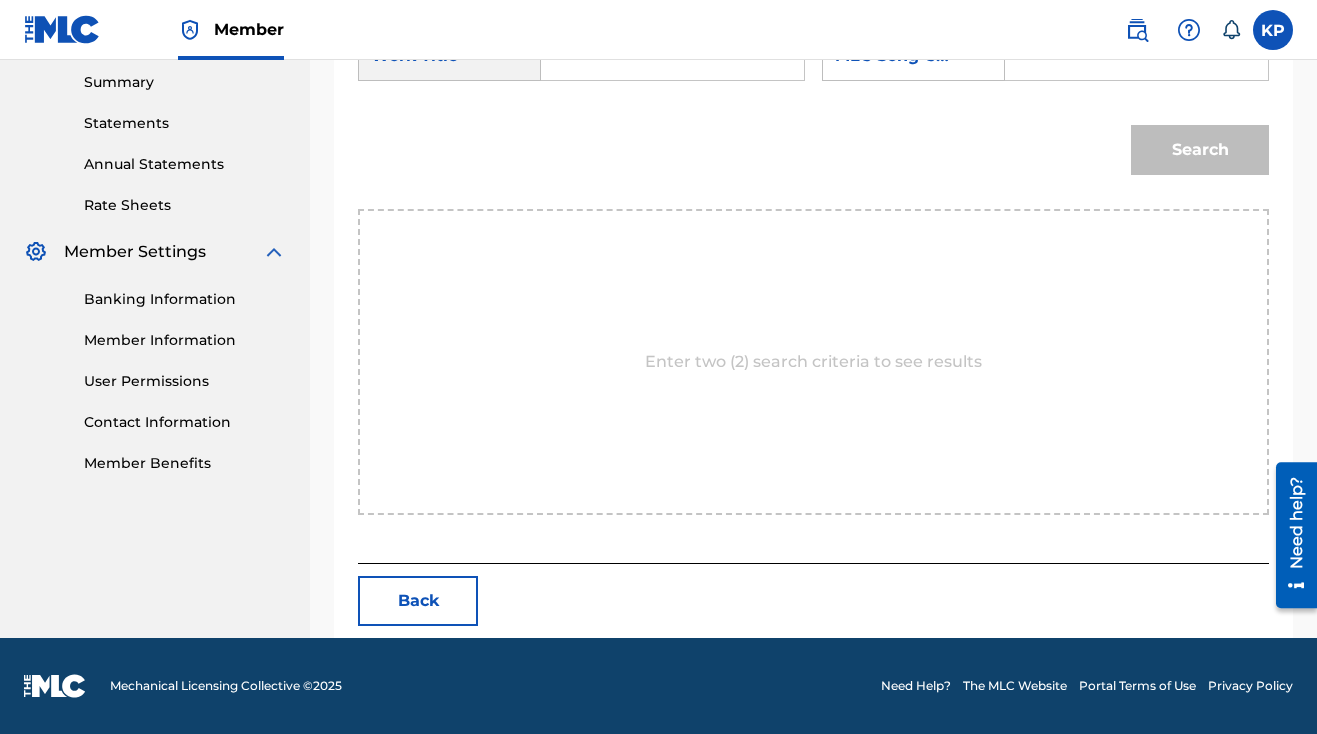 scroll, scrollTop: 506, scrollLeft: 0, axis: vertical 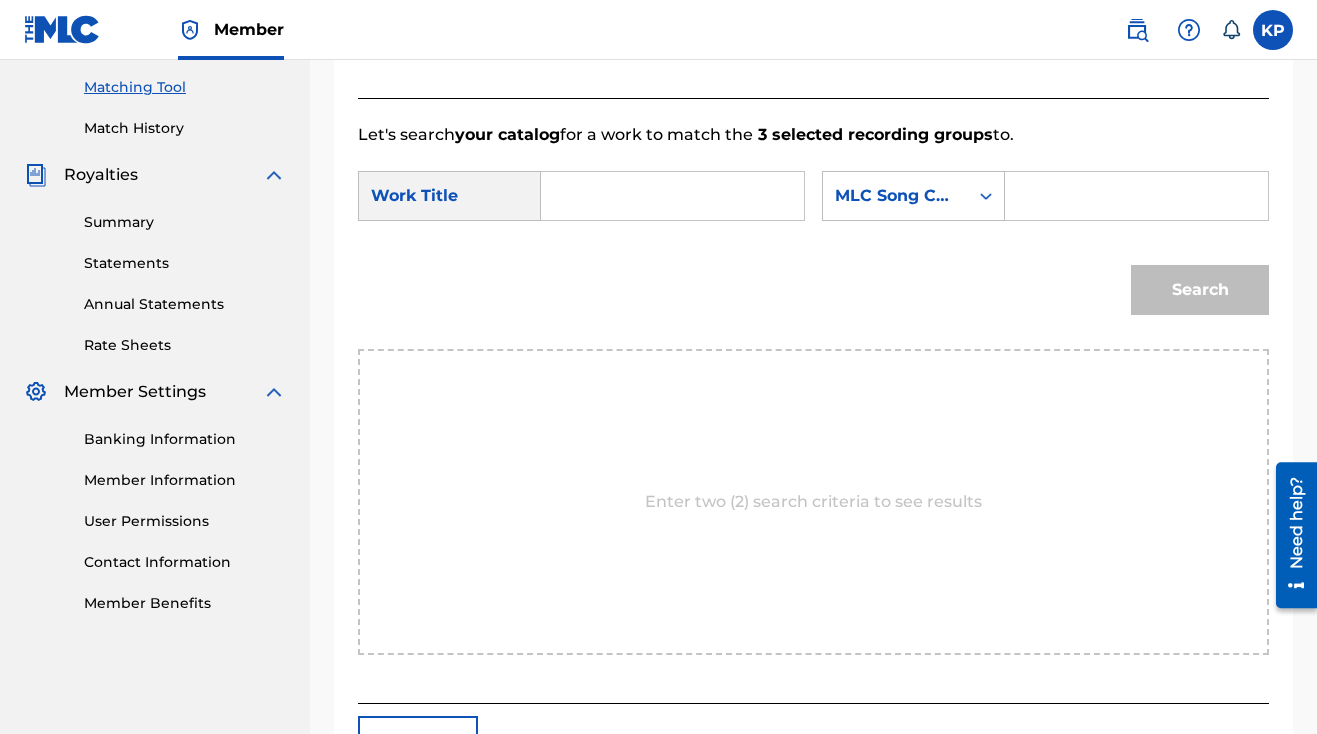 click at bounding box center [672, 196] 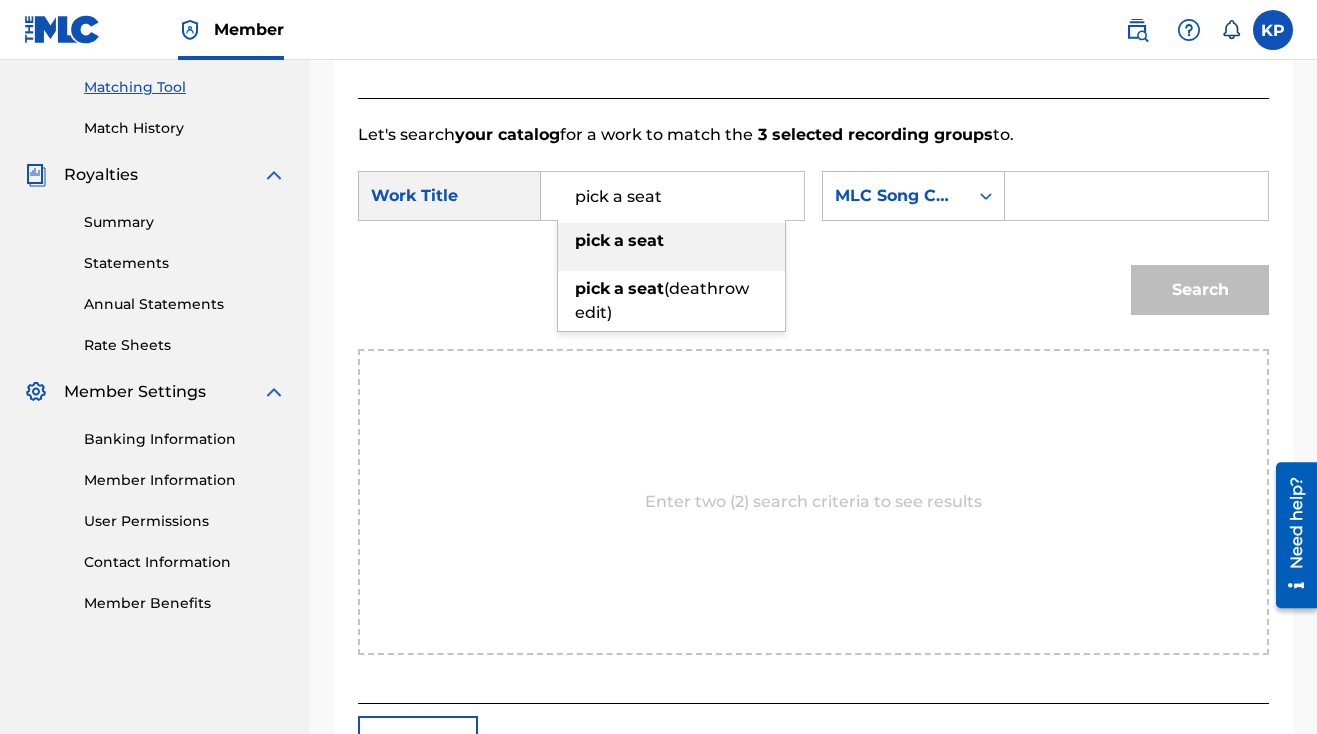 type on "pick a seat" 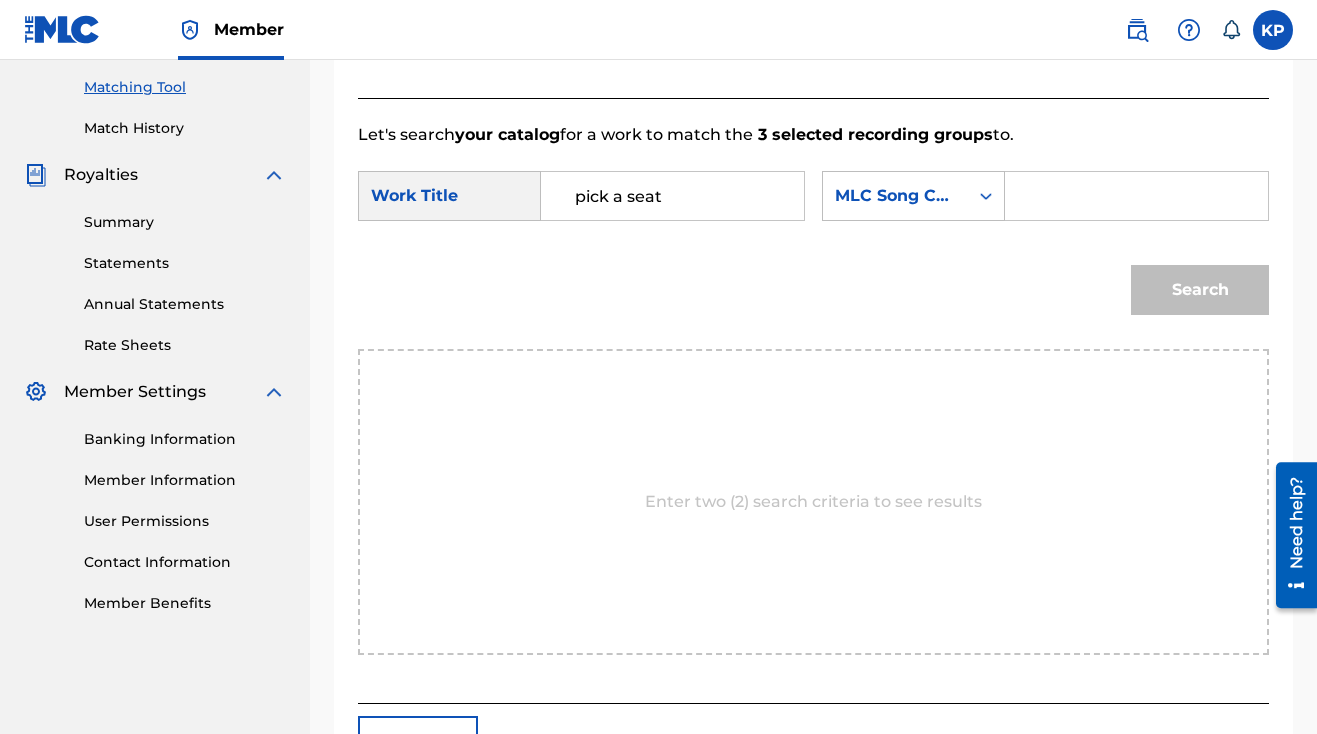 click at bounding box center [1136, 196] 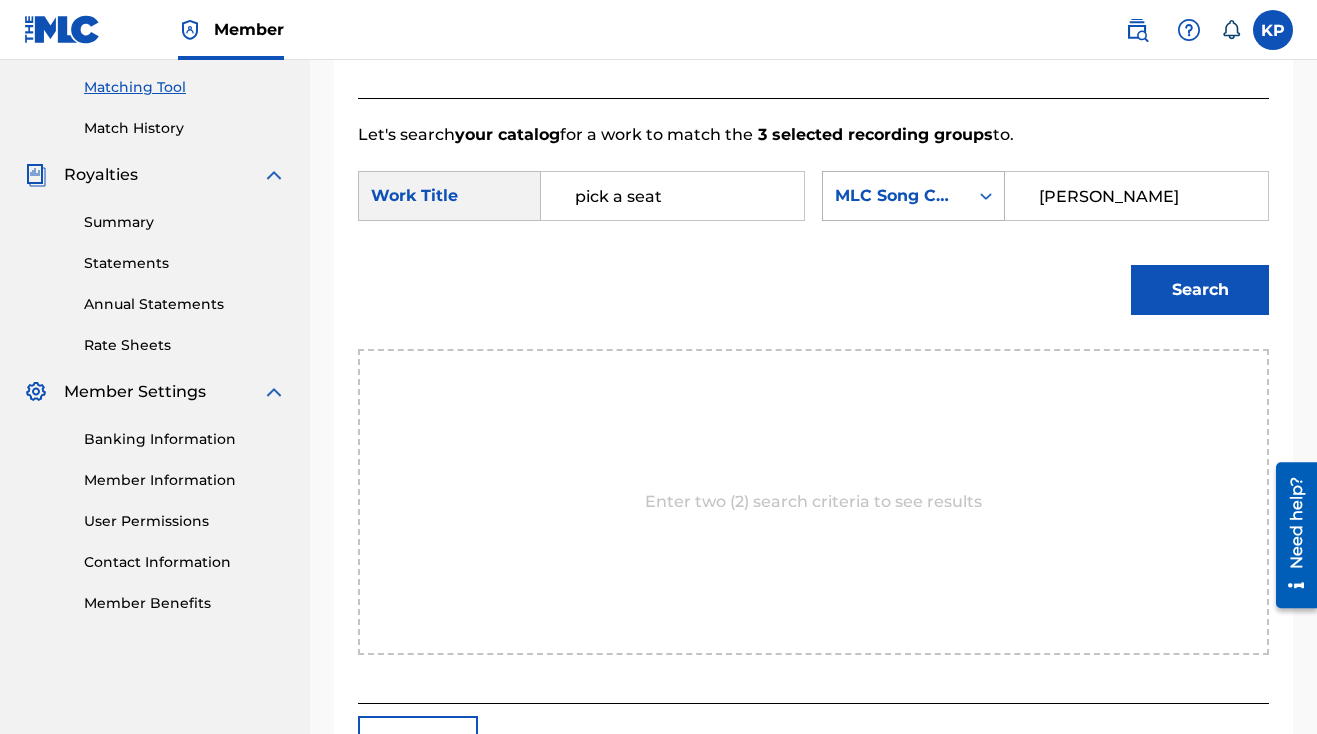 type on "Alandre Porter" 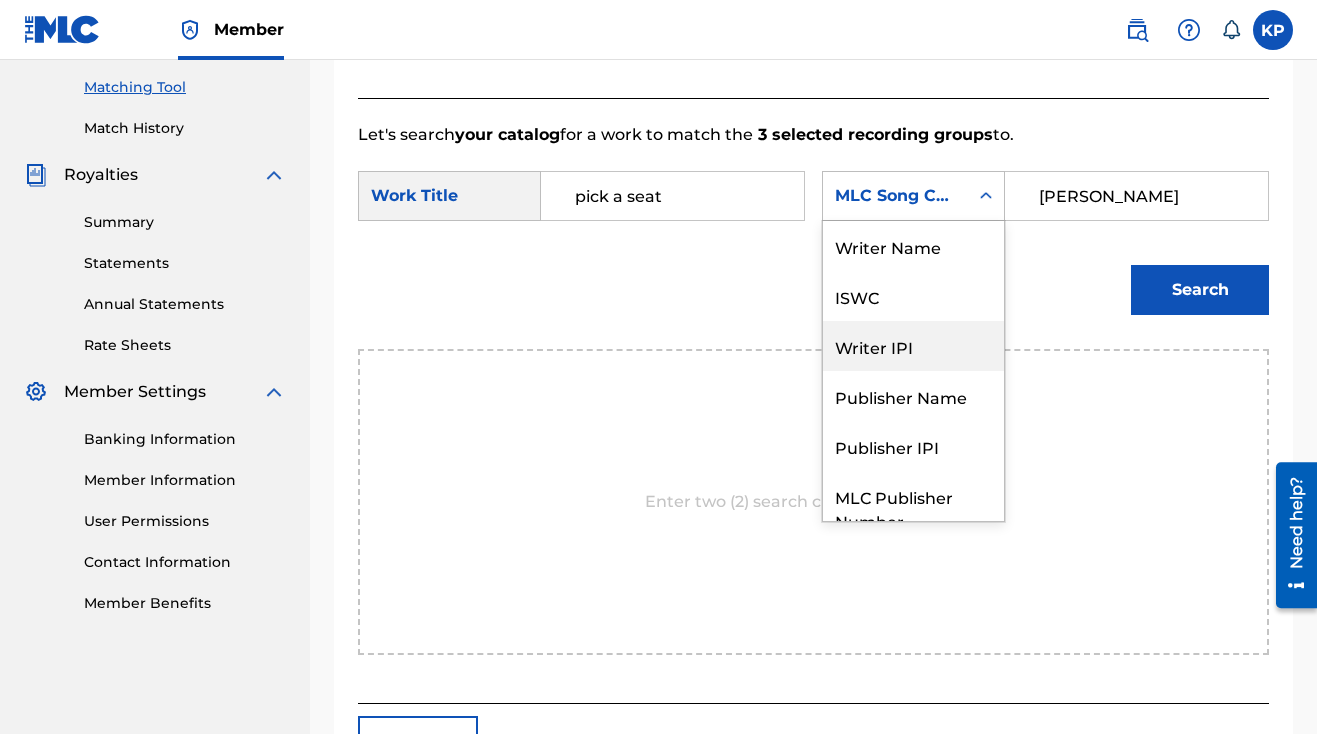 scroll, scrollTop: 0, scrollLeft: 0, axis: both 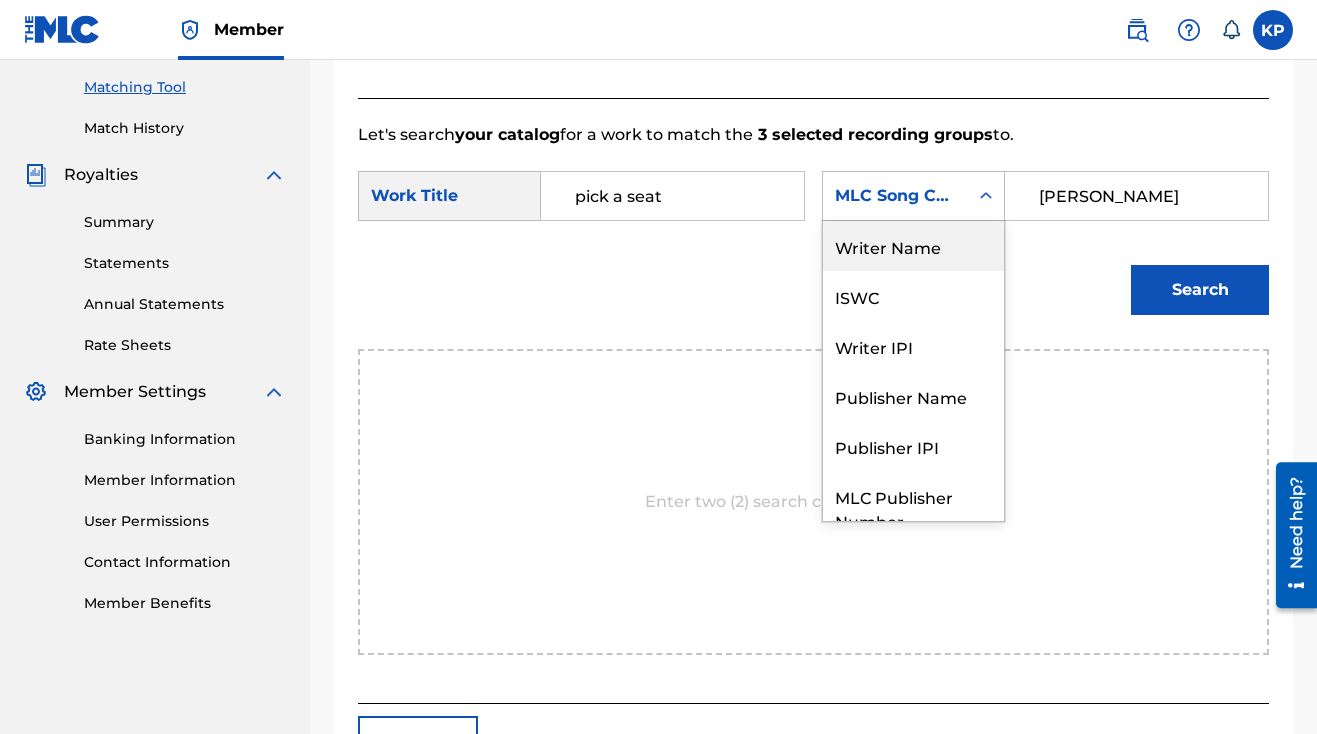 click on "Writer Name" at bounding box center [913, 246] 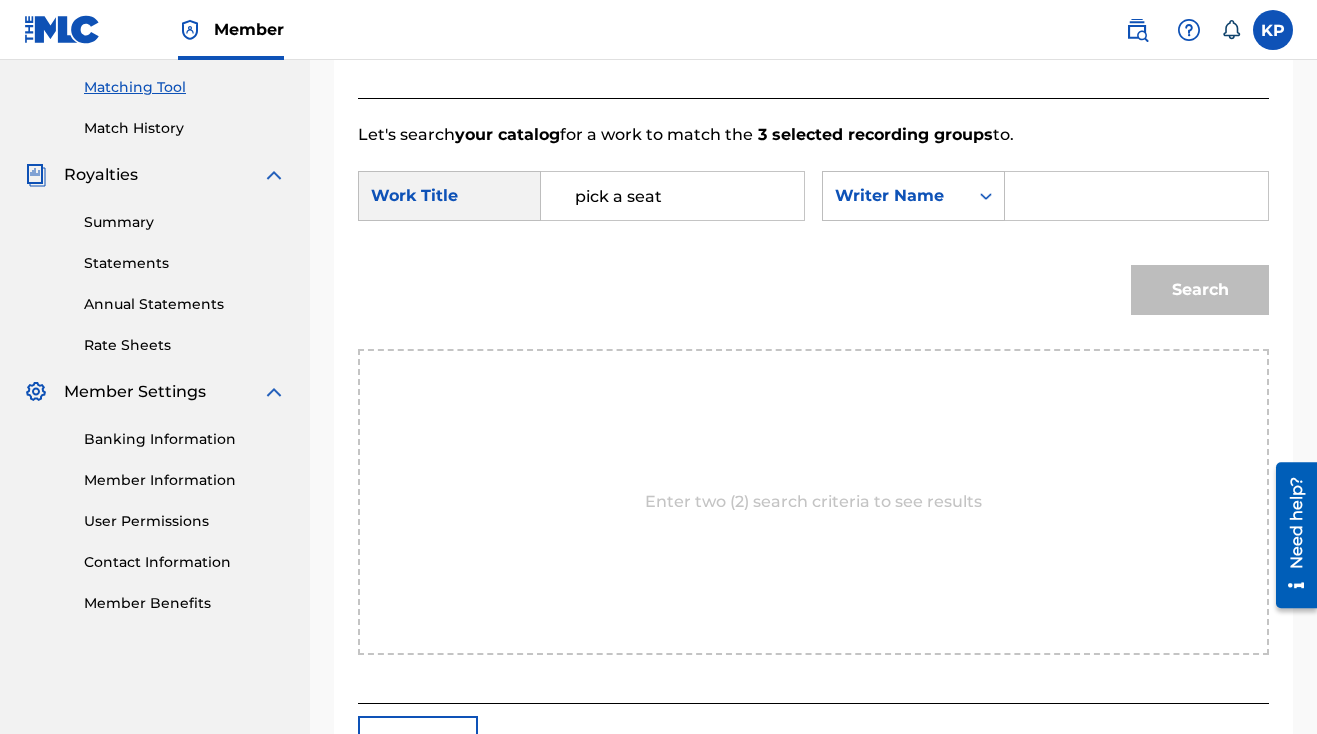 click at bounding box center (1136, 196) 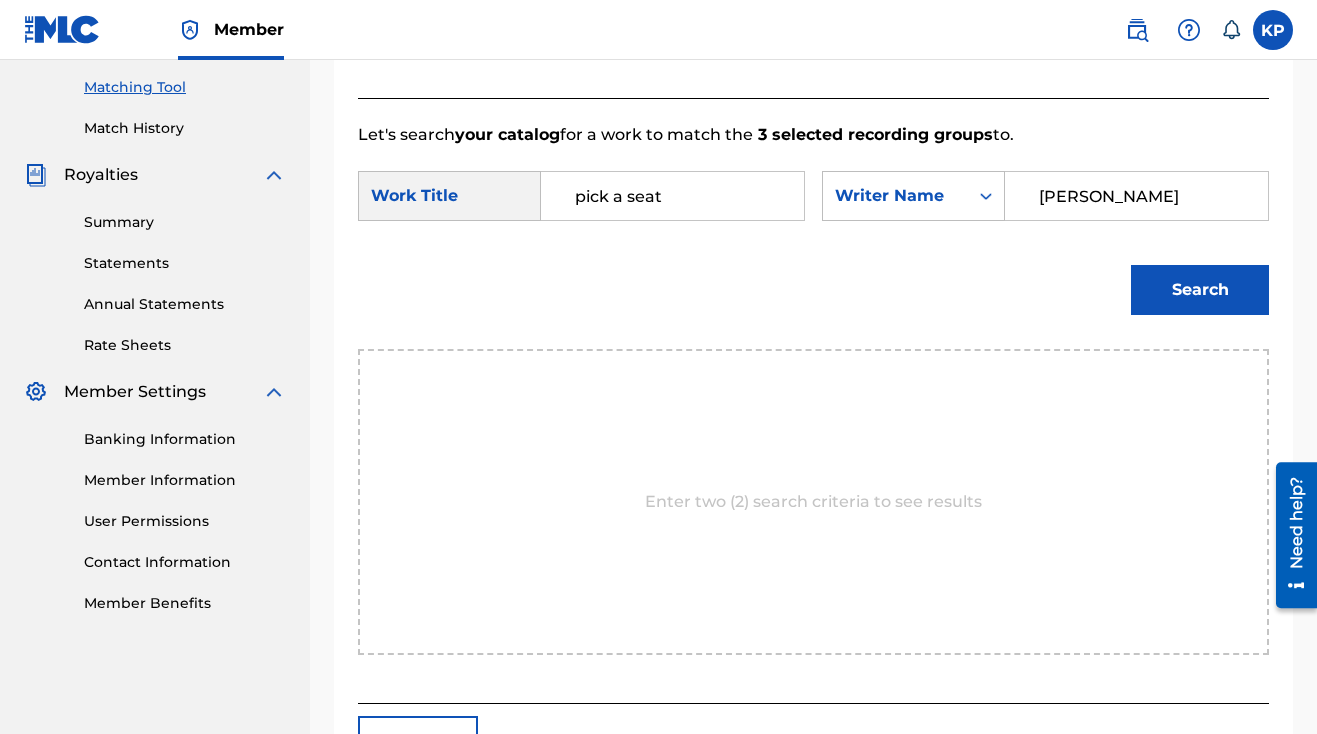 click on "Search" at bounding box center (1200, 290) 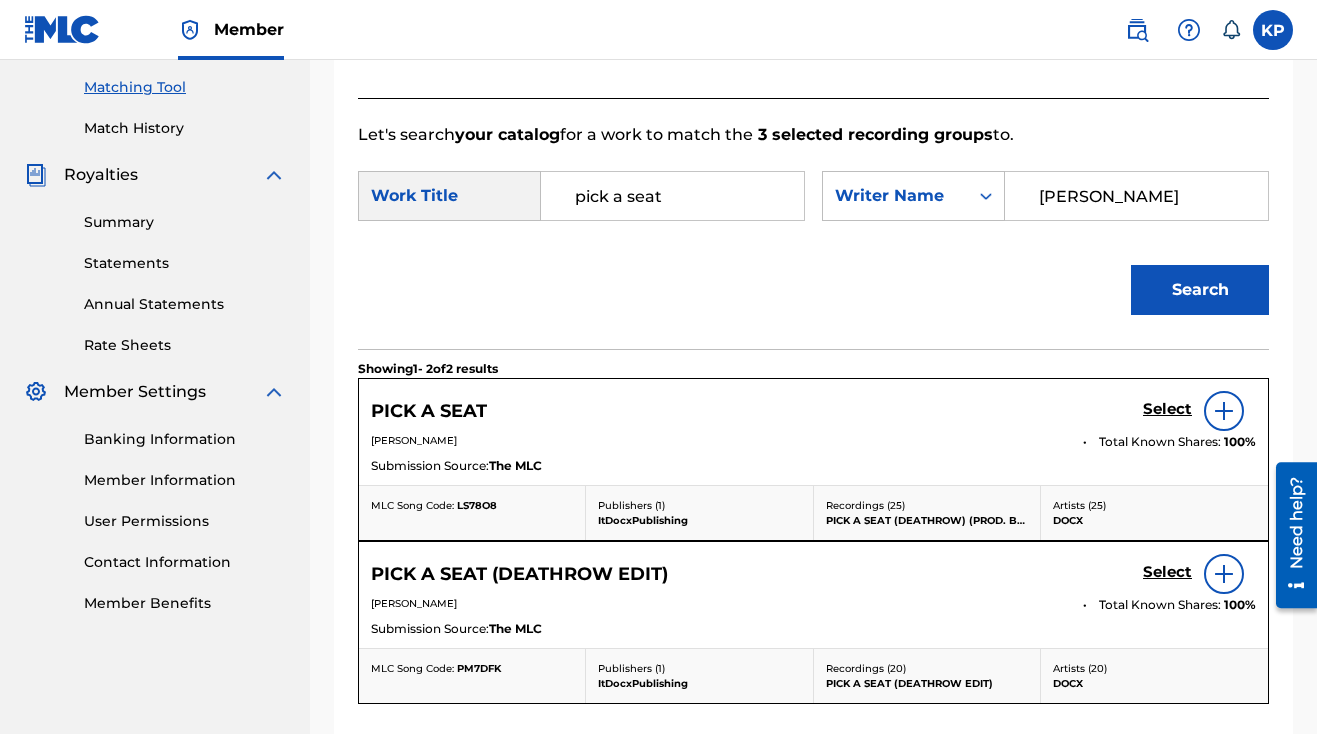 type on "Alandre Porter" 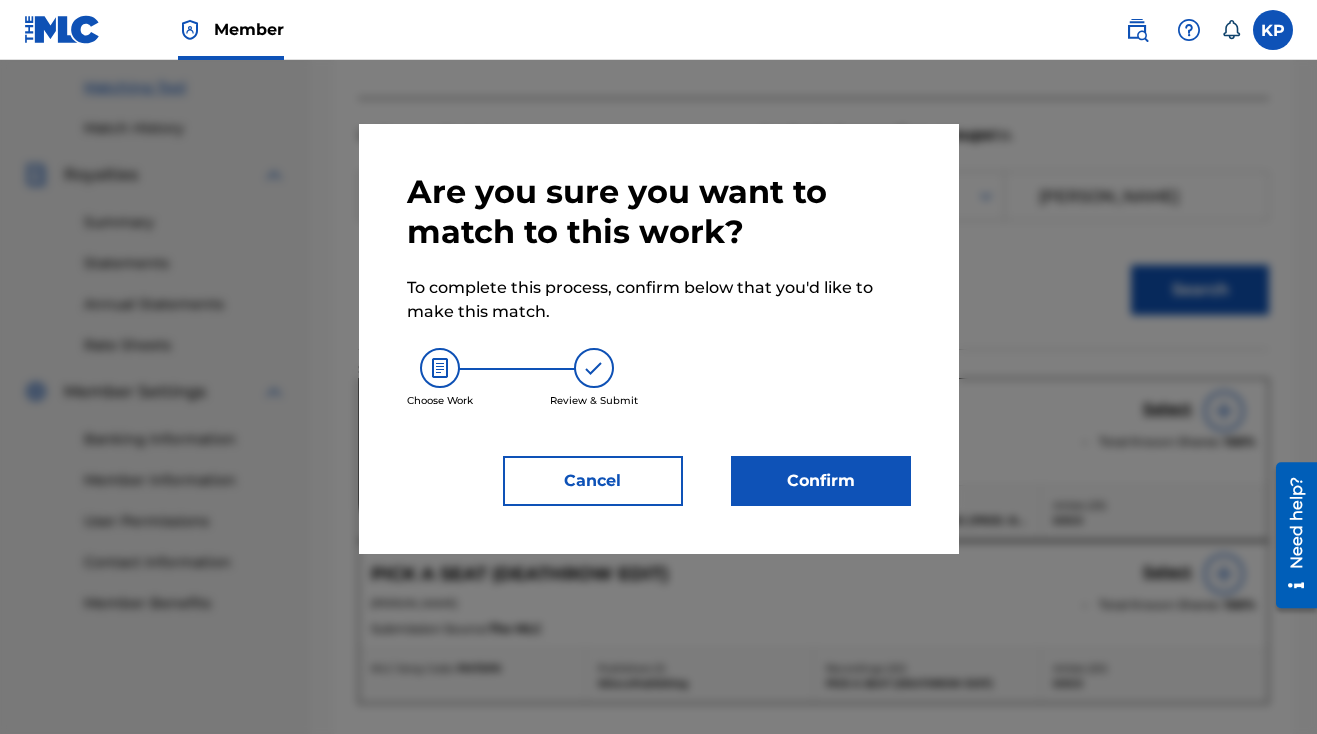 click on "Confirm" at bounding box center [821, 481] 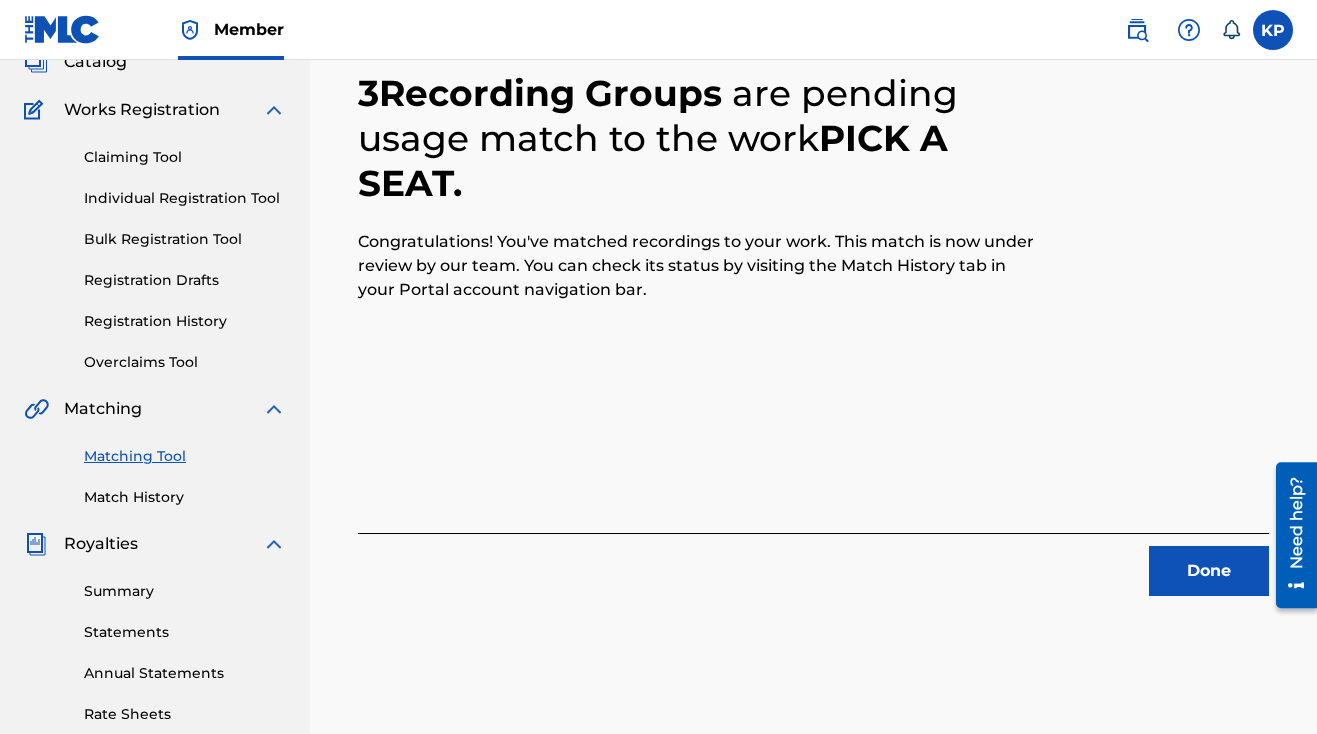 scroll, scrollTop: 139, scrollLeft: 0, axis: vertical 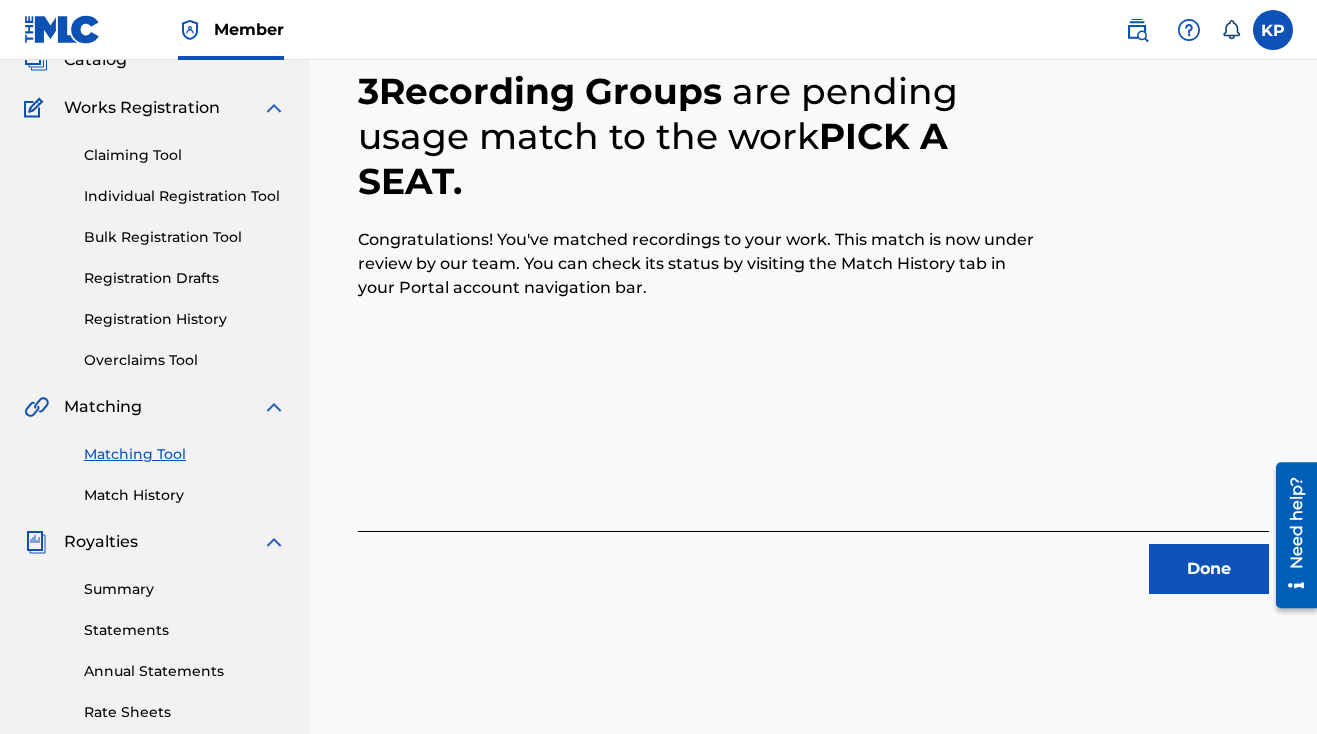 click on "Done" at bounding box center (1209, 569) 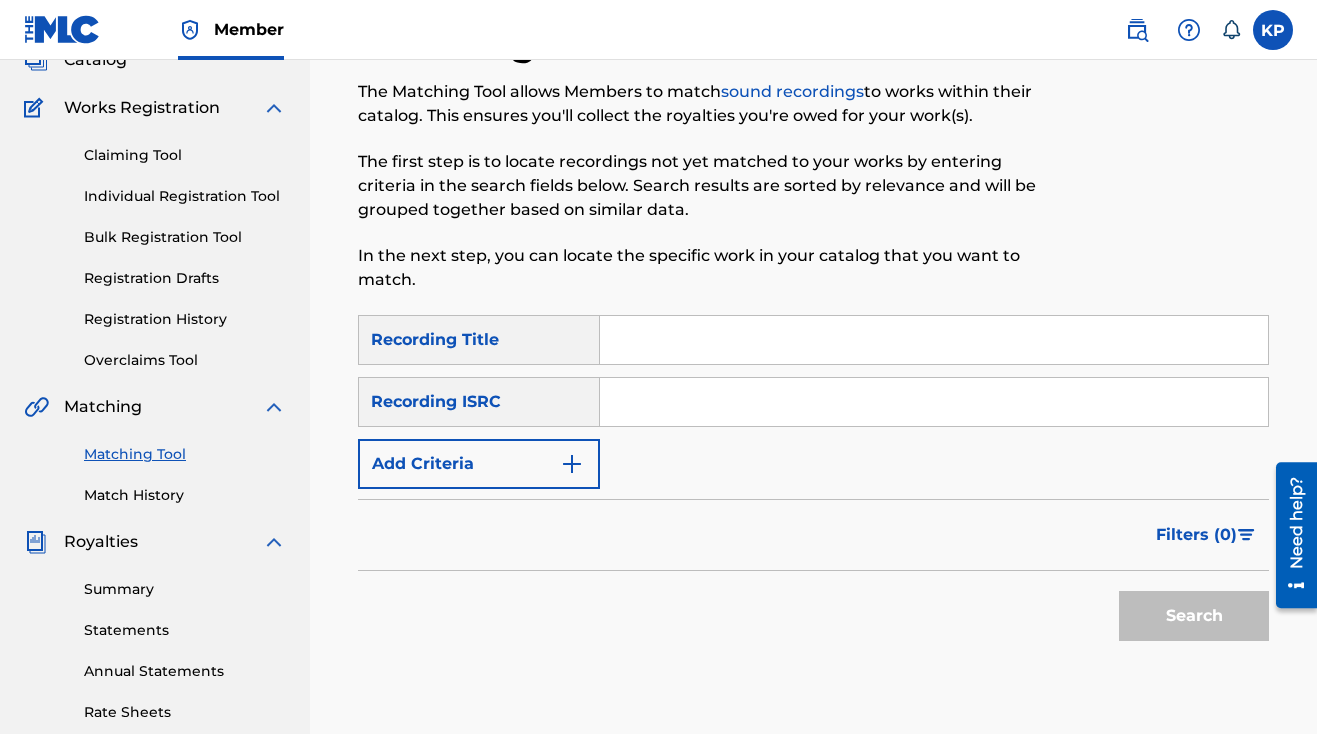 click at bounding box center [934, 402] 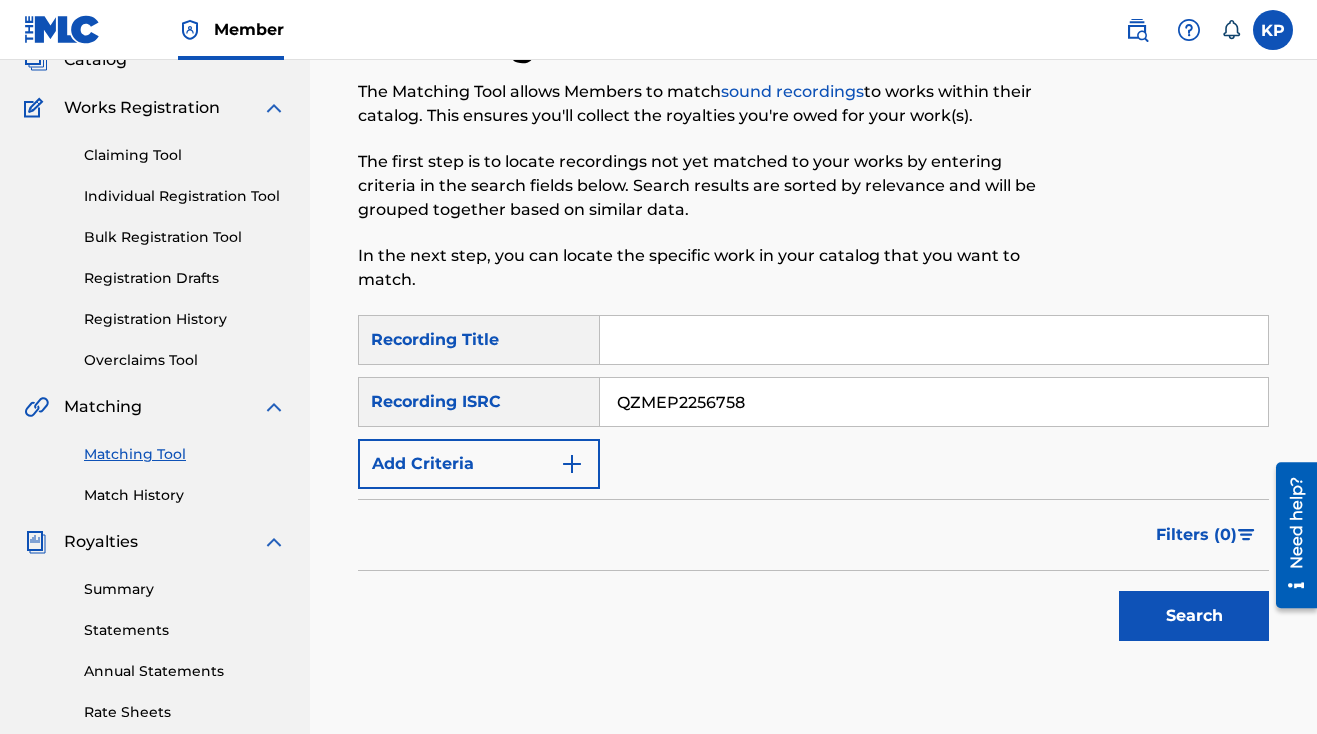 type on "QZMEP2256758" 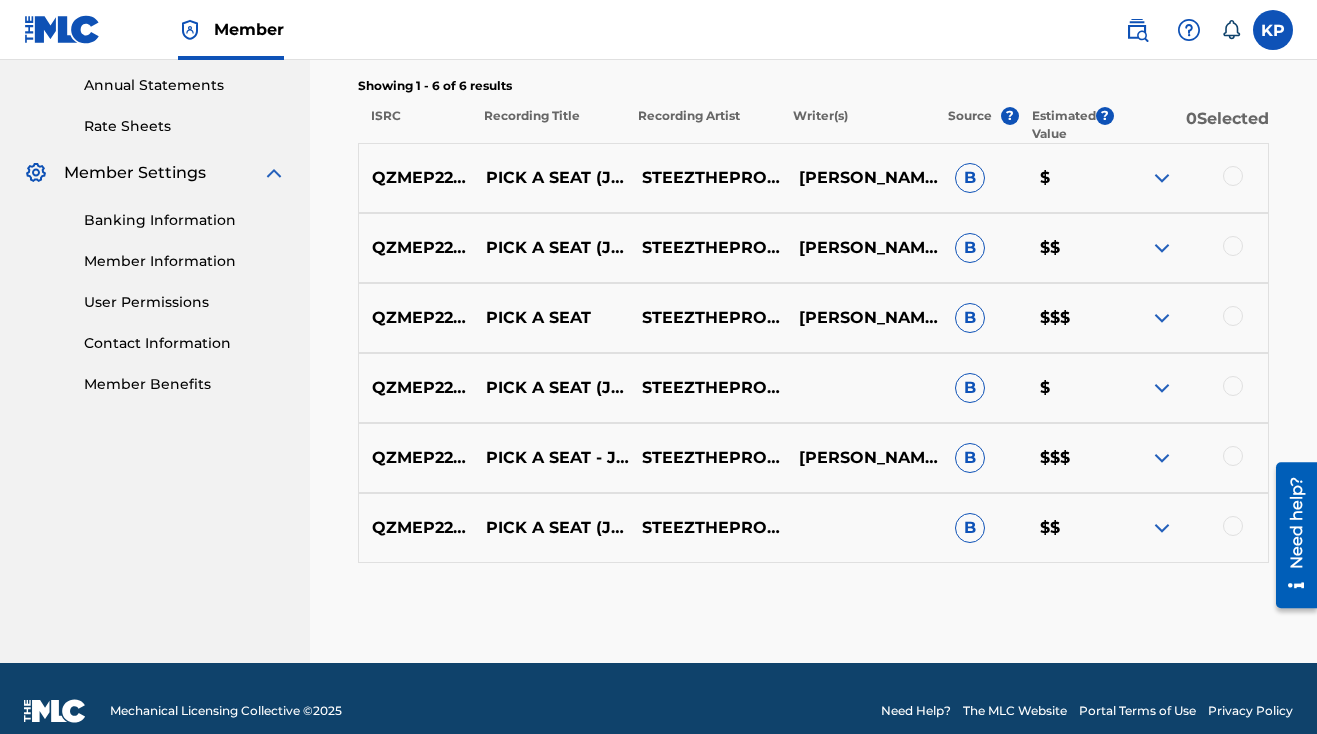 scroll, scrollTop: 726, scrollLeft: 0, axis: vertical 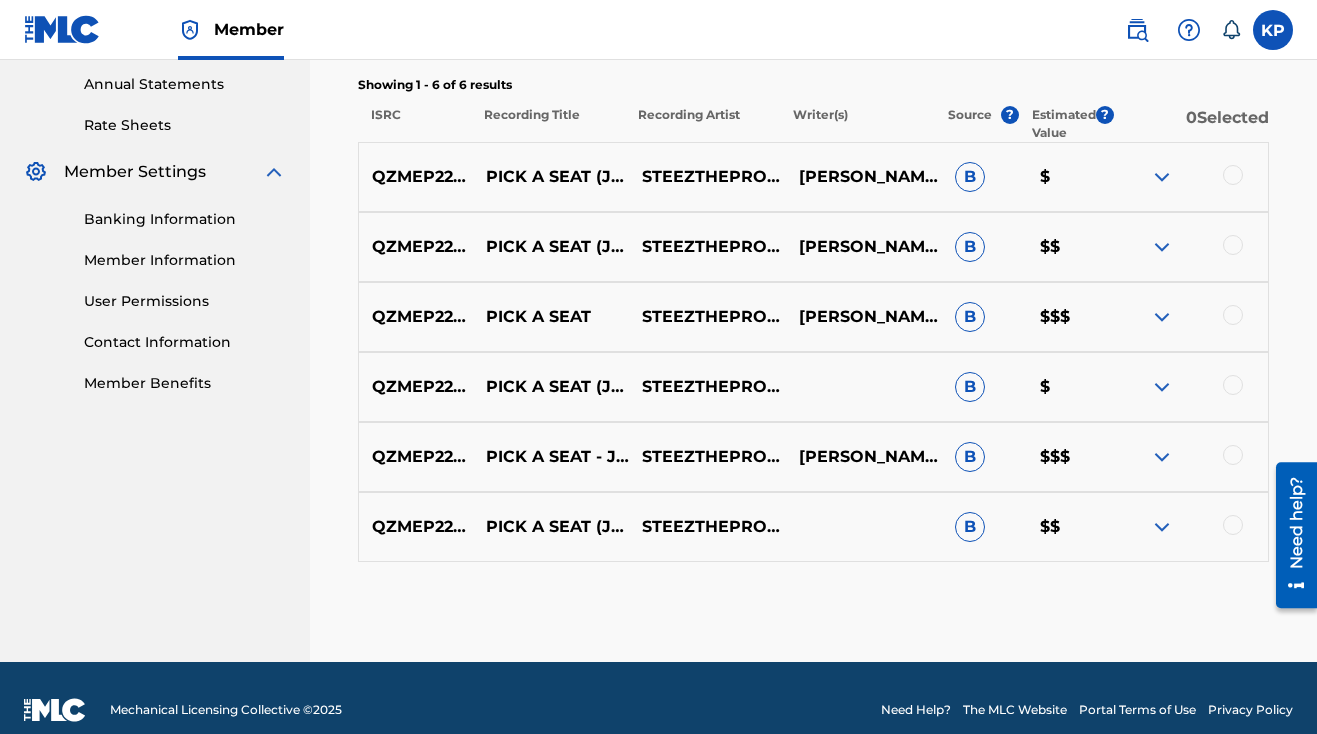 click at bounding box center [1233, 175] 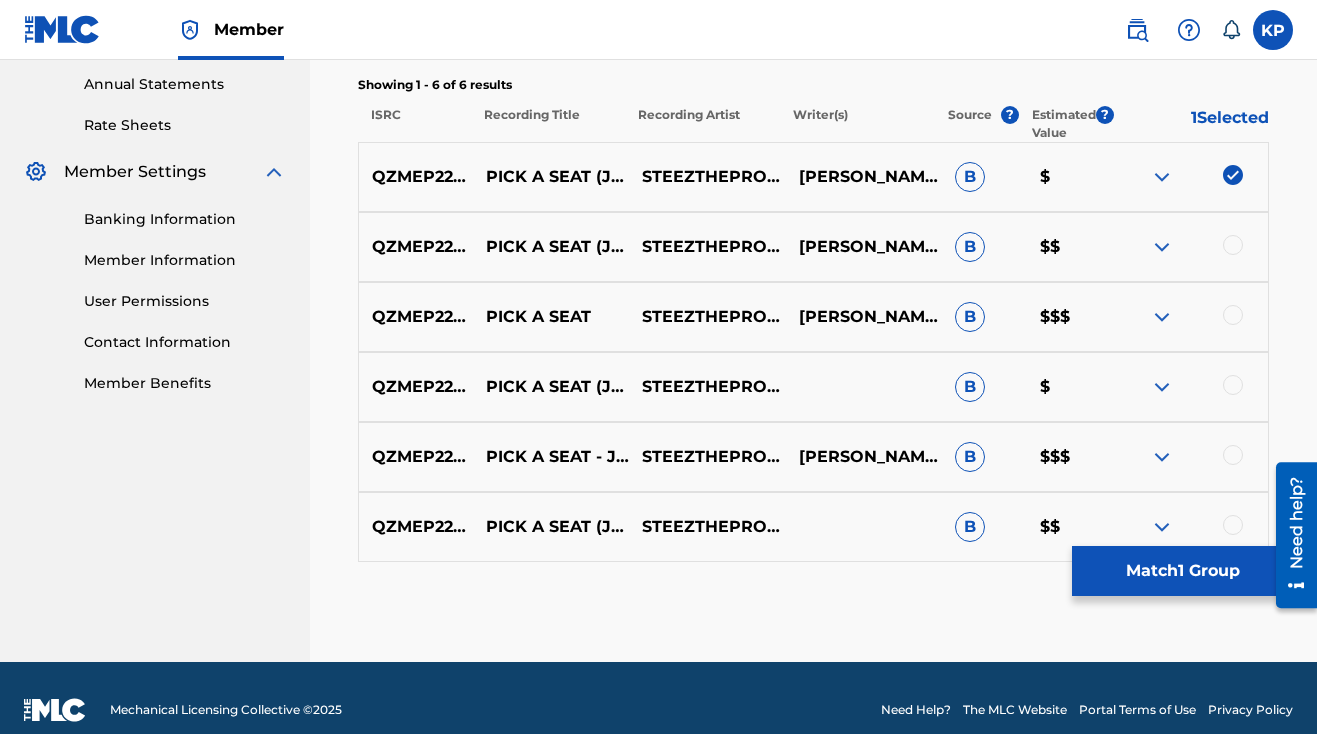 click at bounding box center (1233, 245) 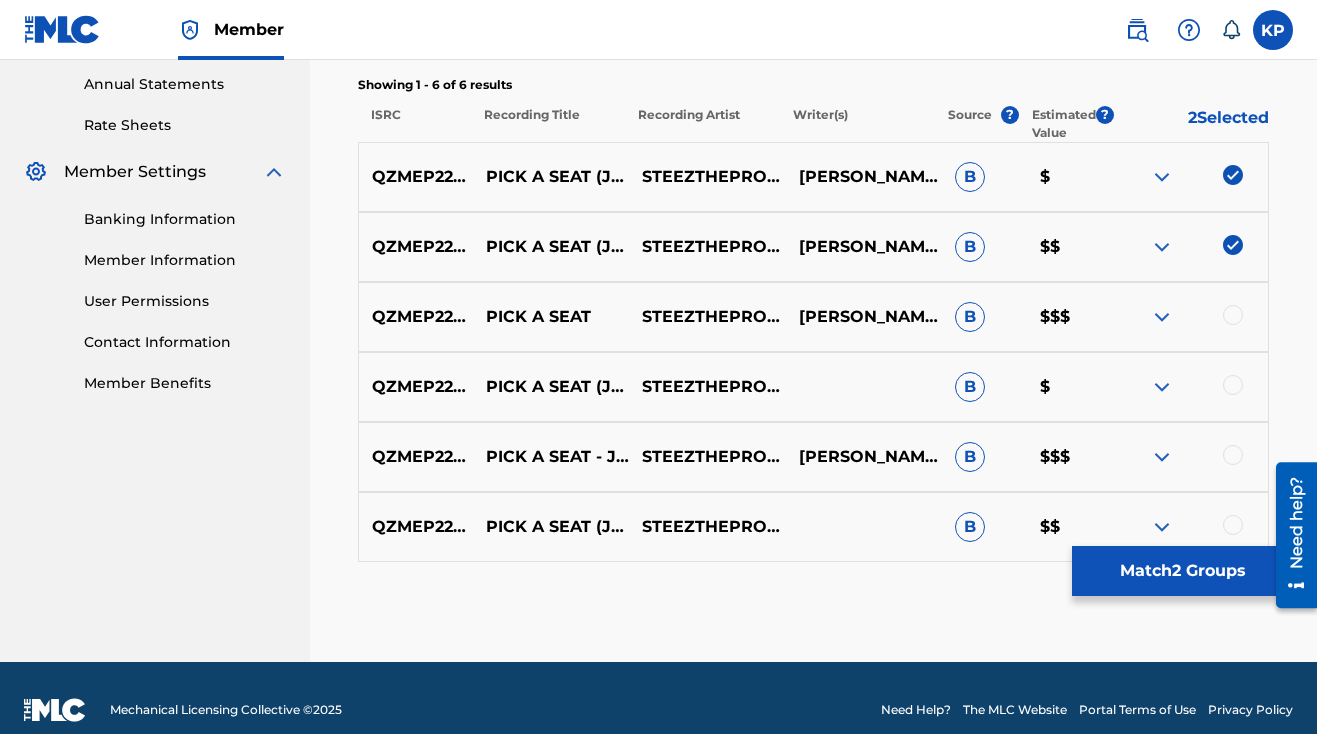 click at bounding box center (1233, 315) 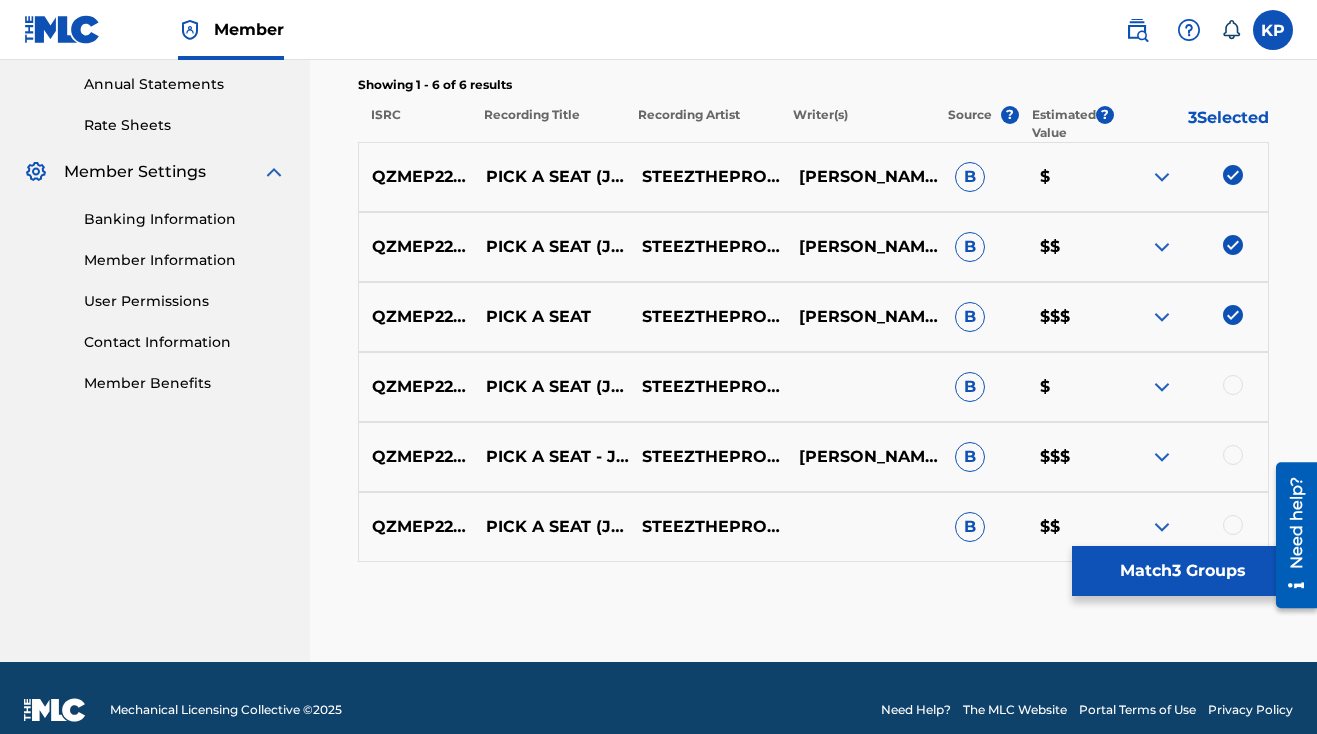 click at bounding box center (1233, 385) 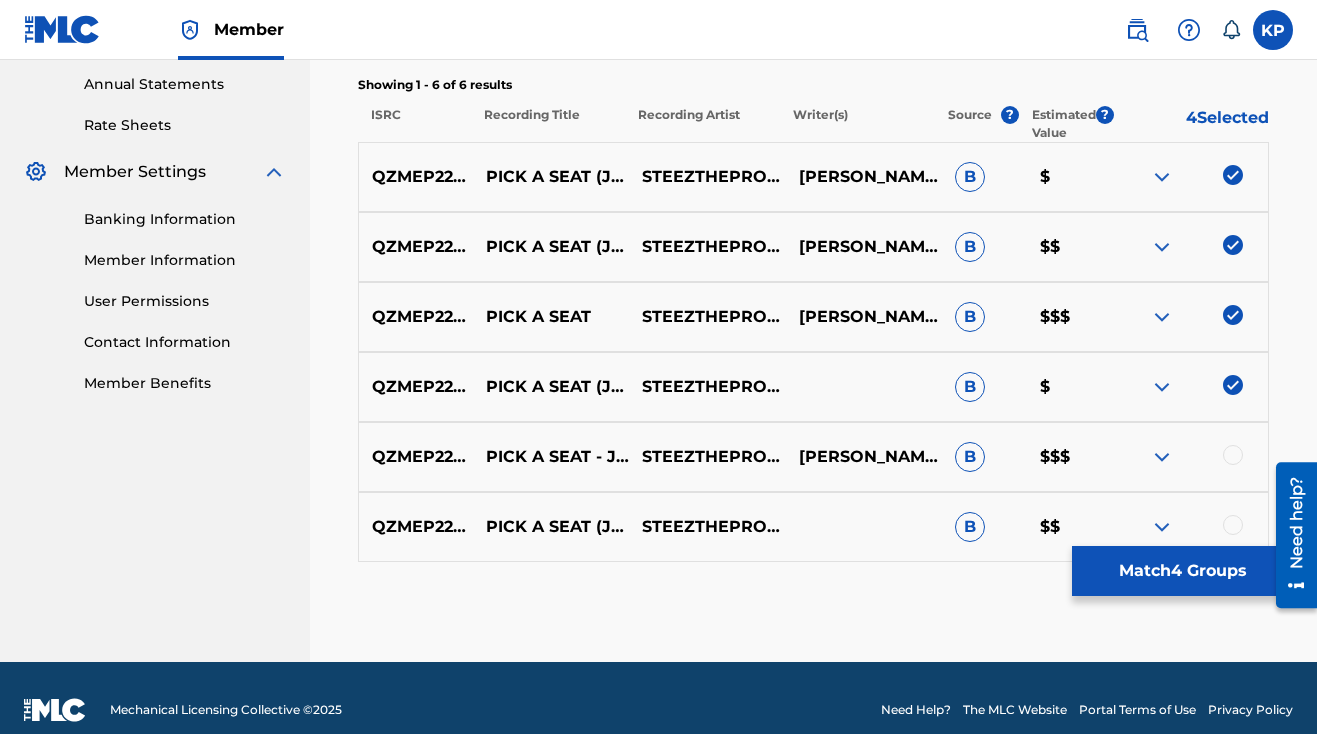 click at bounding box center [1233, 455] 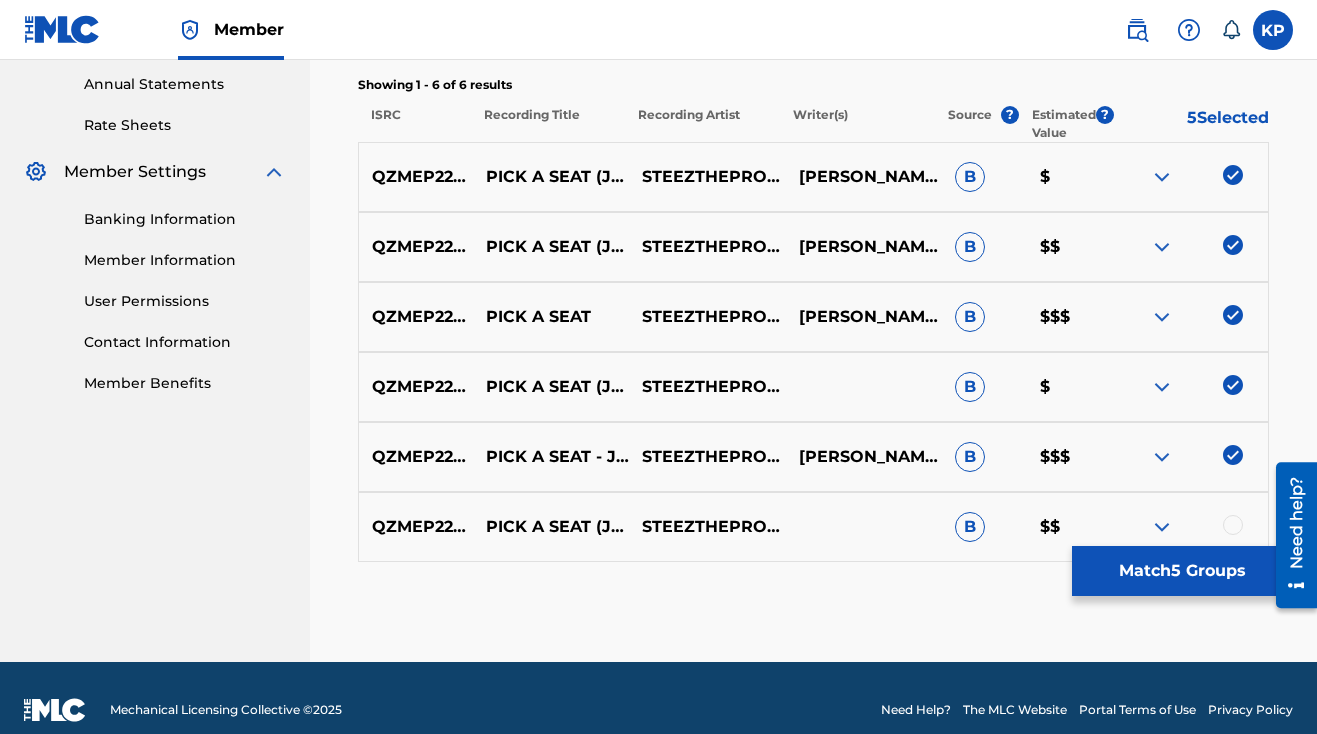 click at bounding box center (1233, 525) 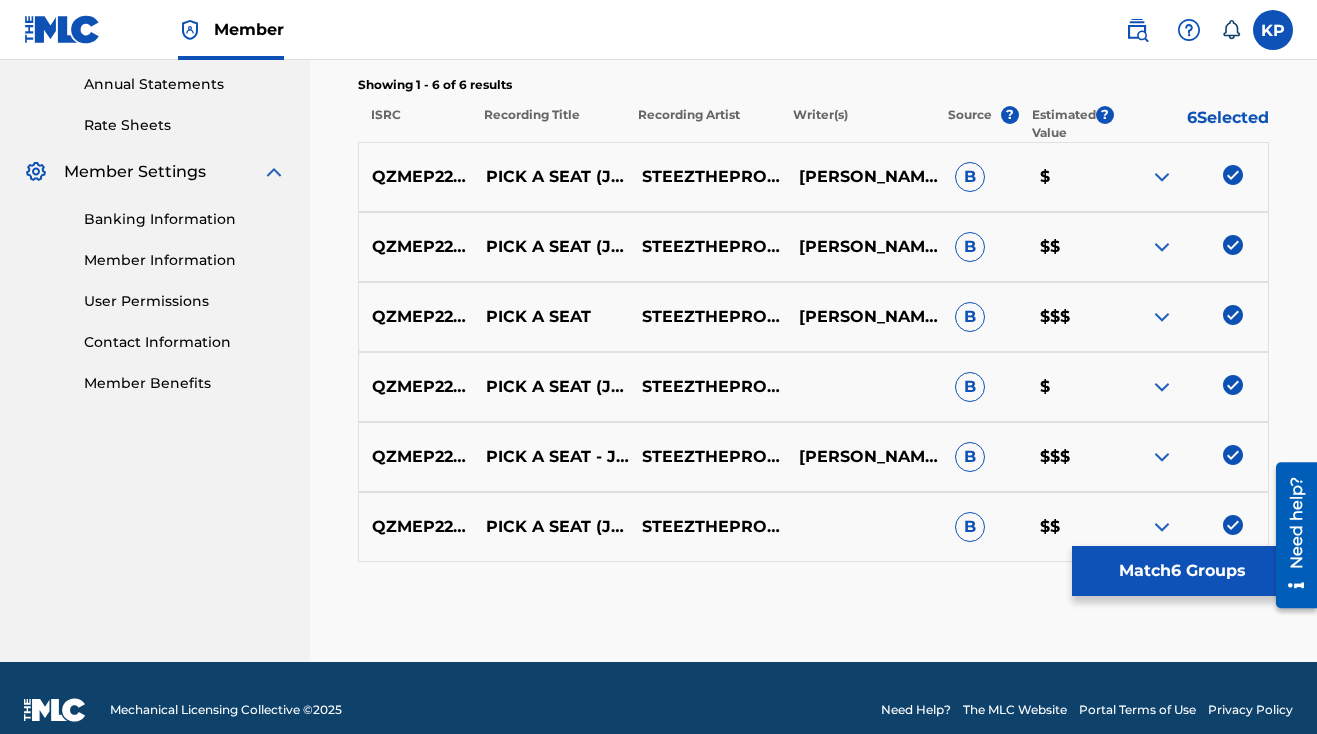 click on "Match  6 Groups" at bounding box center (1182, 571) 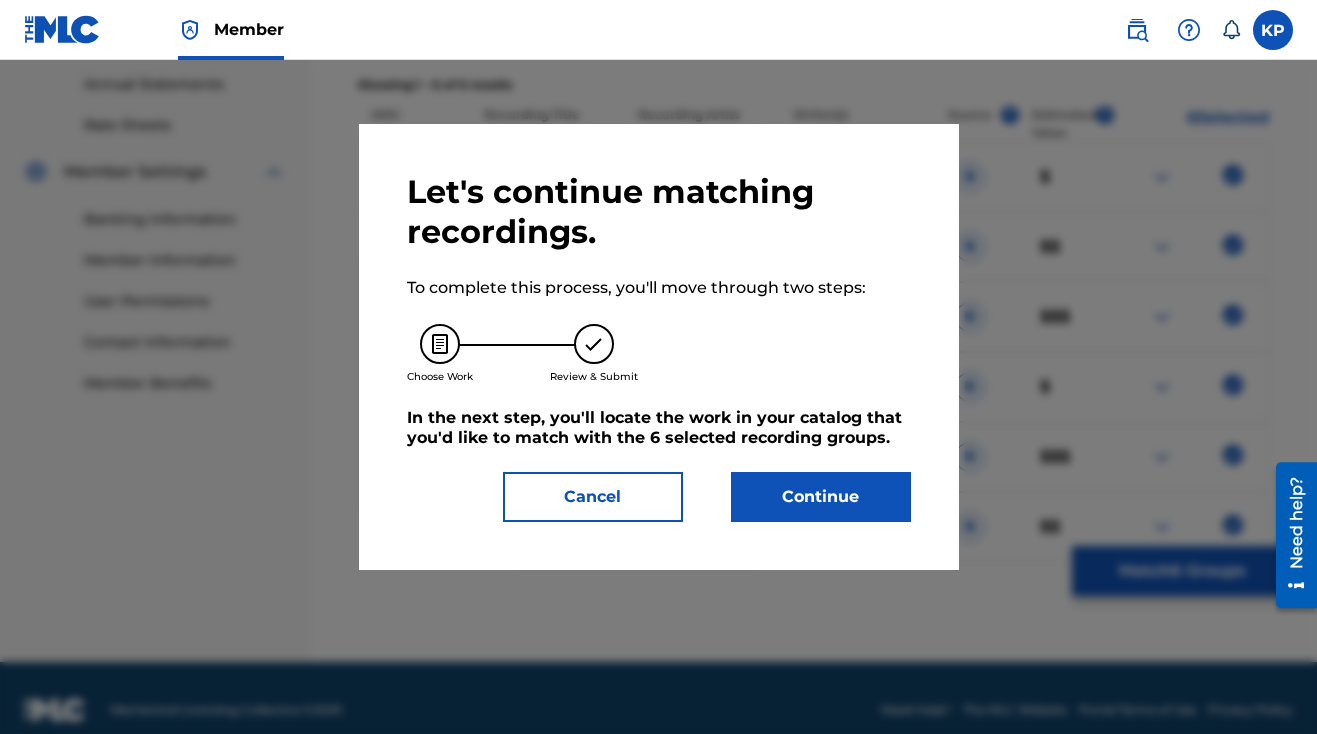 click on "Continue" at bounding box center (821, 497) 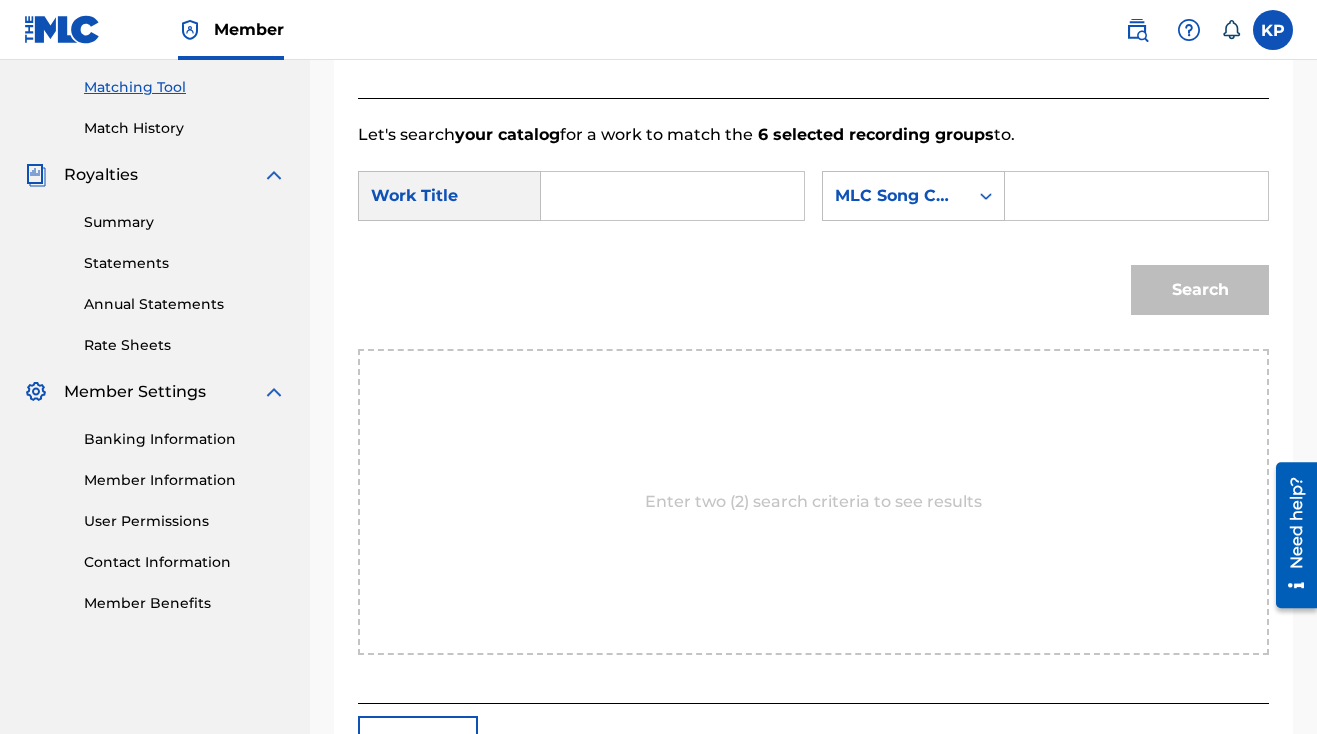 click at bounding box center [672, 196] 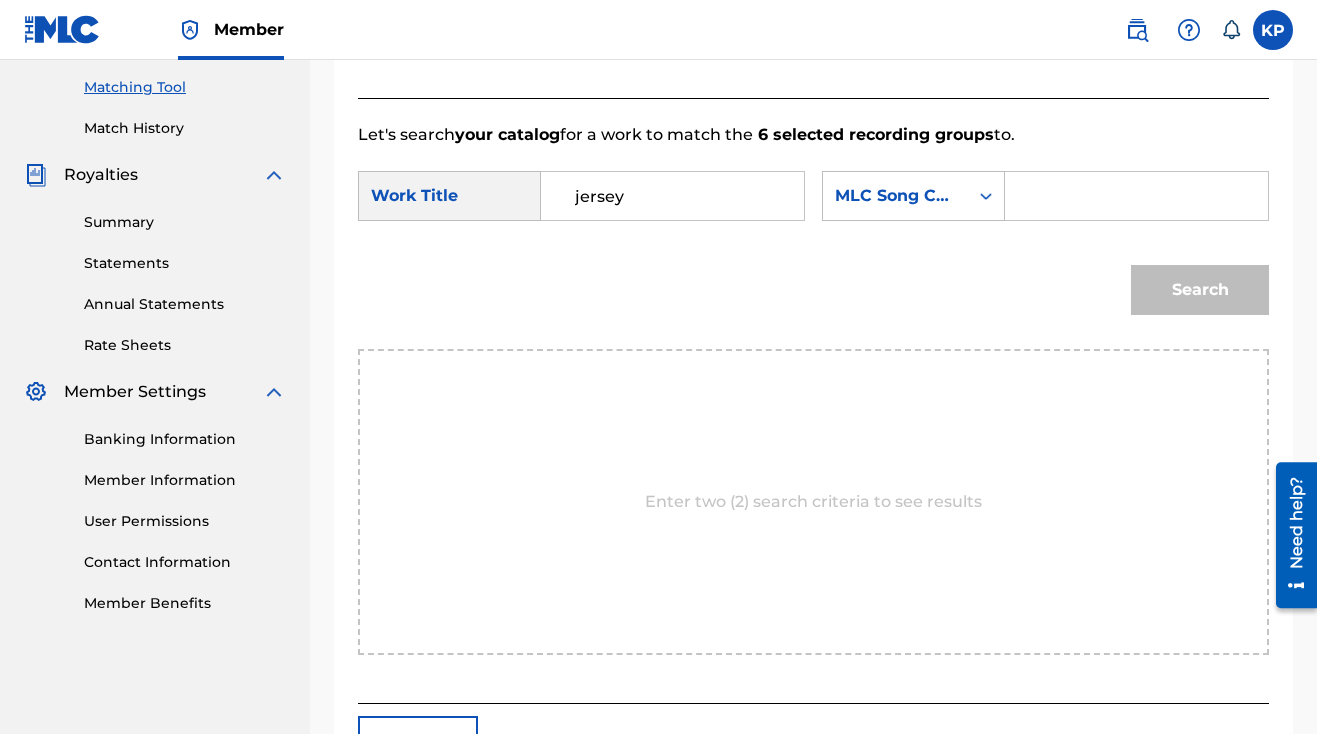 type on "jersey" 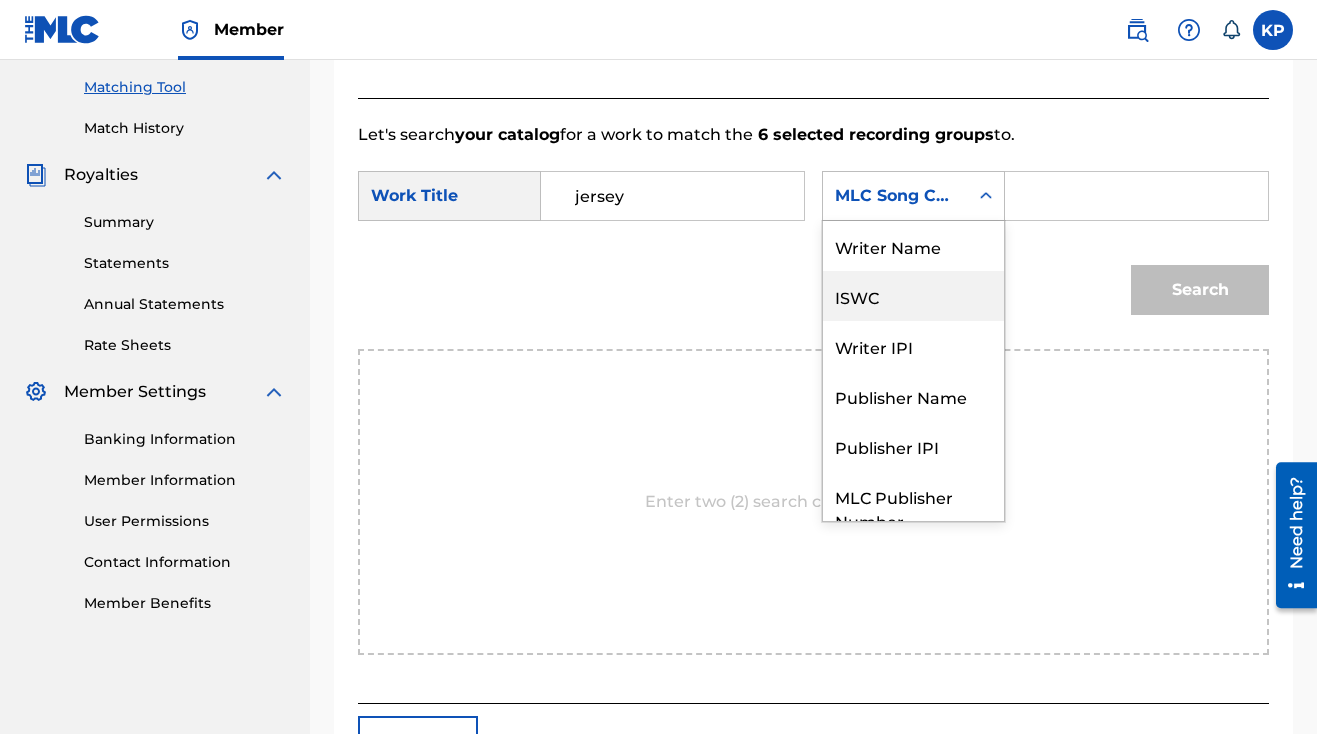 scroll, scrollTop: 0, scrollLeft: 0, axis: both 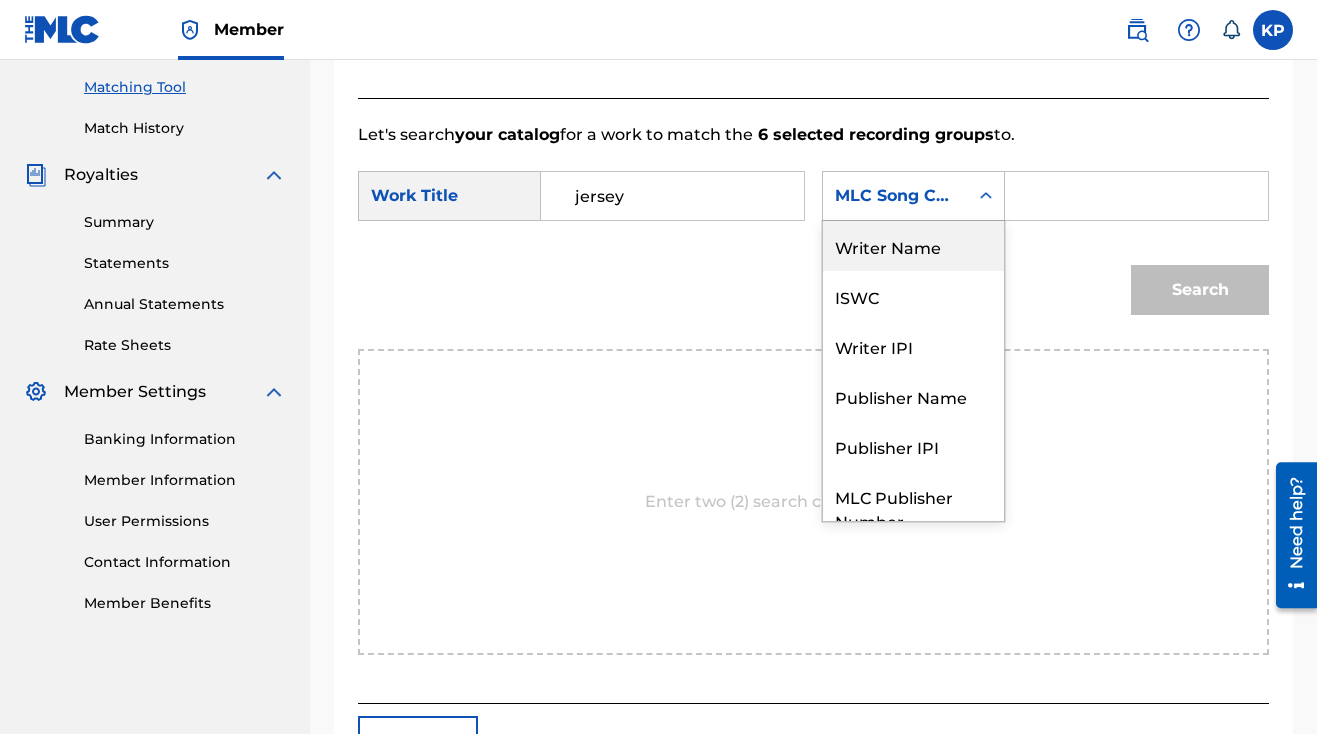 click on "Writer Name" at bounding box center [913, 246] 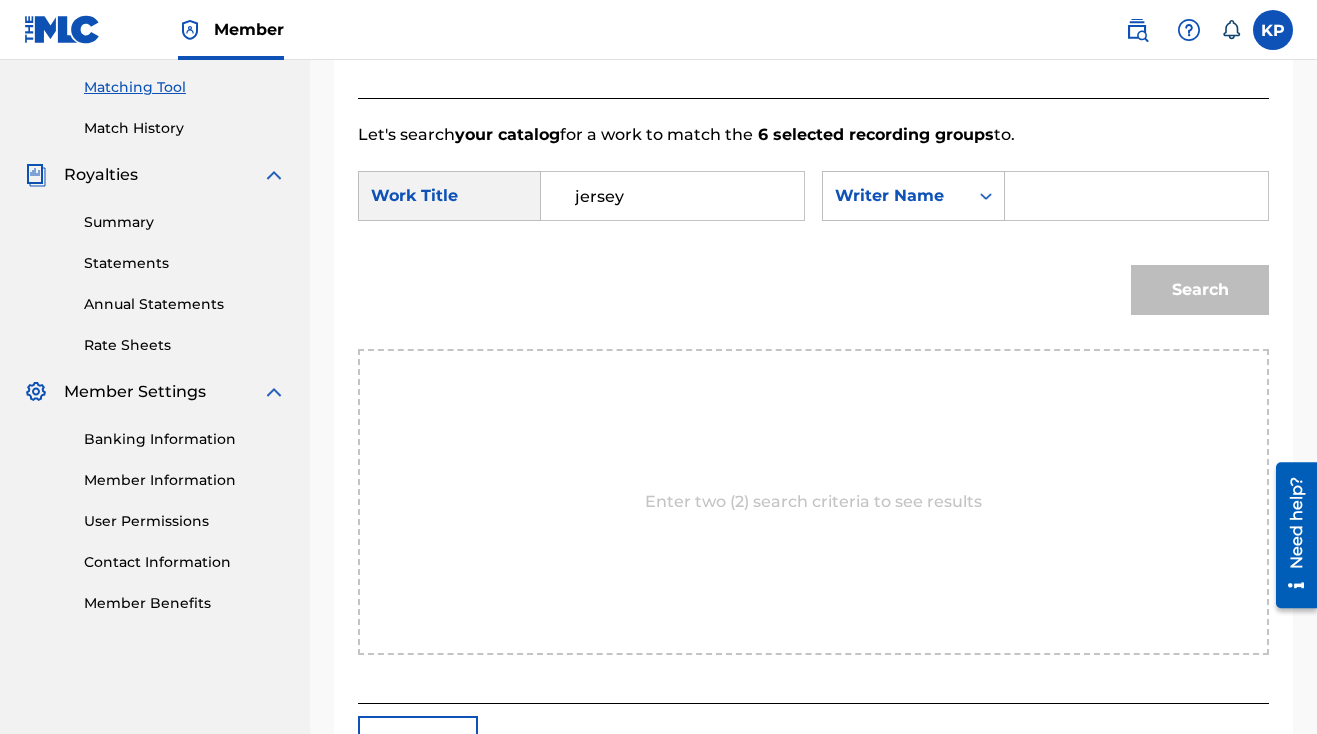 click at bounding box center [1136, 196] 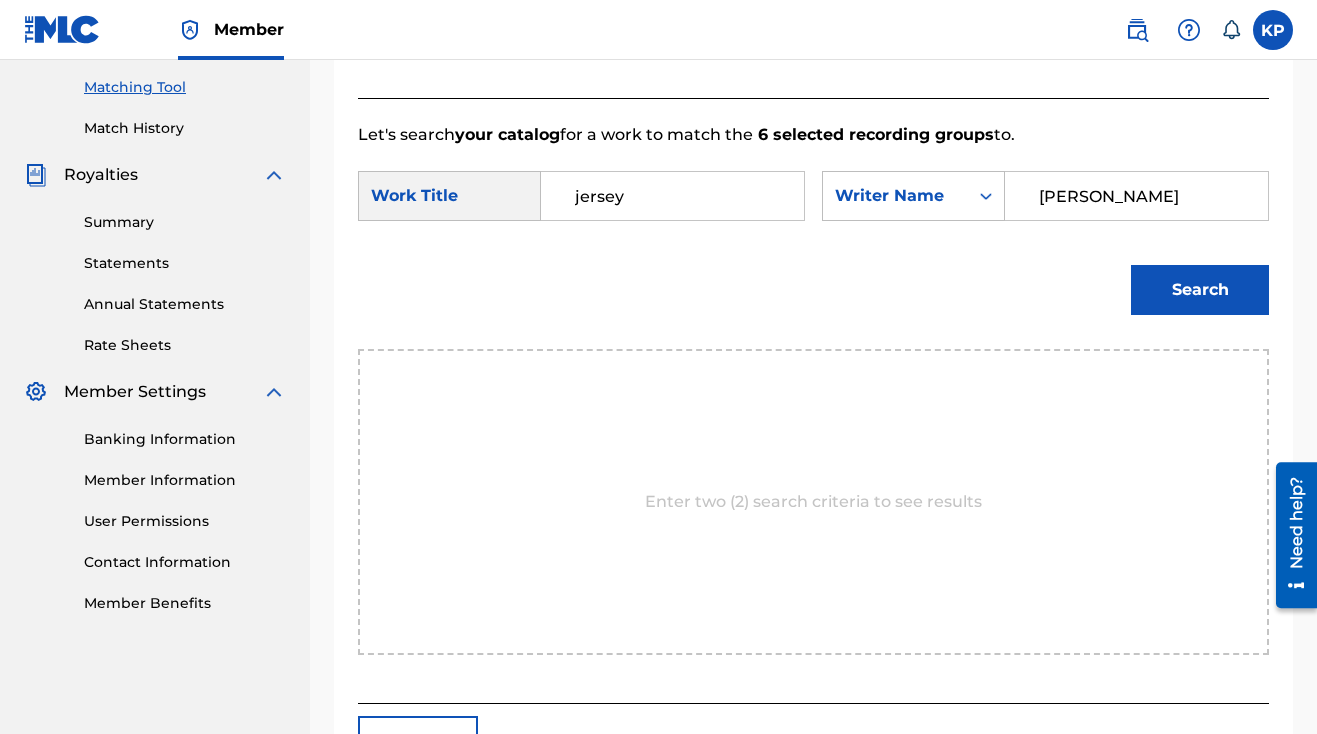 type on "alandre porter" 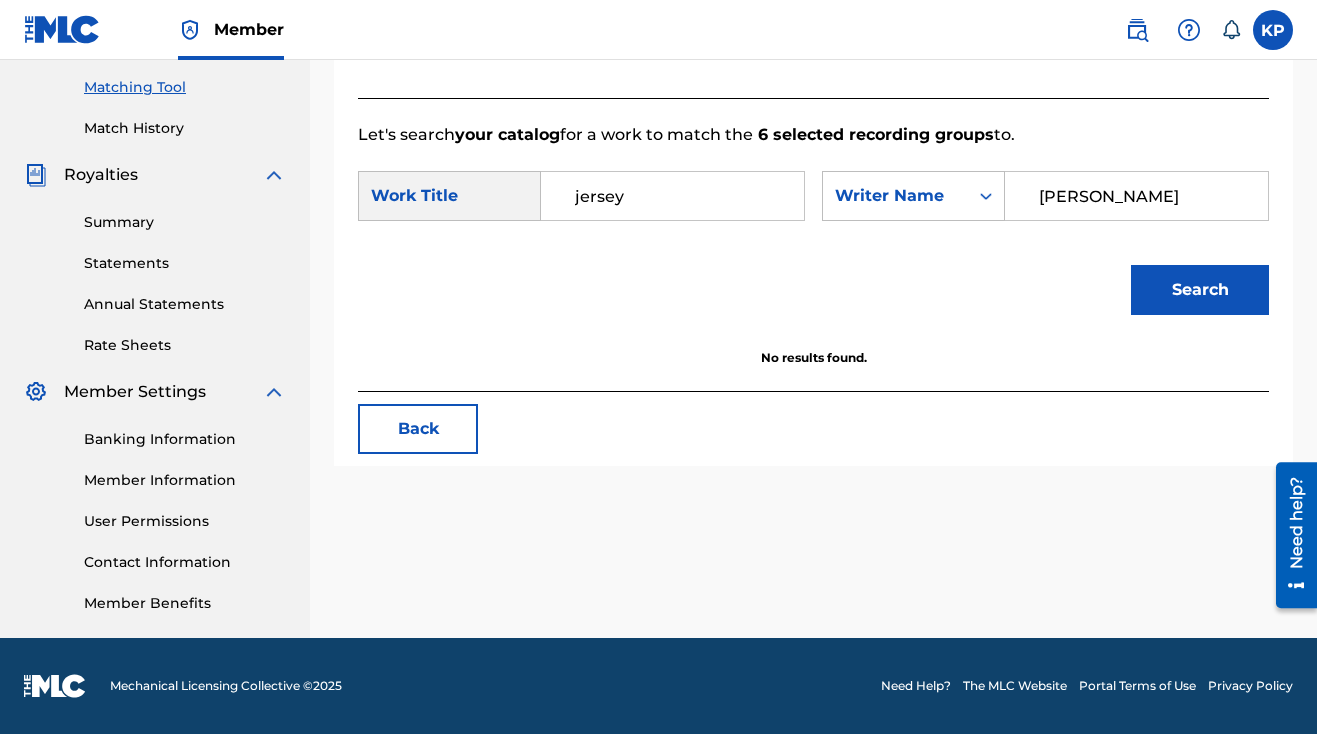 click on "jersey" at bounding box center (672, 196) 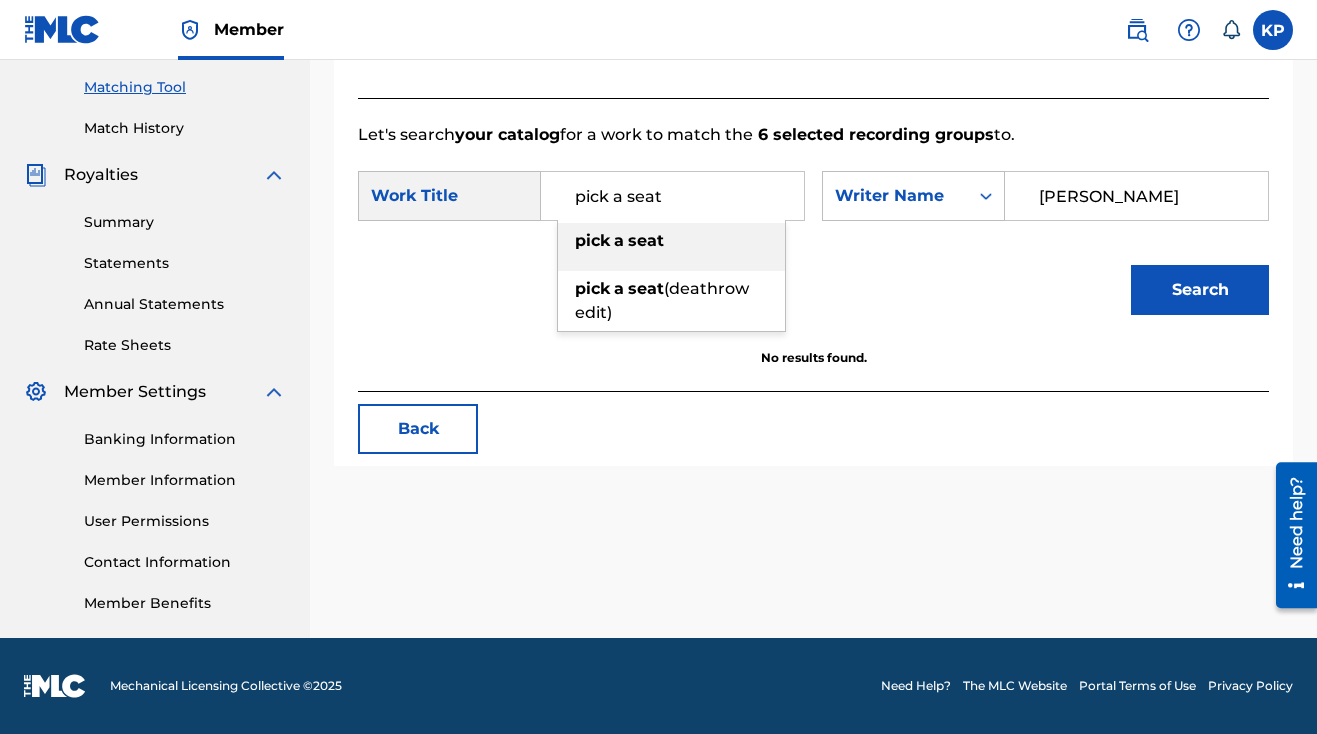 type on "pick a seat" 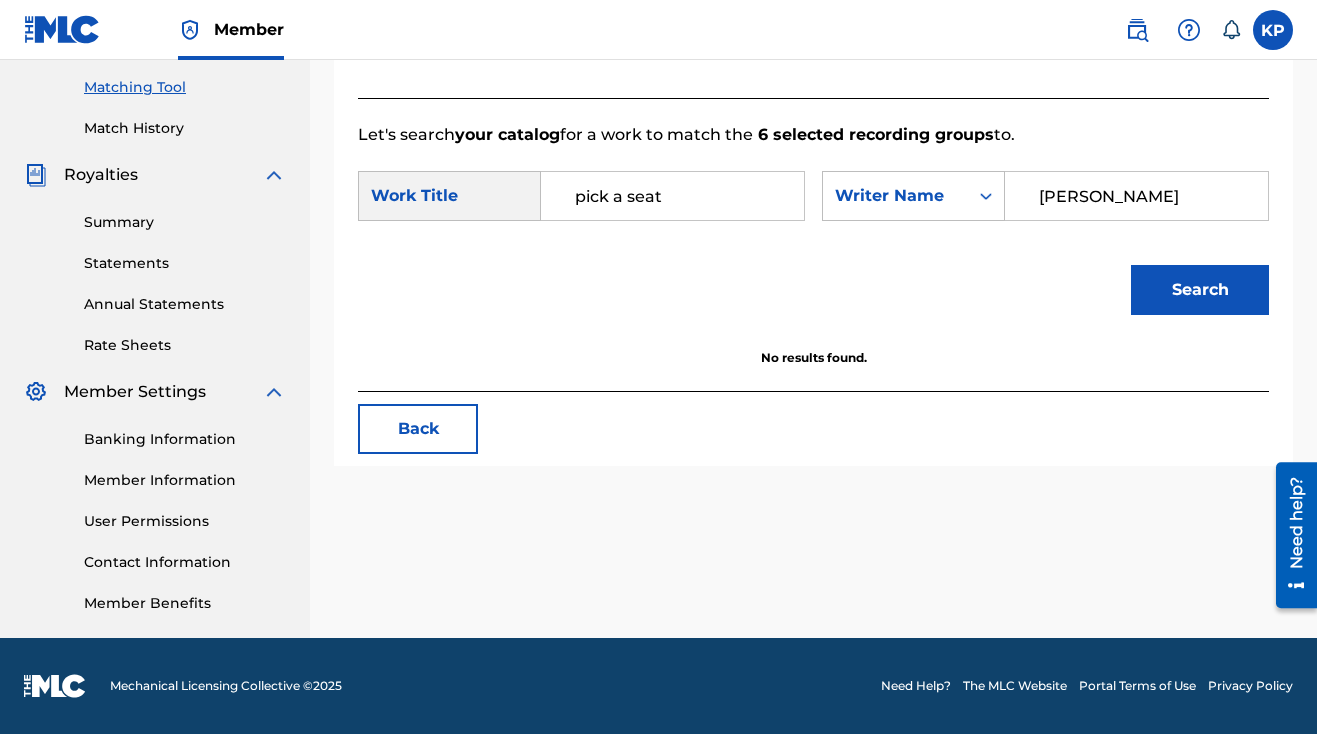 click on "Search" at bounding box center (1200, 290) 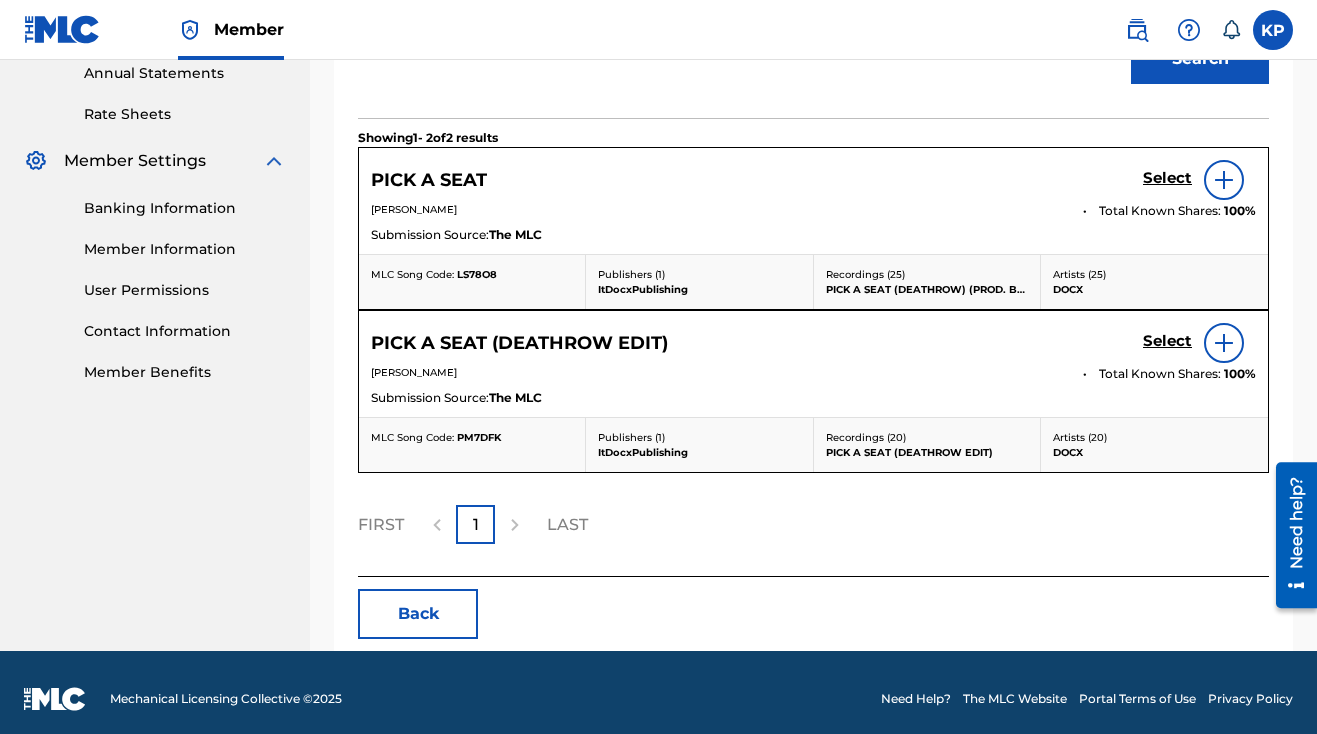 scroll, scrollTop: 745, scrollLeft: 0, axis: vertical 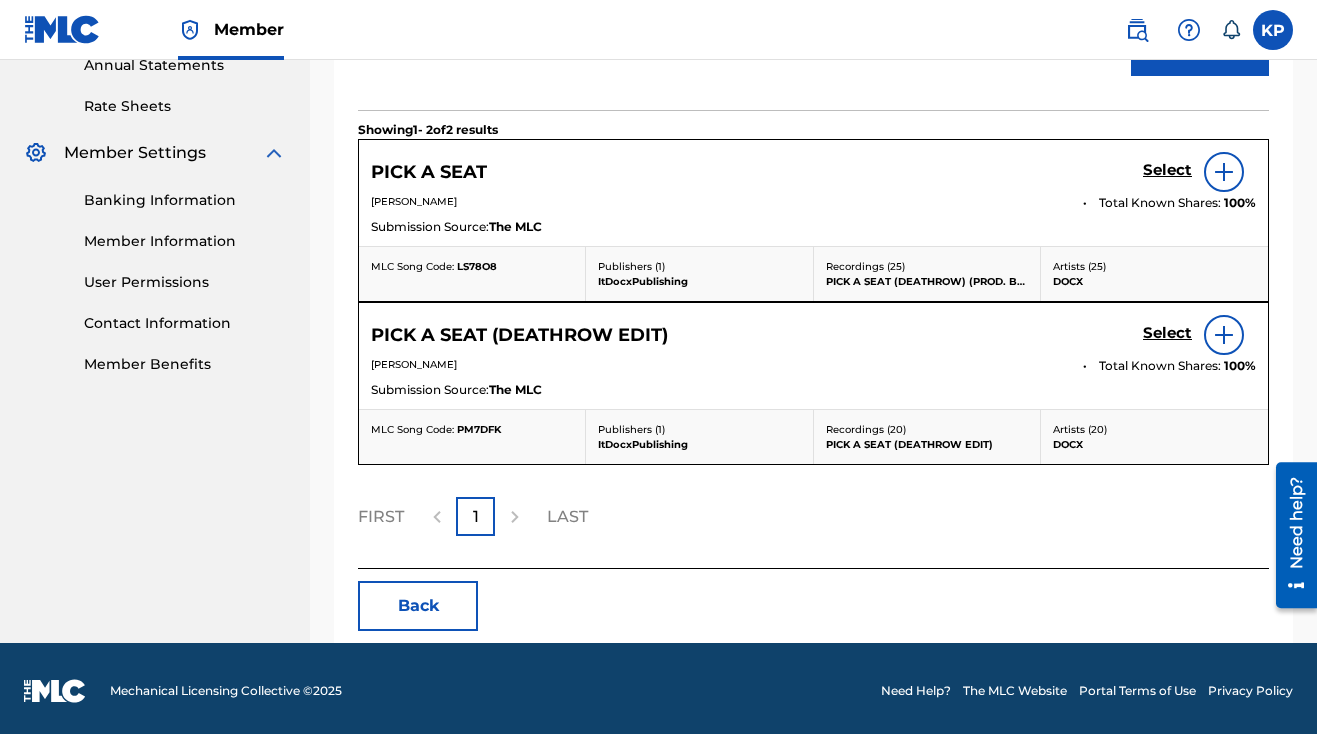 click on "Select" at bounding box center (1167, 170) 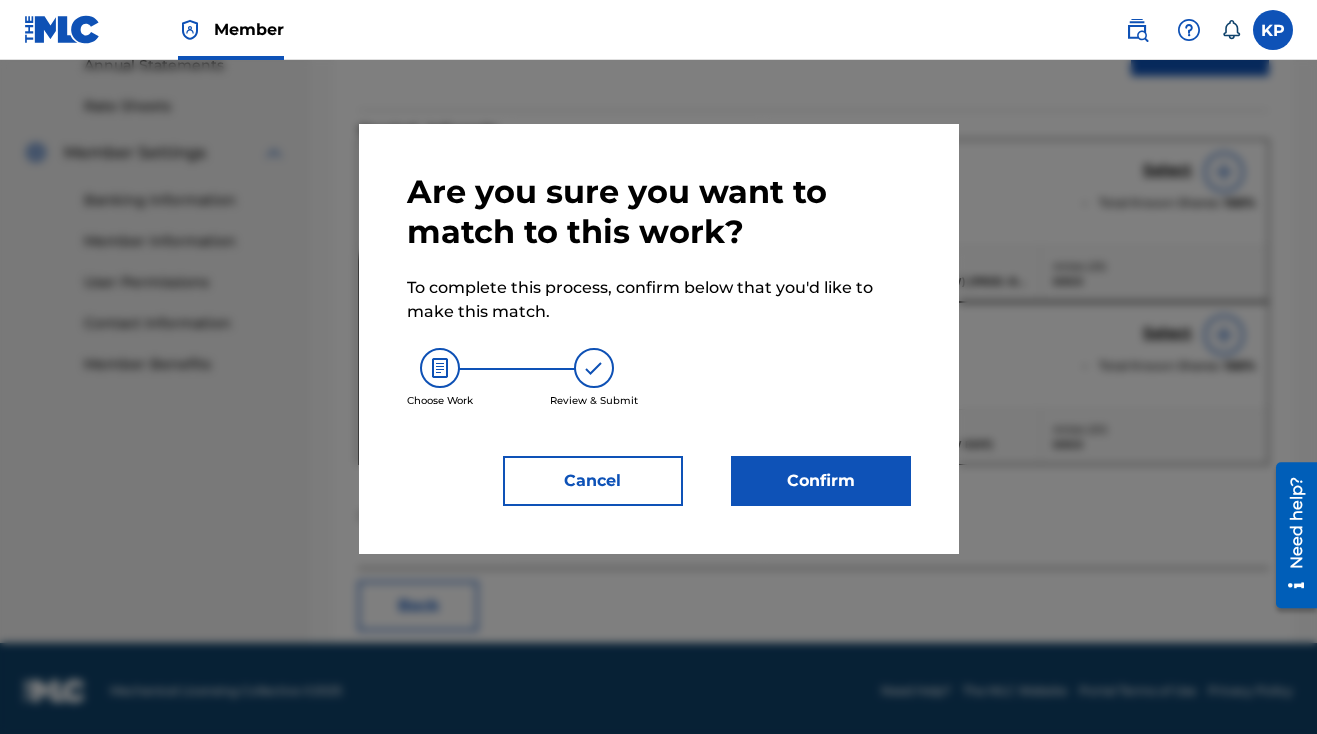 click on "Confirm" at bounding box center (821, 481) 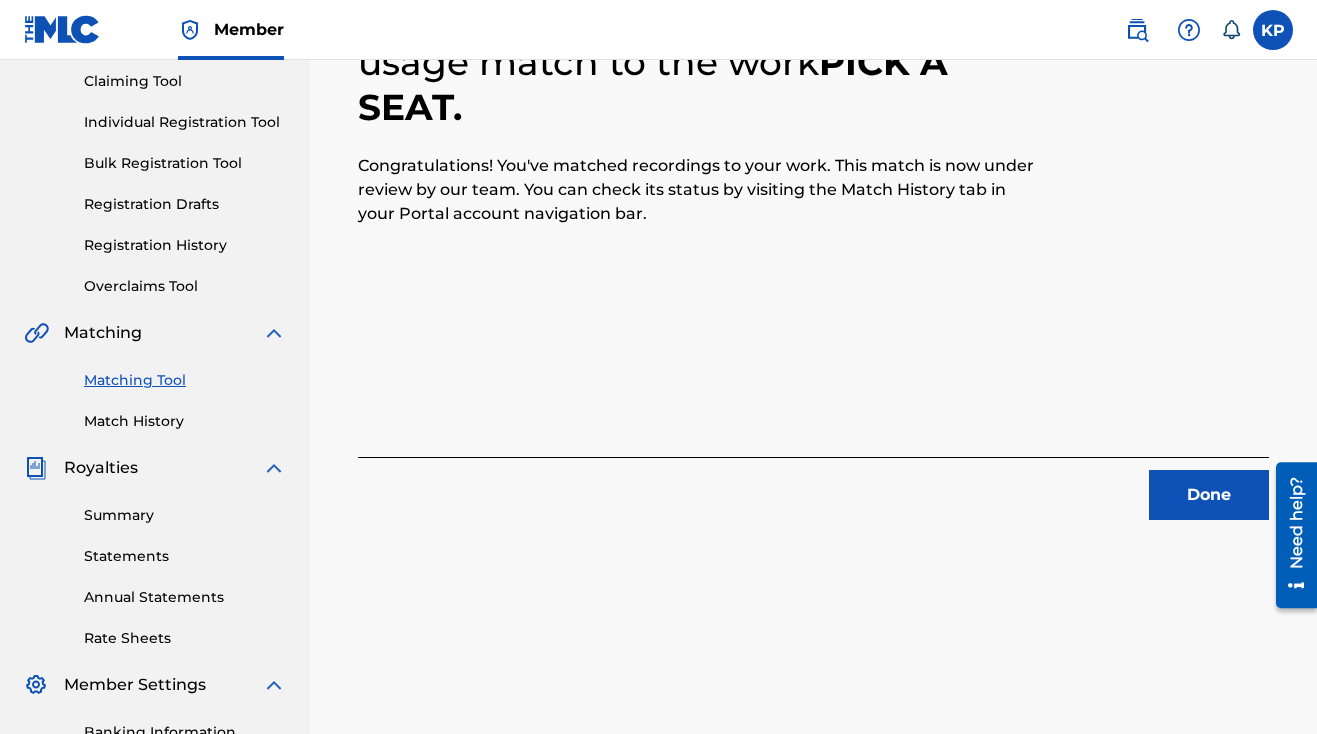 scroll, scrollTop: 225, scrollLeft: 0, axis: vertical 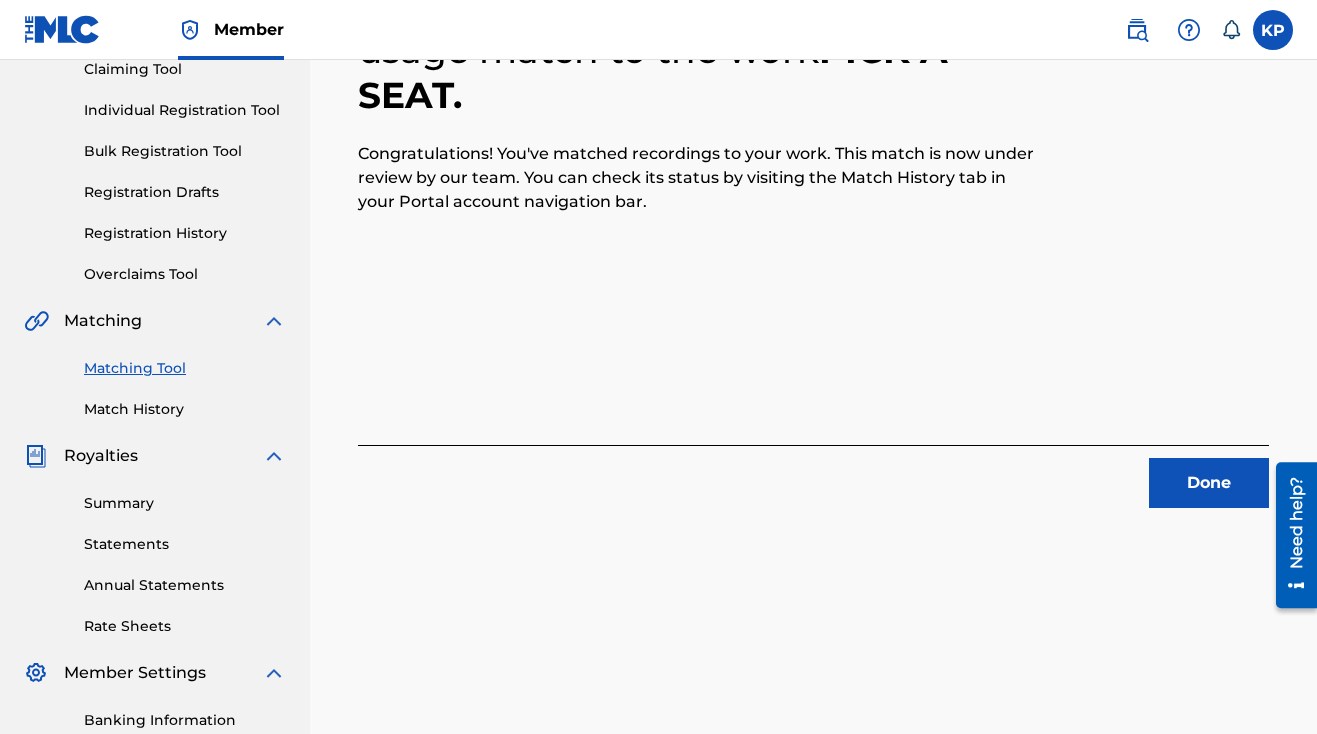 click on "Done" at bounding box center (1209, 483) 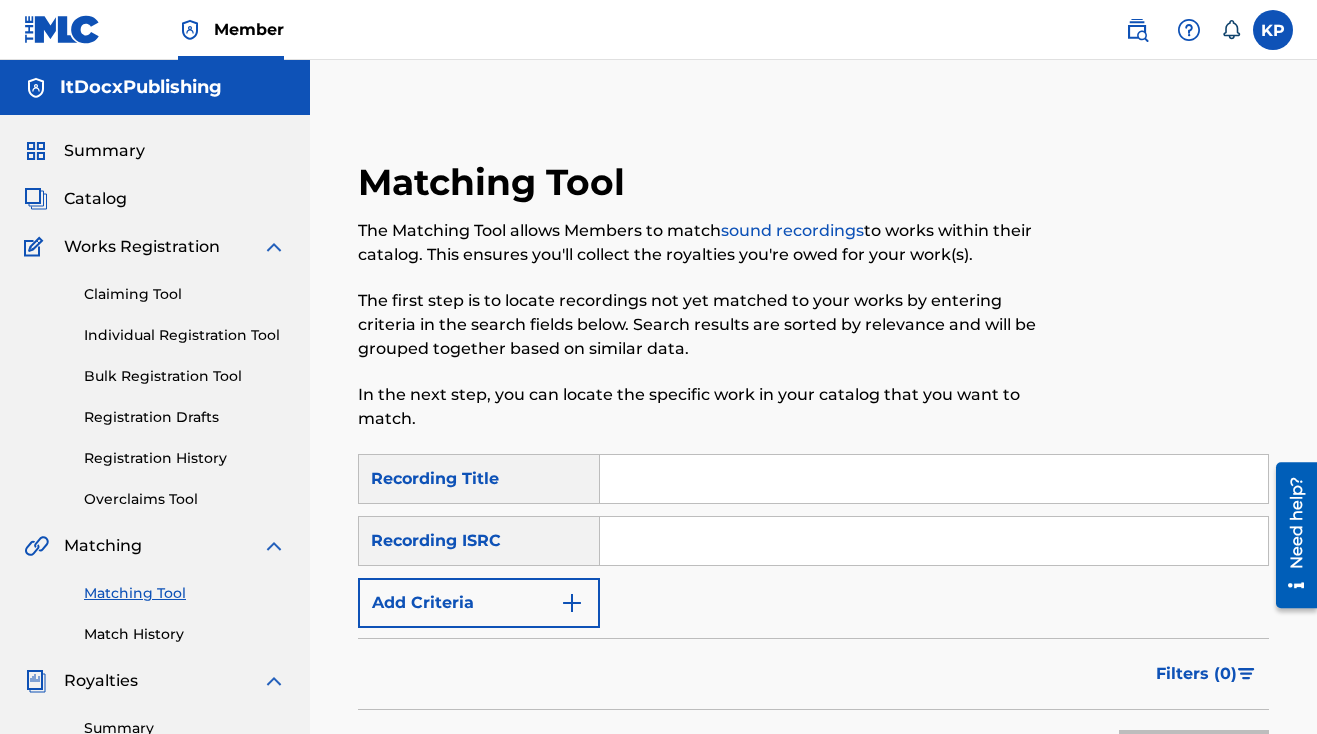 scroll, scrollTop: 0, scrollLeft: 0, axis: both 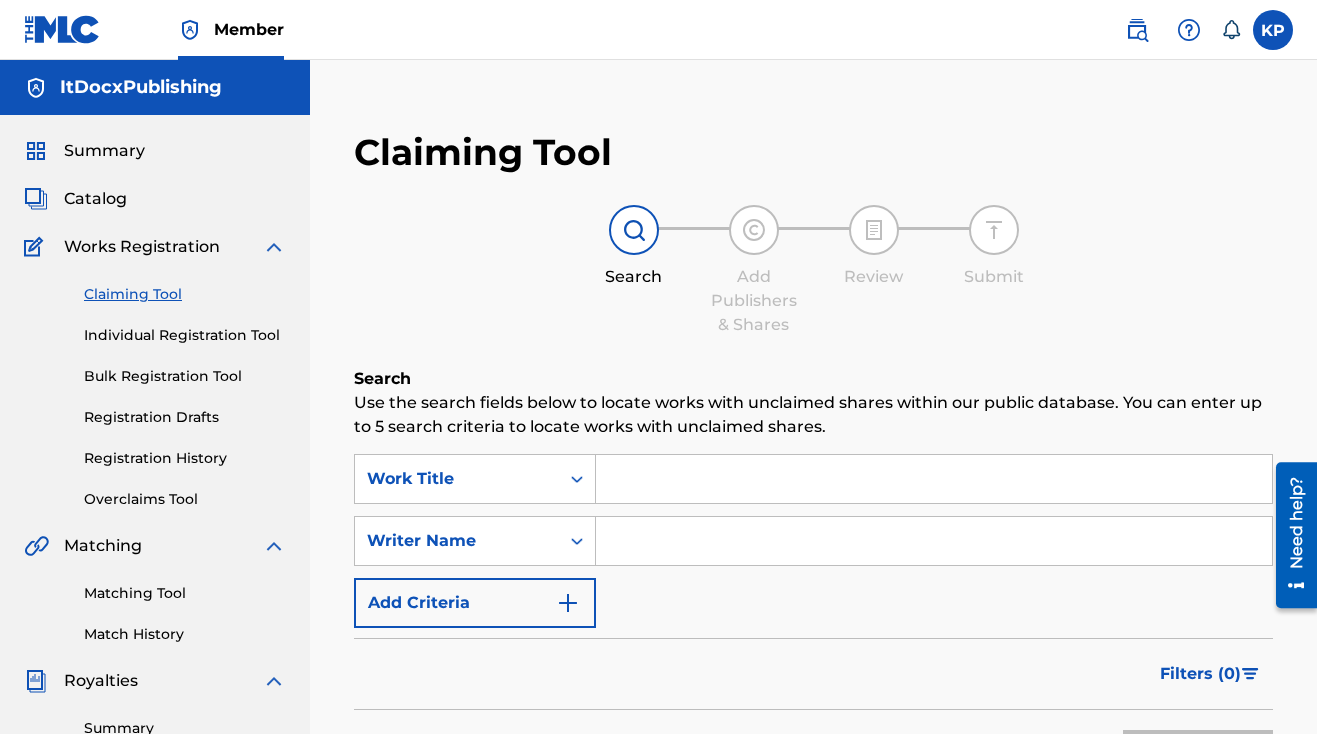 click on "Summary" at bounding box center [104, 151] 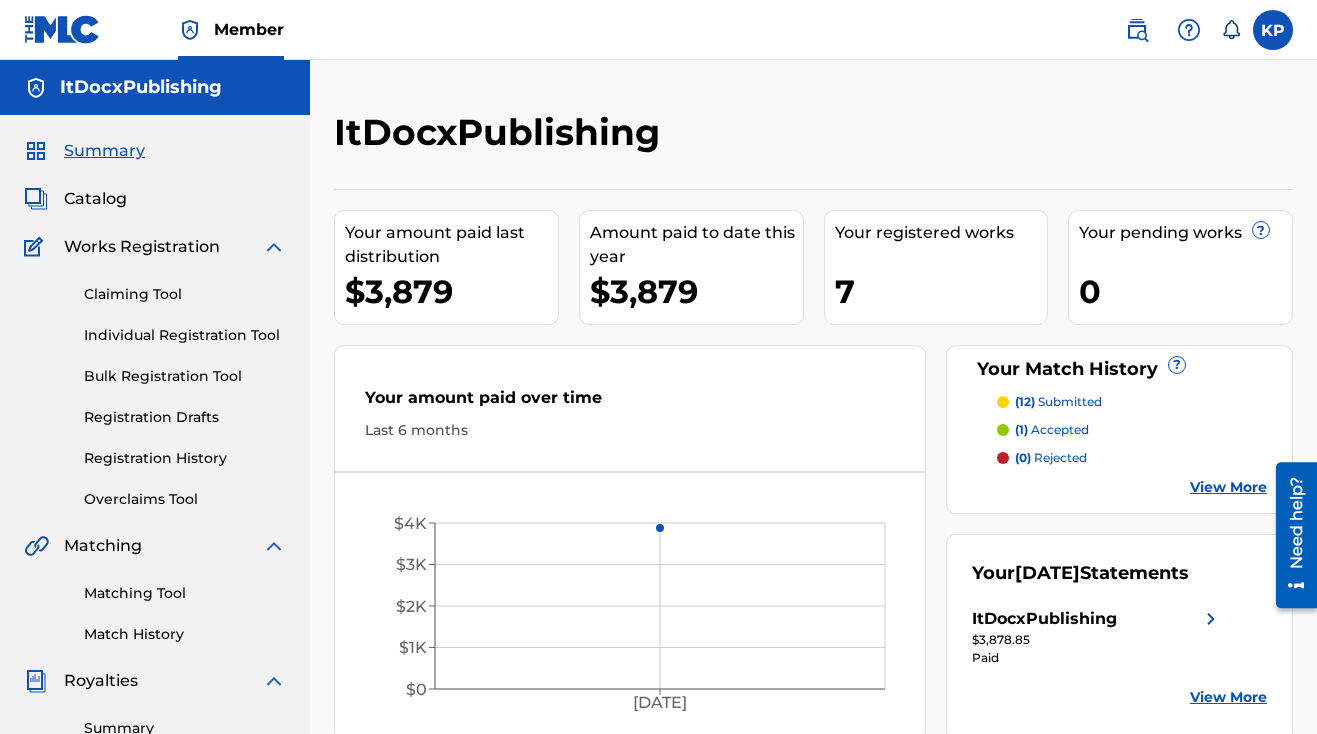 click on "(12)   submitted" at bounding box center [1058, 402] 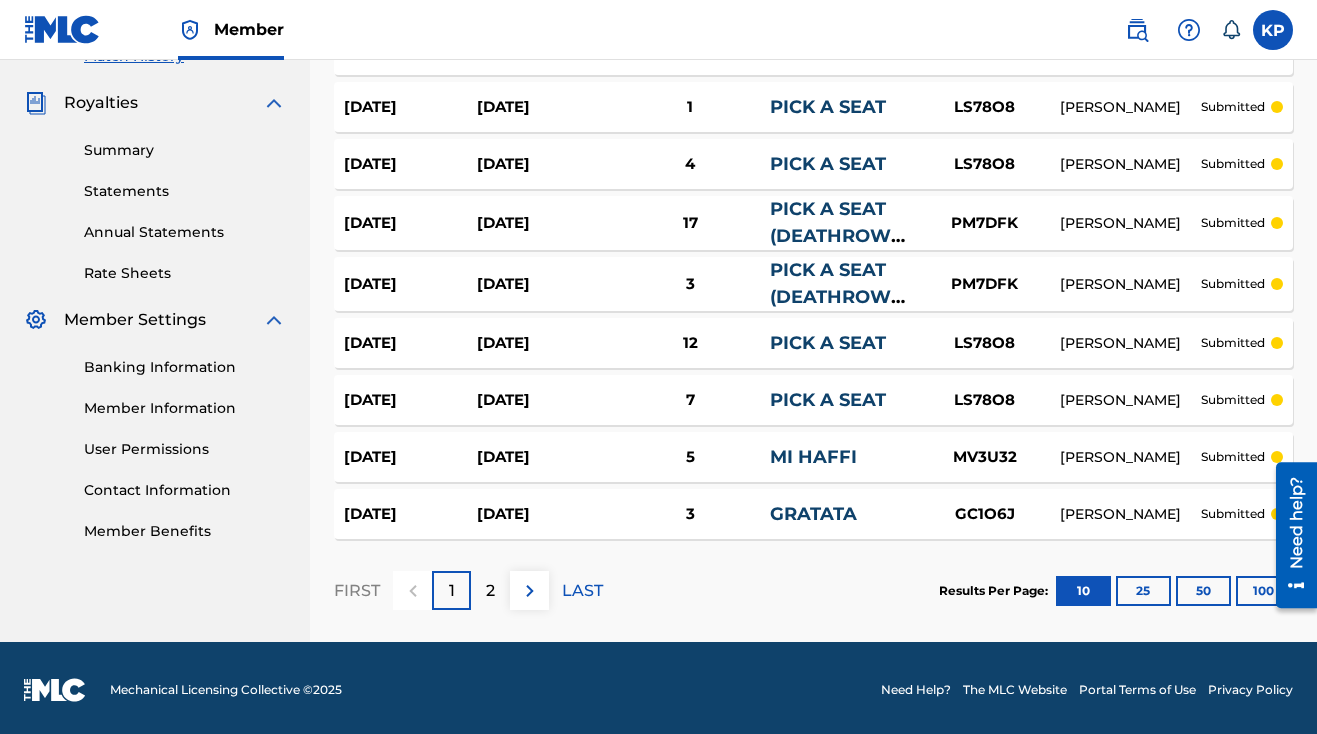 scroll, scrollTop: 581, scrollLeft: 0, axis: vertical 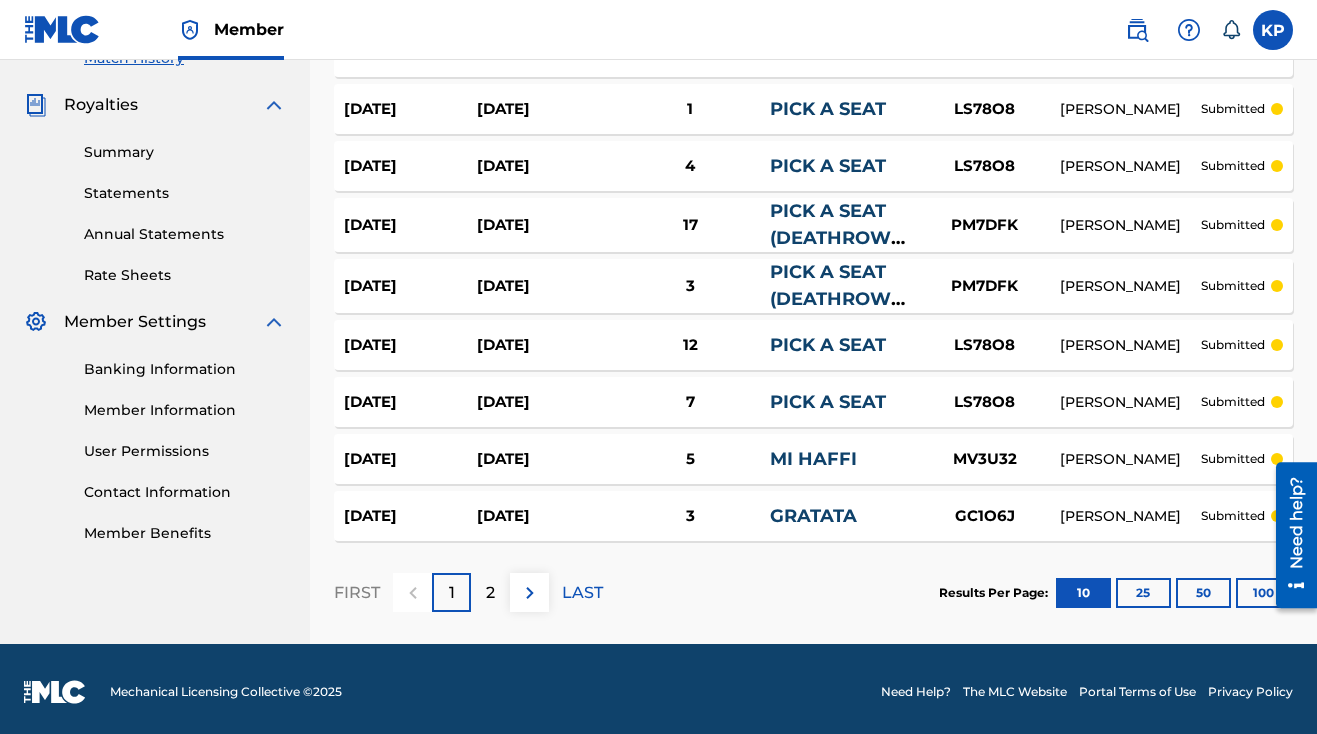 click on "2" at bounding box center (490, 593) 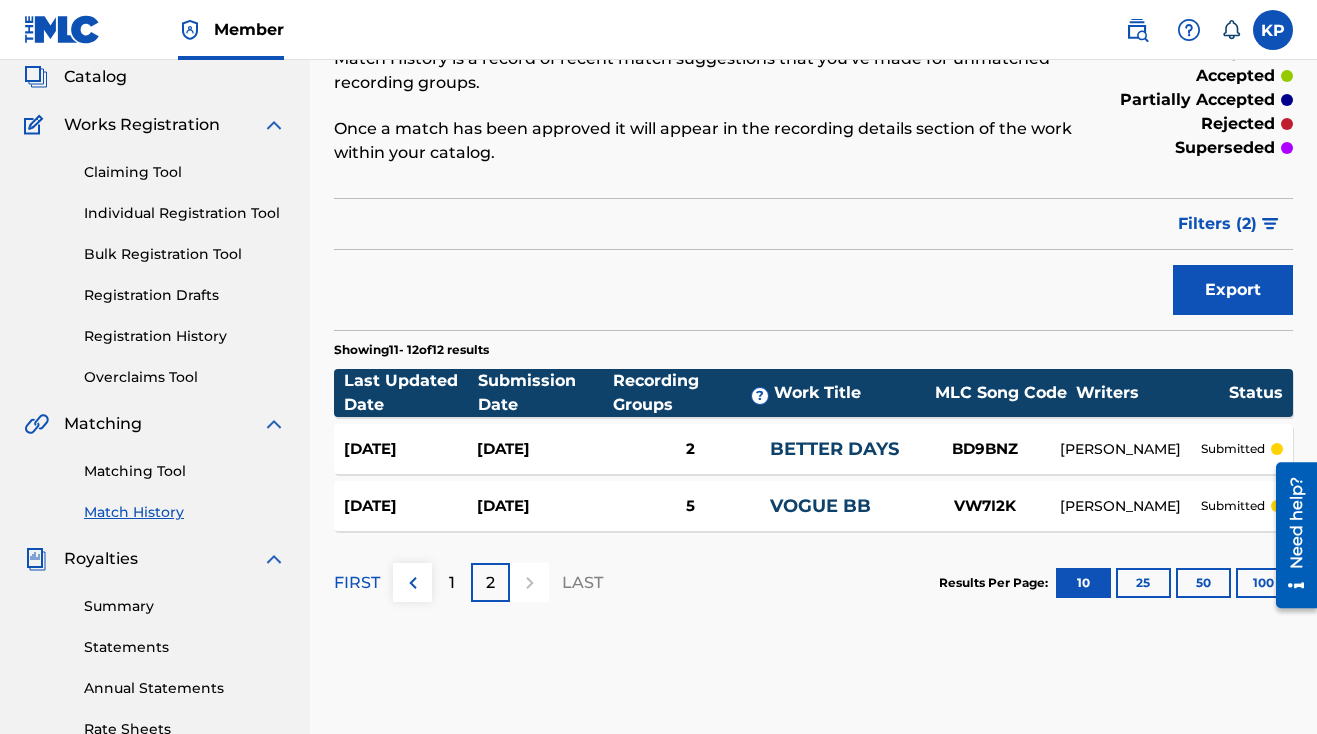 scroll, scrollTop: 165, scrollLeft: 0, axis: vertical 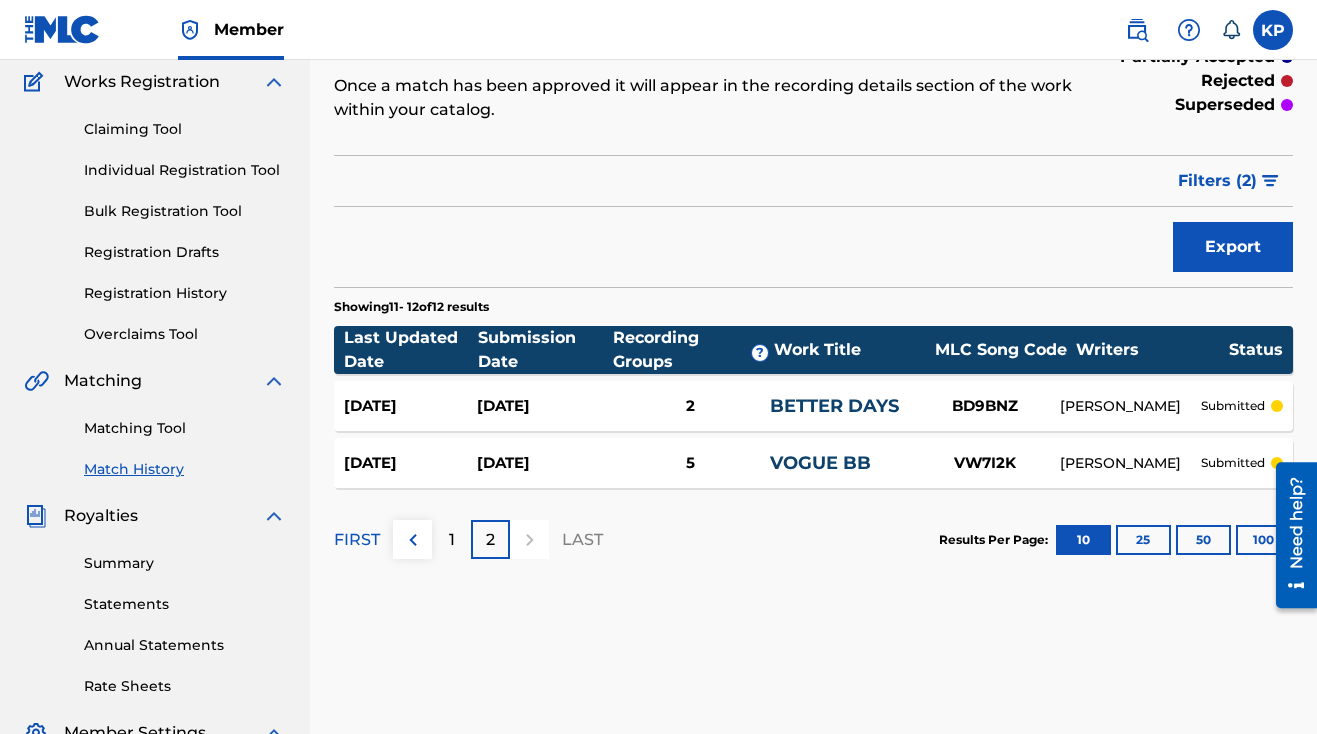 click on "1" at bounding box center [452, 540] 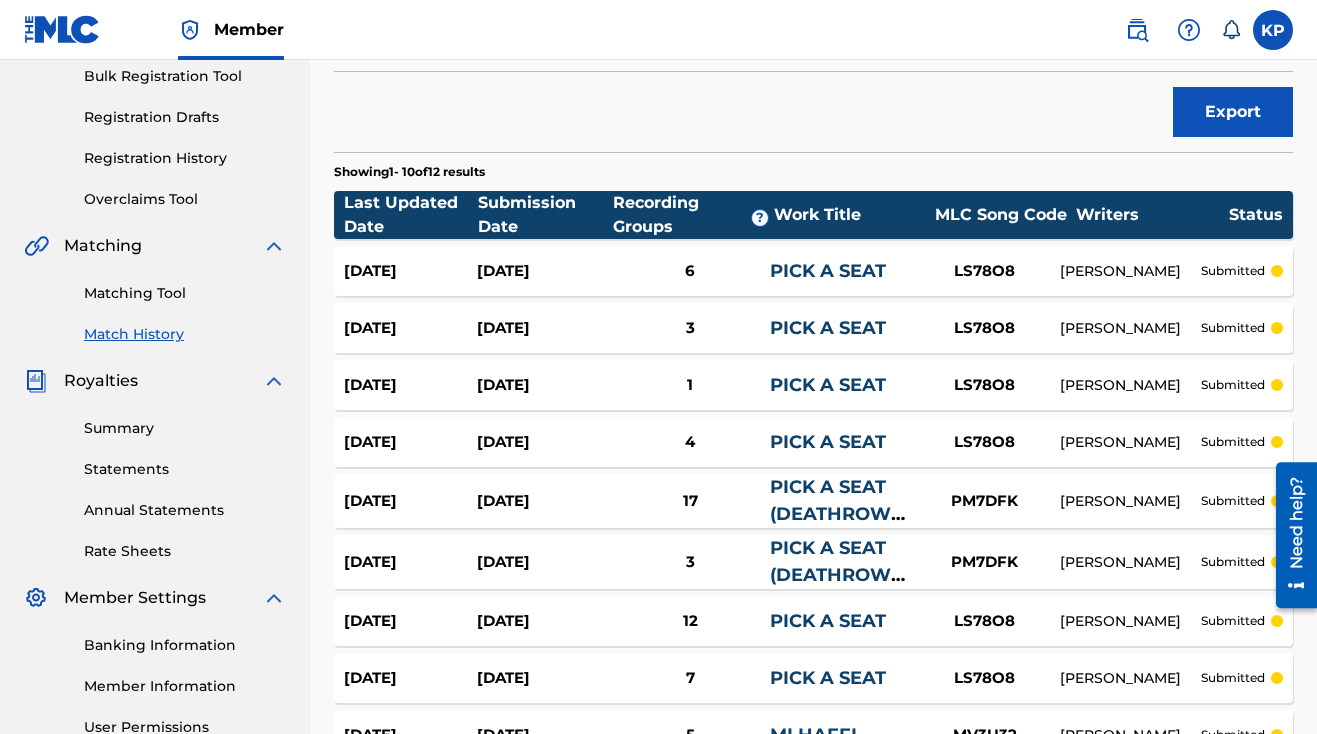 scroll, scrollTop: 302, scrollLeft: 0, axis: vertical 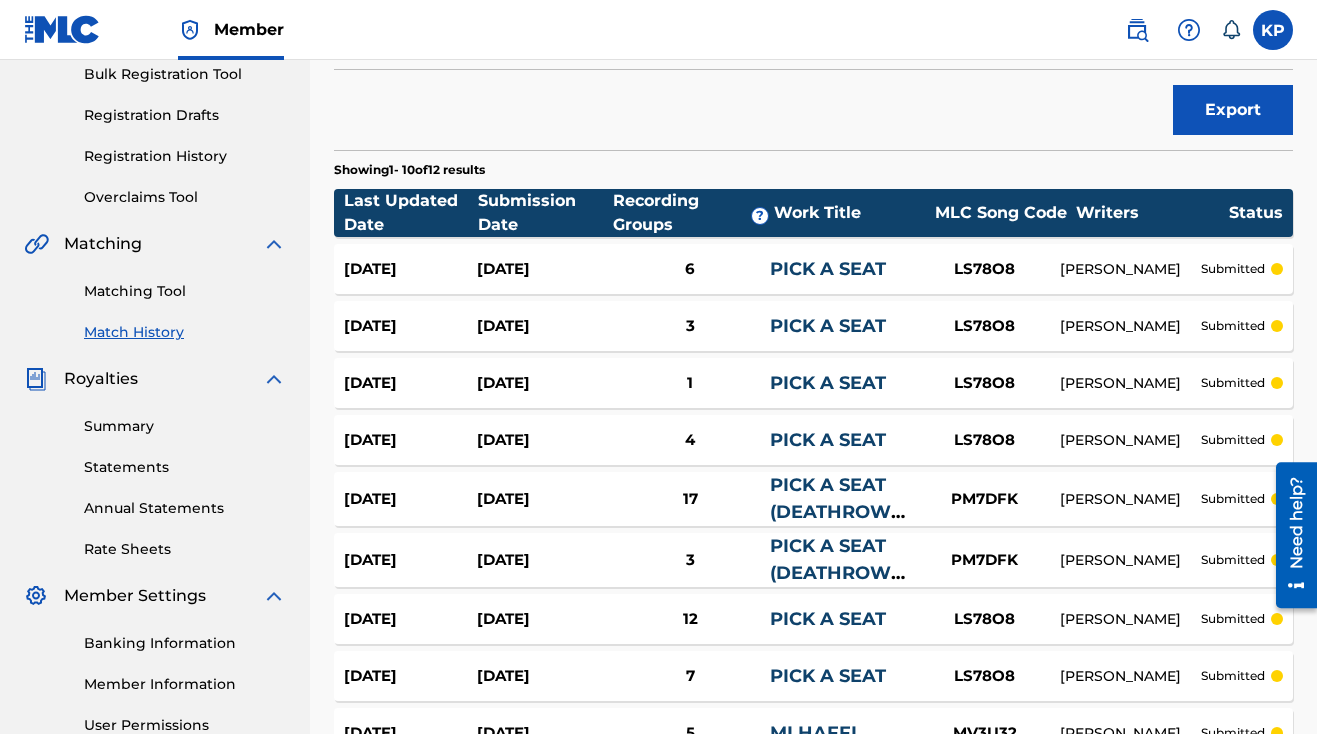 click on "Match History Match History is a record of recent match suggestions that you've made for unmatched recording groups. Once a match has been approved it will appear in the recording details section of the work within your catalog.   submitted   in progress   accepted   partially accepted   rejected   superseded Filter Submission Status Filter   submitted     accepted     partially accepted     rejected     in progress     superseded   Sort Submission Date Last Updated Remove Filters Apply Filters Filters ( 2 ) Export Showing  1  -   10  of  12   results   Last Updated Date Submission Date Recording Groups ? Work Title MLC Song Code Writers Status Jul 21, 2025 Jul 21, 2025 6 PICK A SEAT LS78O8 ALANDRE PORTER   submitted Jul 21, 2025 Jul 21, 2025 3 PICK A SEAT LS78O8 ALANDRE PORTER   submitted Jul 21, 2025 Jul 21, 2025 1 PICK A SEAT LS78O8 ALANDRE PORTER   submitted Jul 21, 2025 Jul 21, 2025 4 PICK A SEAT LS78O8 ALANDRE PORTER   submitted Jul 21, 2025 Jun 13, 2025 17 PICK A SEAT (DEATHROW EDIT) PM7DFK   3 PM7DFK" at bounding box center [813, 363] 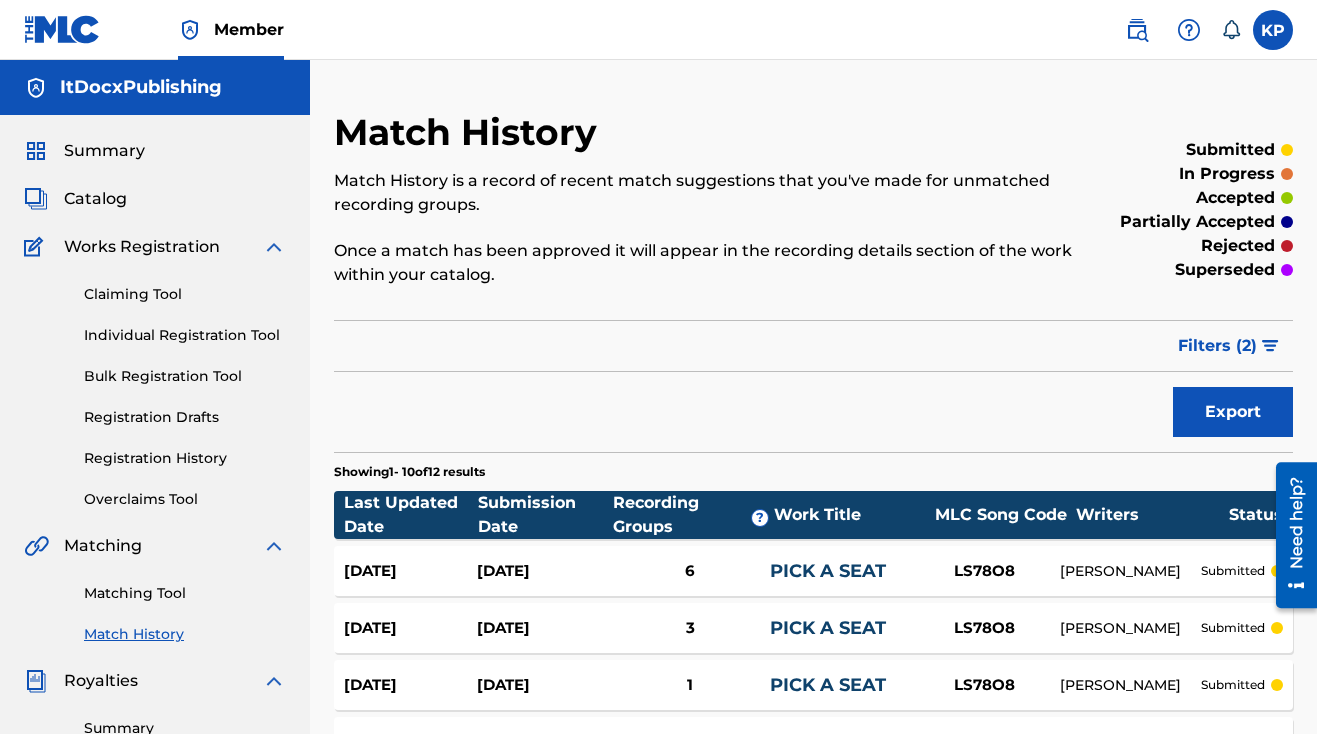 scroll, scrollTop: 0, scrollLeft: 0, axis: both 